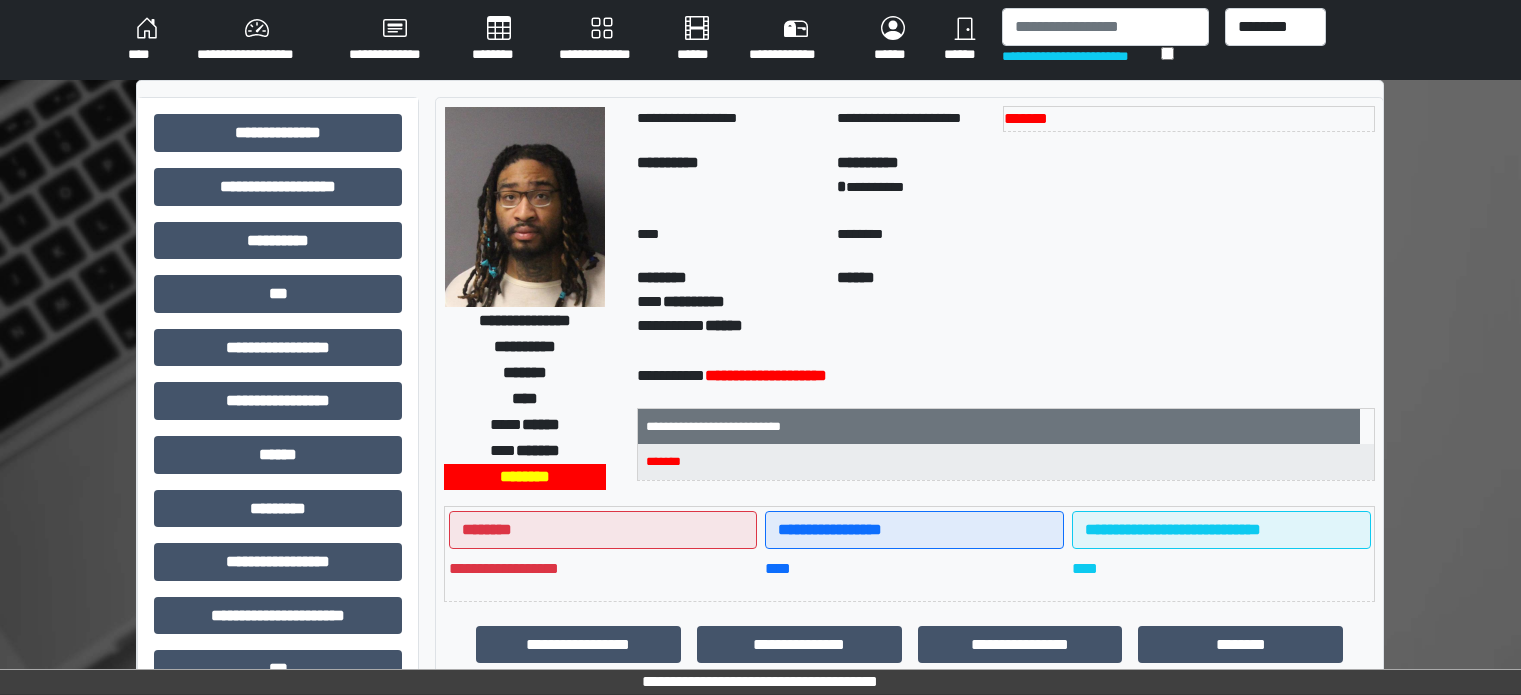 scroll, scrollTop: 0, scrollLeft: 0, axis: both 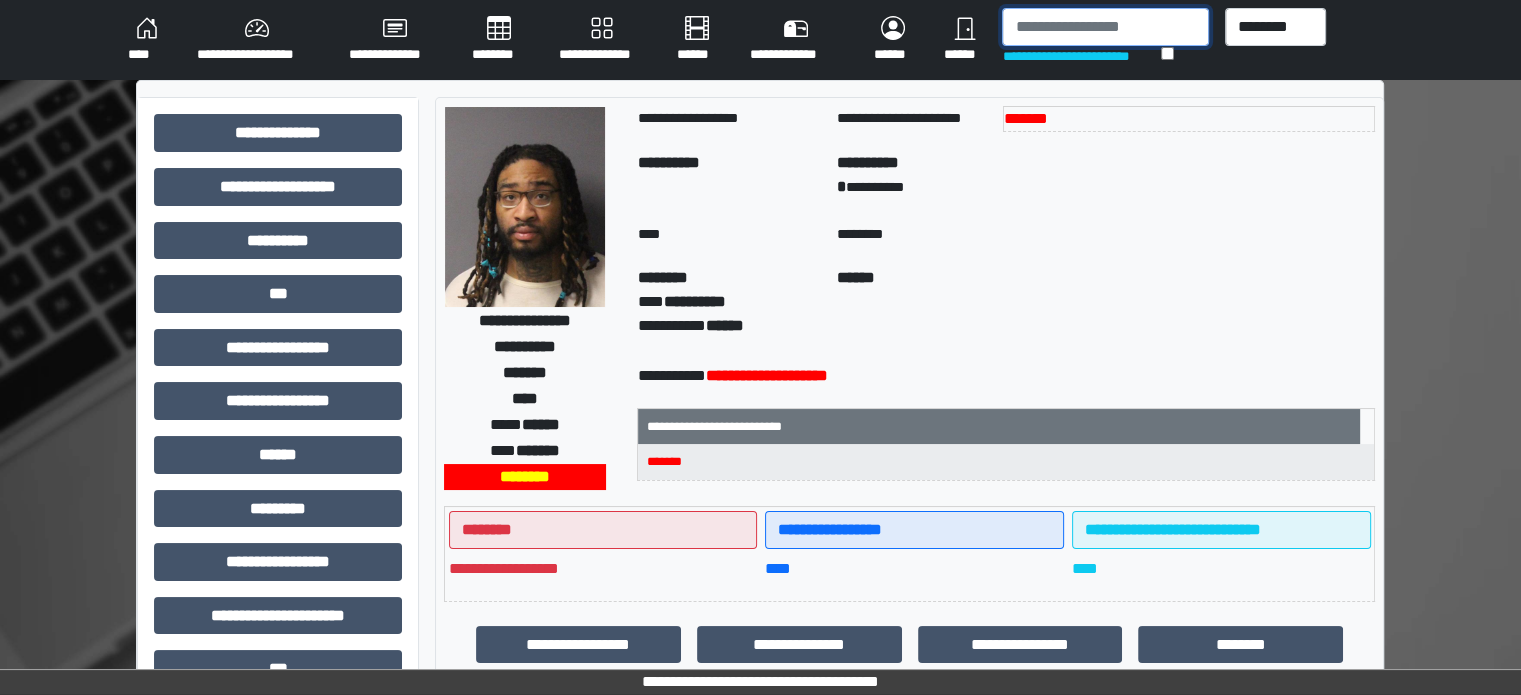 click at bounding box center [1105, 27] 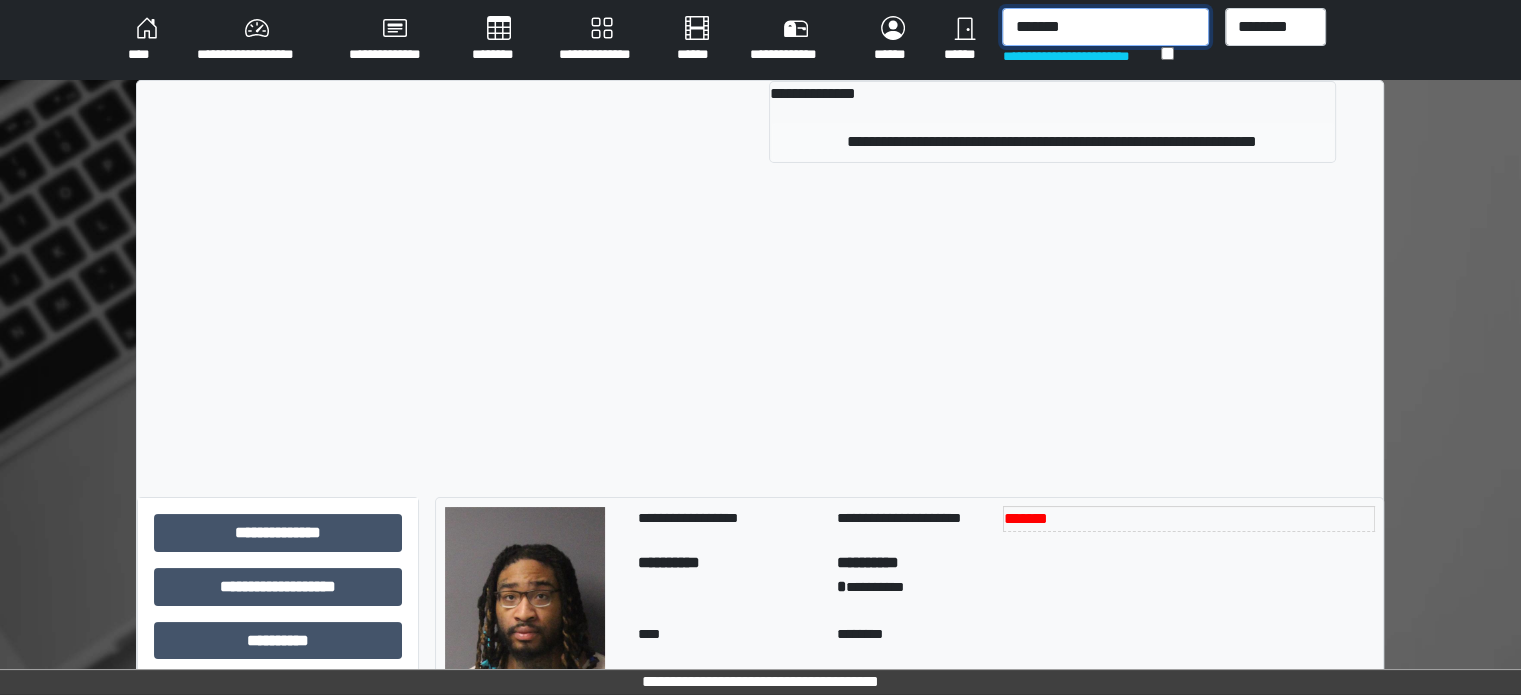 type on "*******" 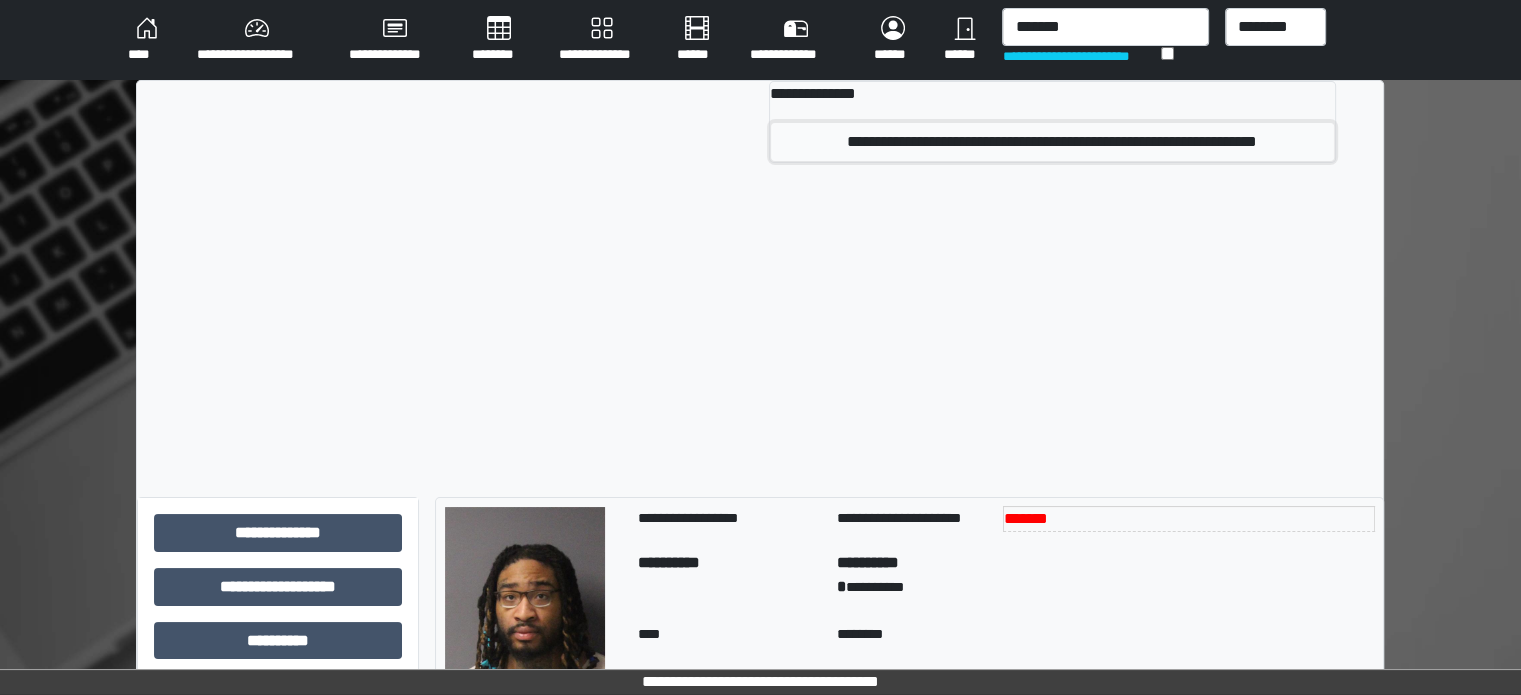 click on "**********" at bounding box center (1052, 142) 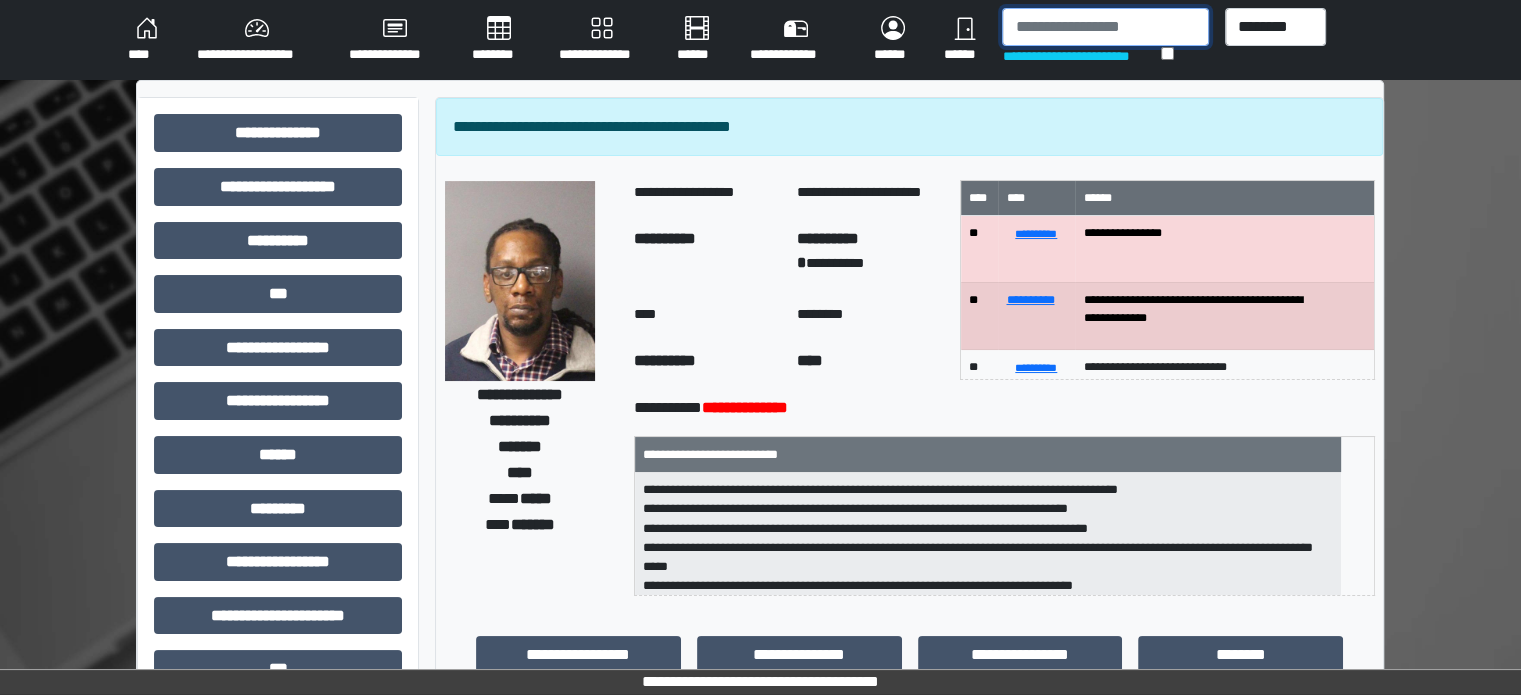 click at bounding box center (1105, 27) 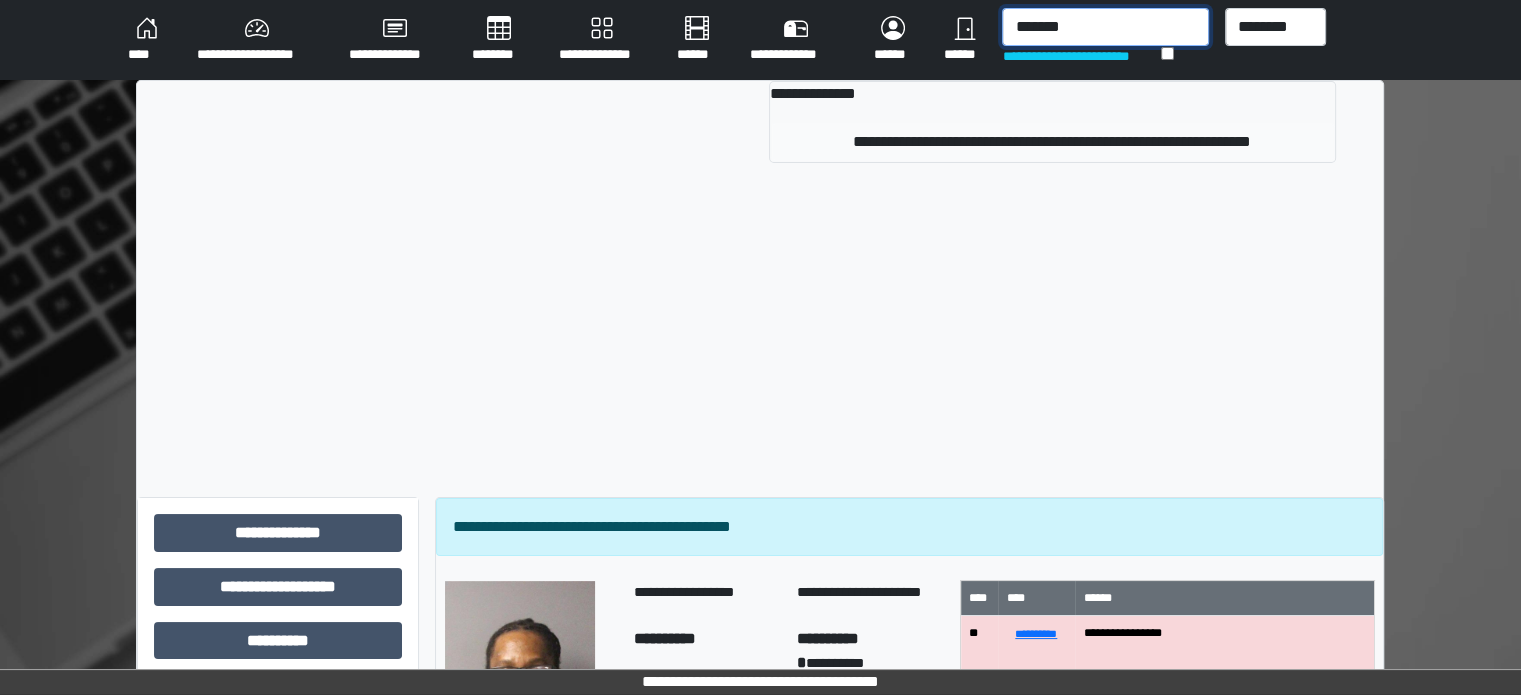 type on "*******" 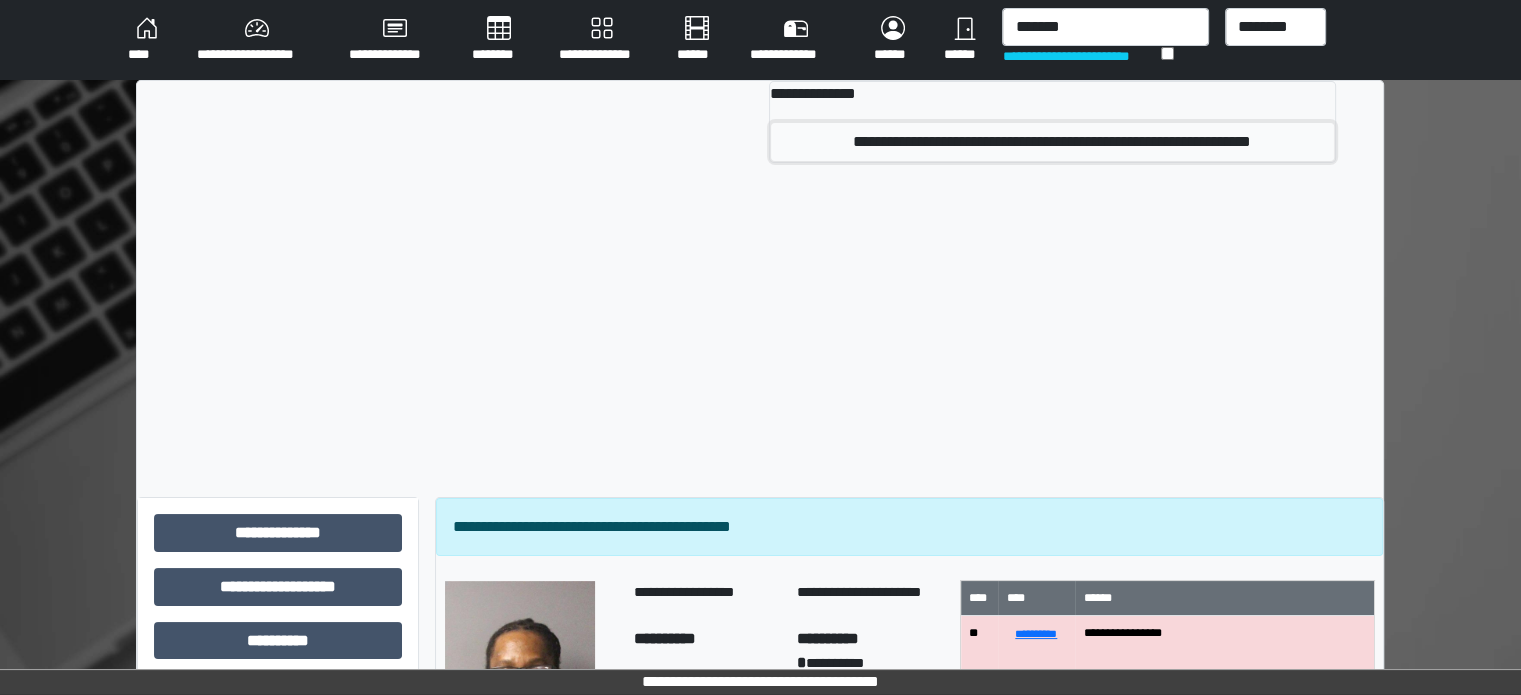 click on "**********" at bounding box center [1052, 142] 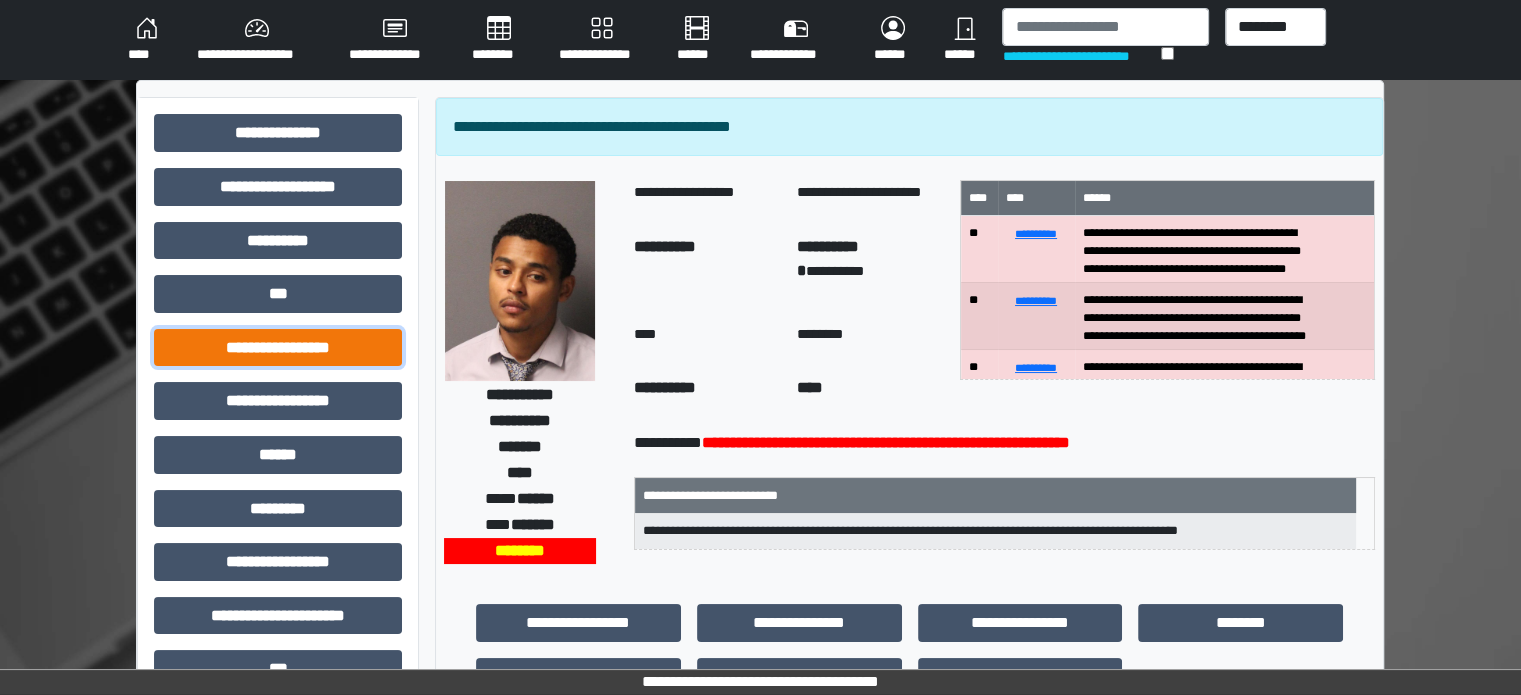 click on "**********" at bounding box center [278, 348] 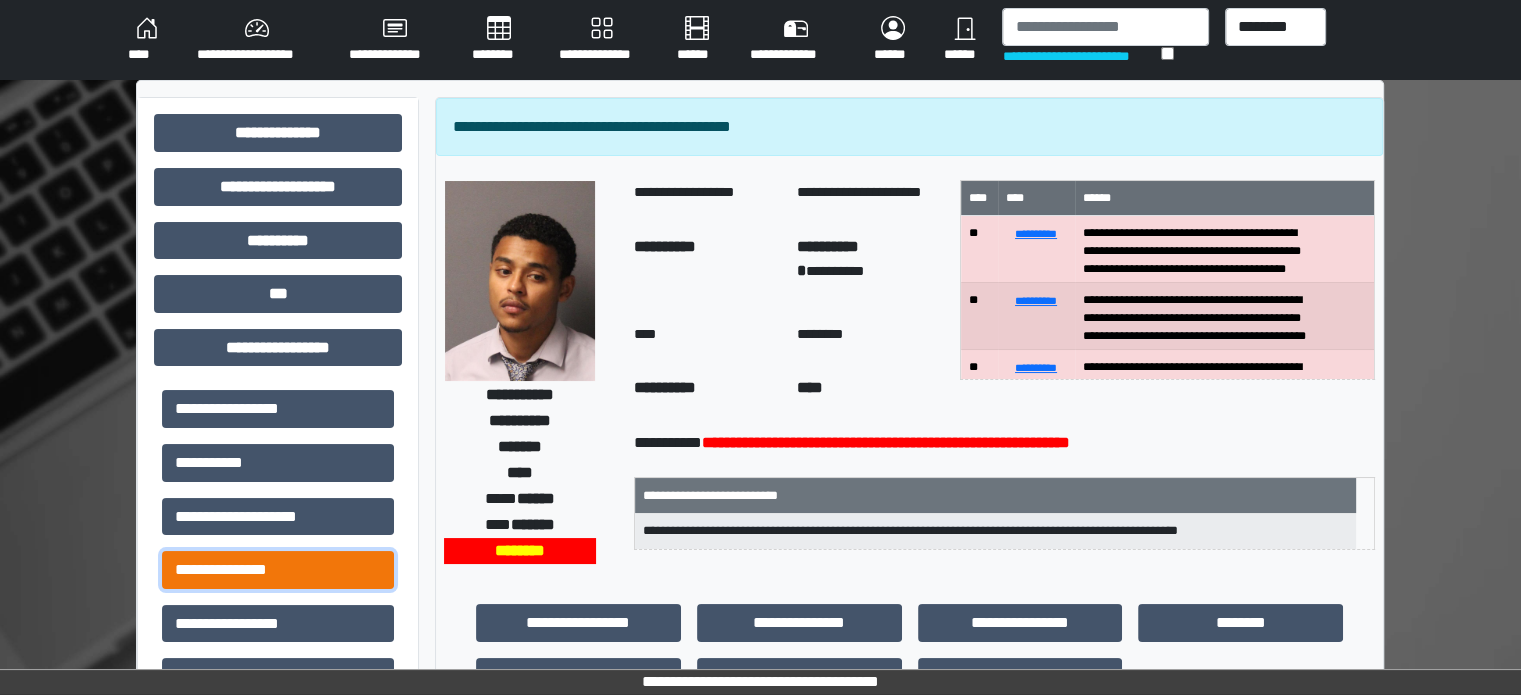 click on "**********" at bounding box center [278, 570] 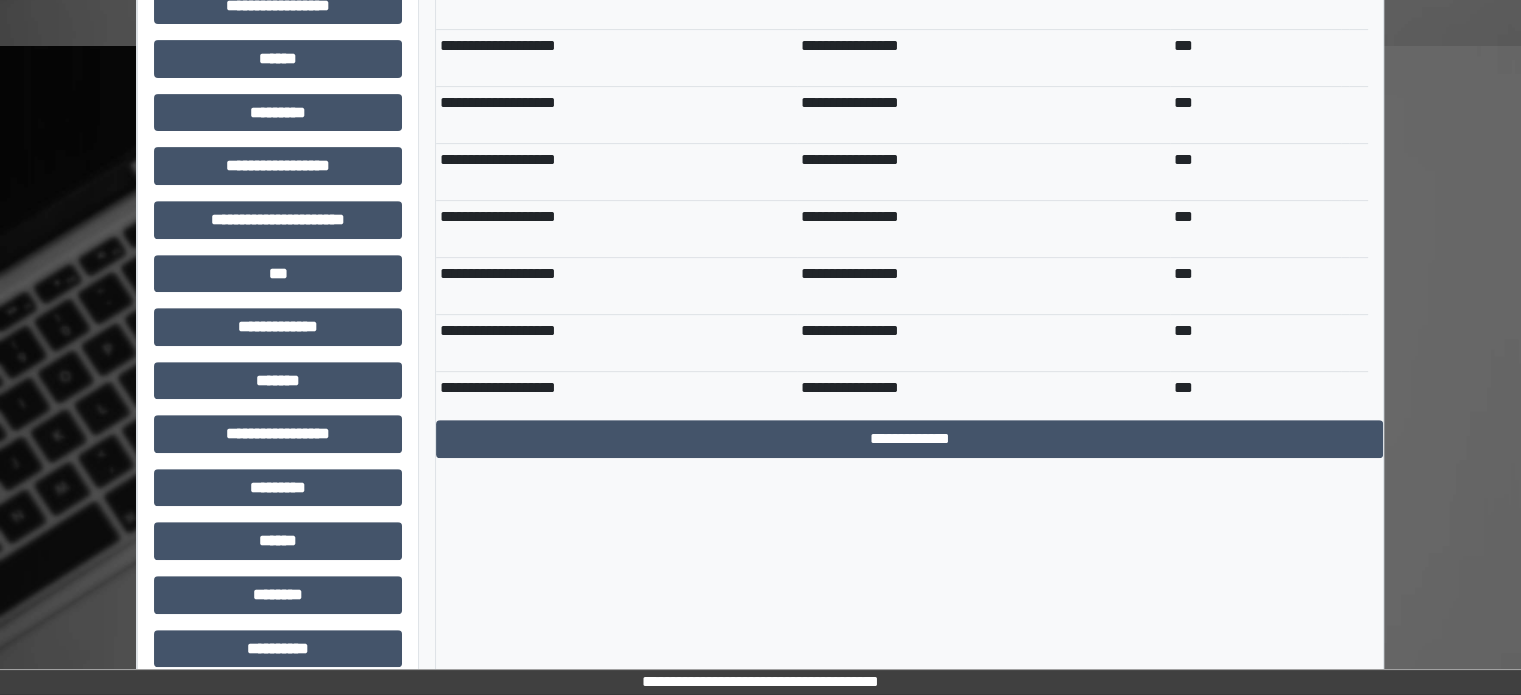 scroll, scrollTop: 800, scrollLeft: 0, axis: vertical 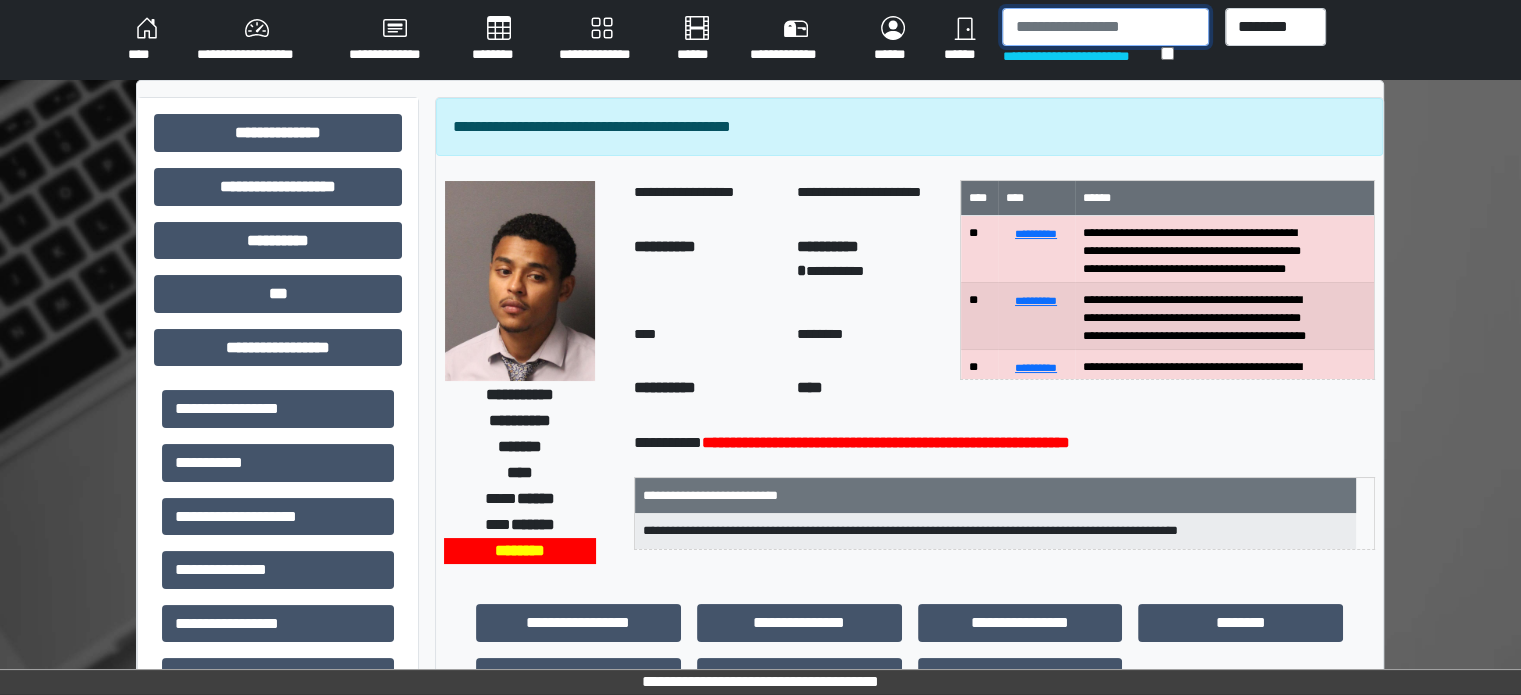 click at bounding box center [1105, 27] 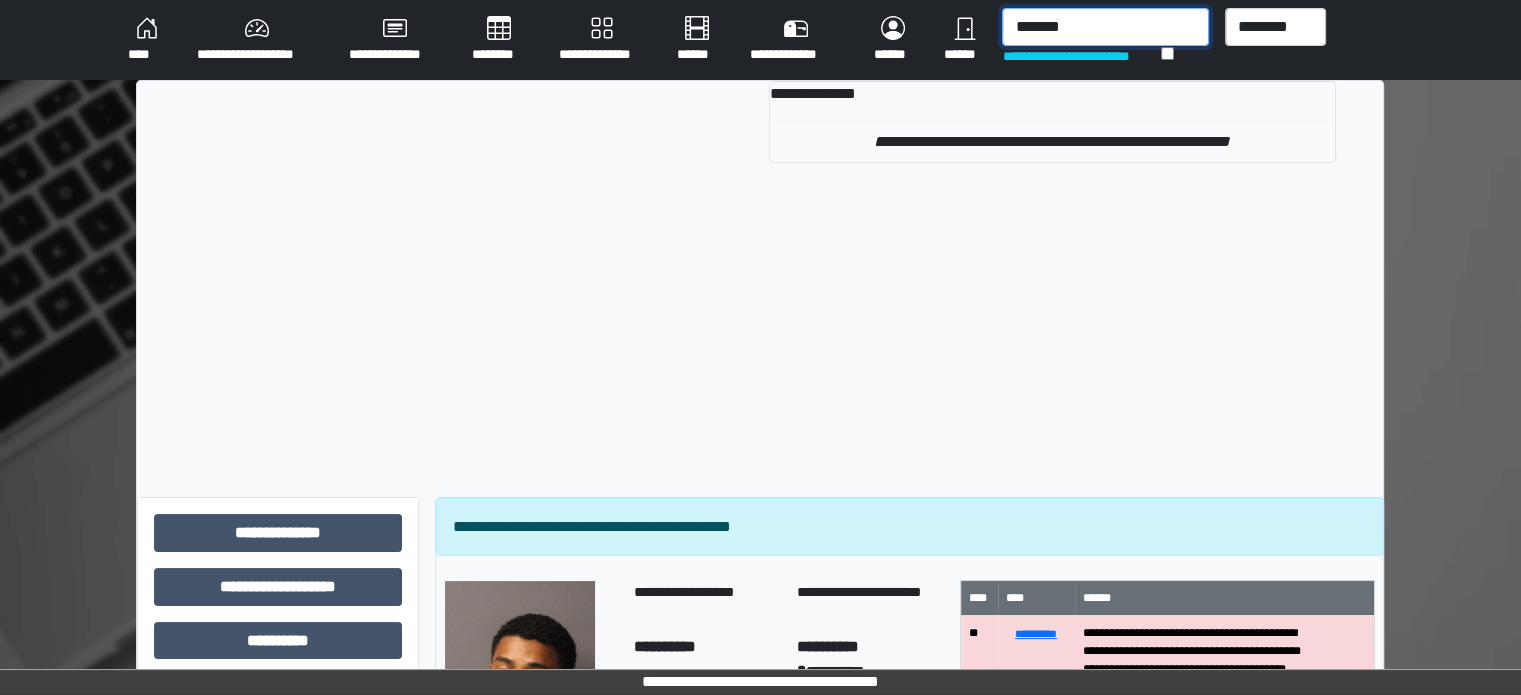 type on "*******" 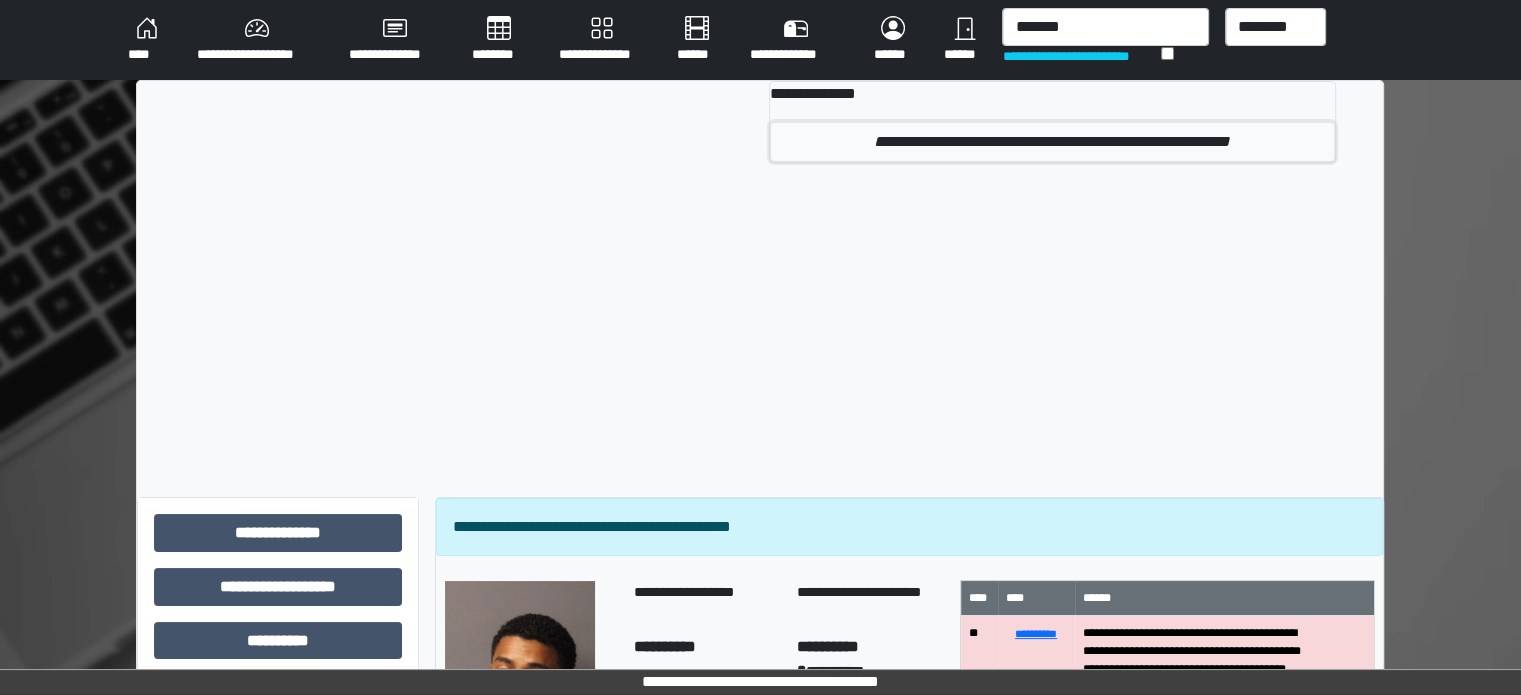 click on "**********" at bounding box center [1052, 142] 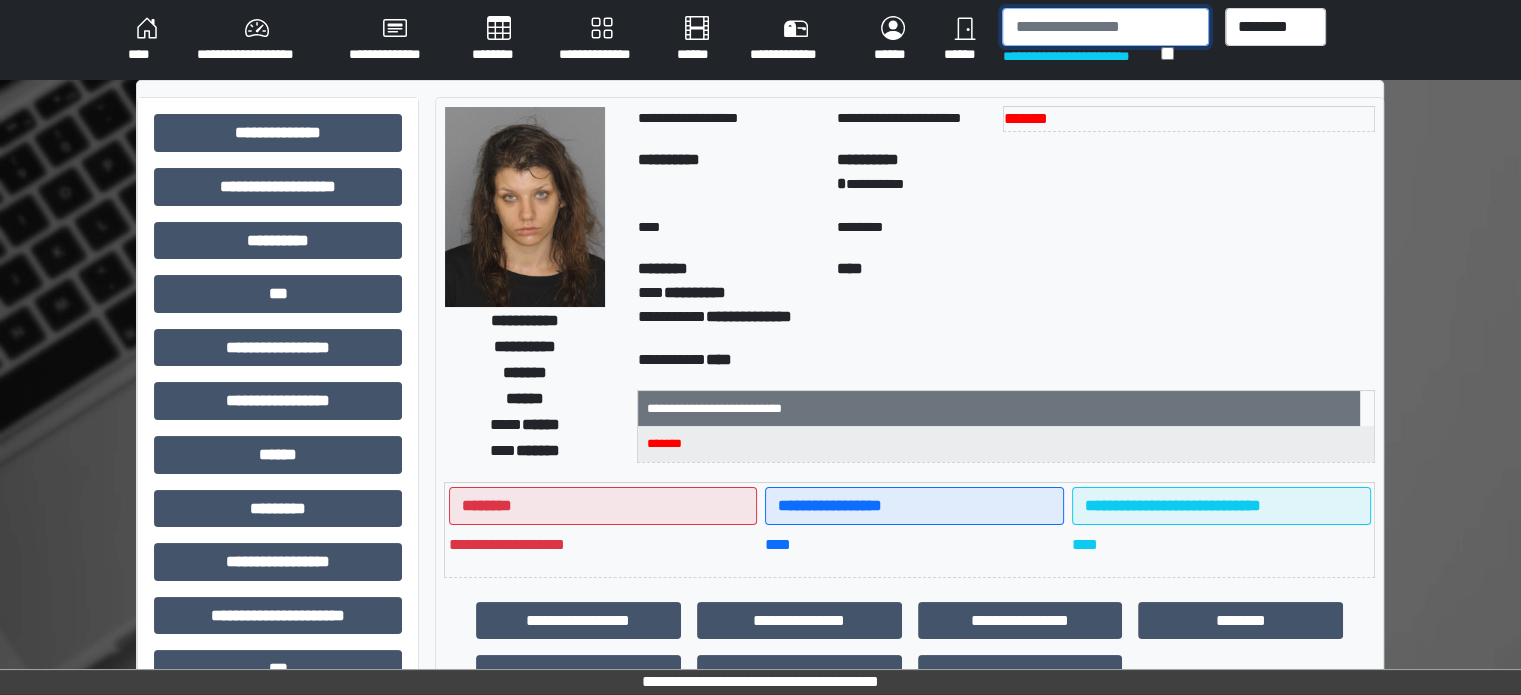 click at bounding box center [1105, 27] 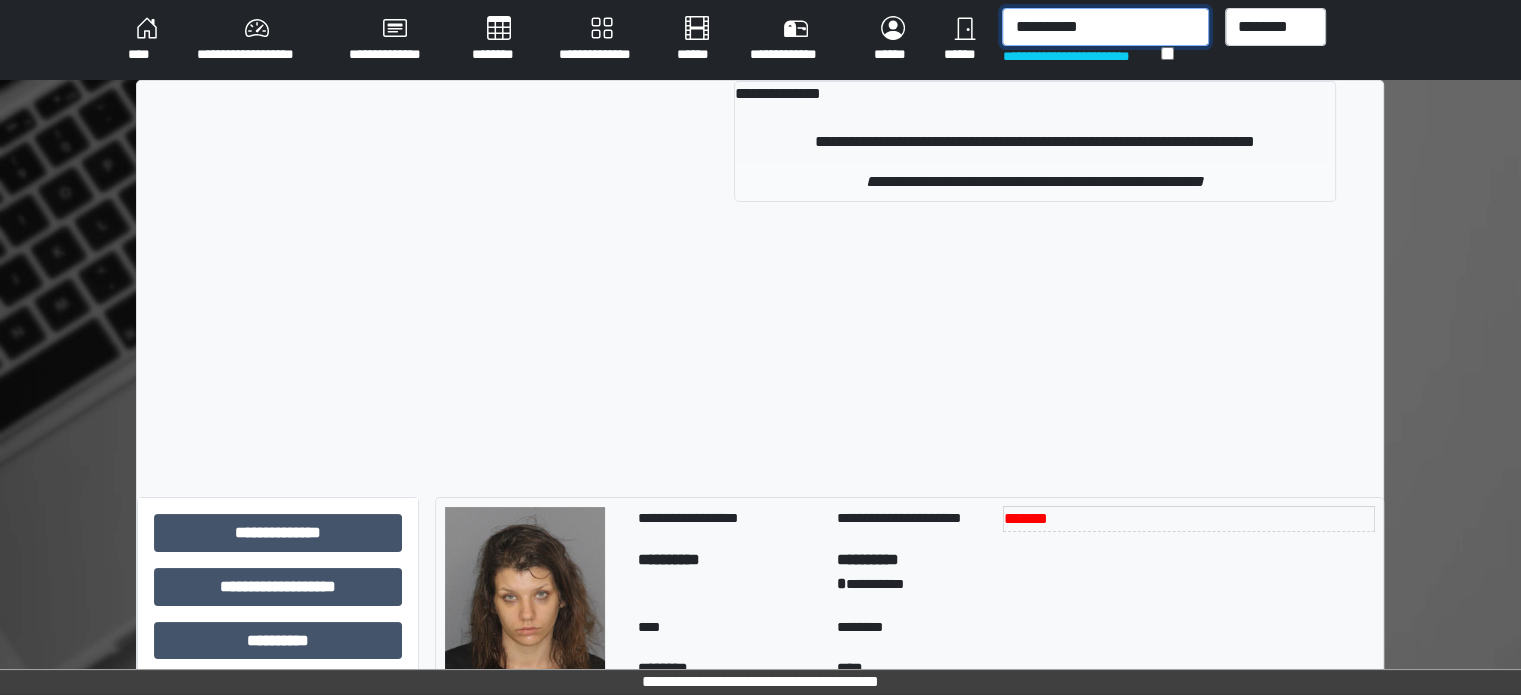 type on "**********" 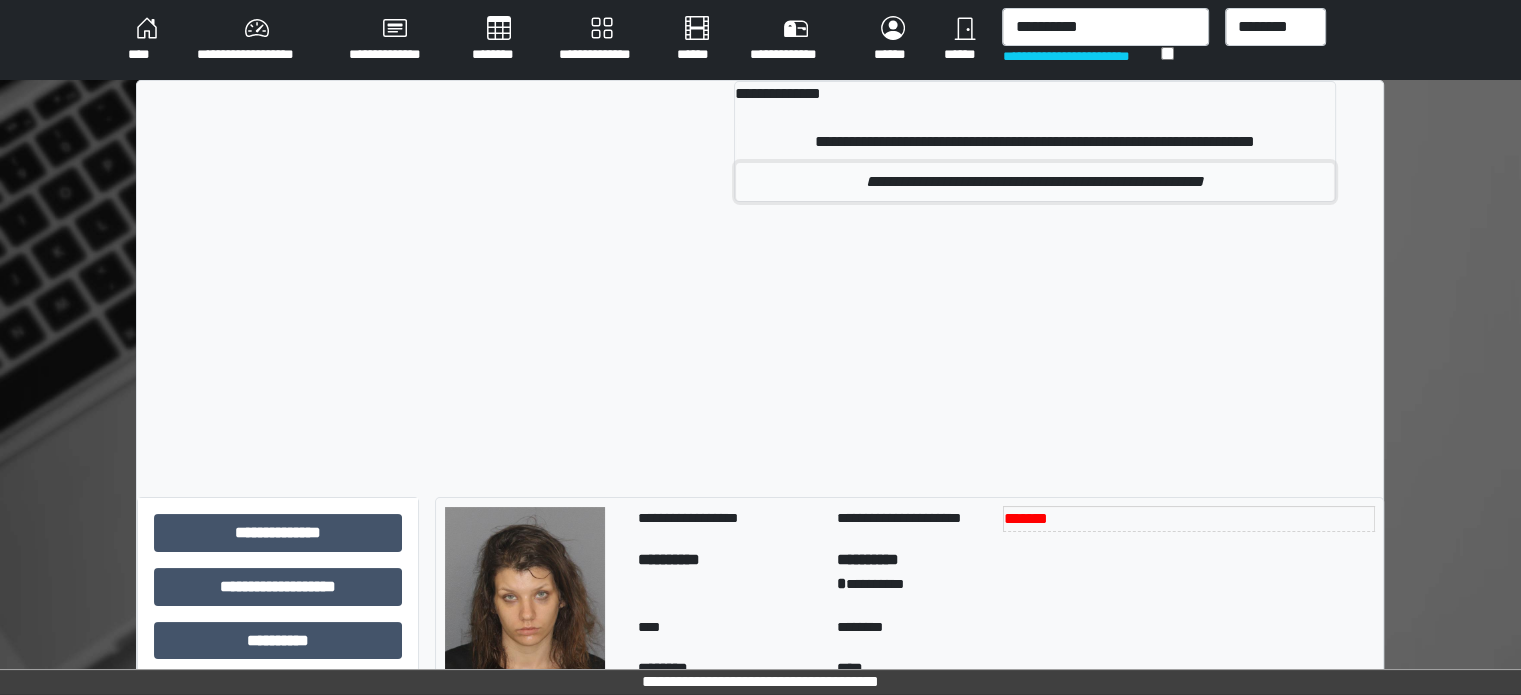 click on "**********" at bounding box center [1035, 182] 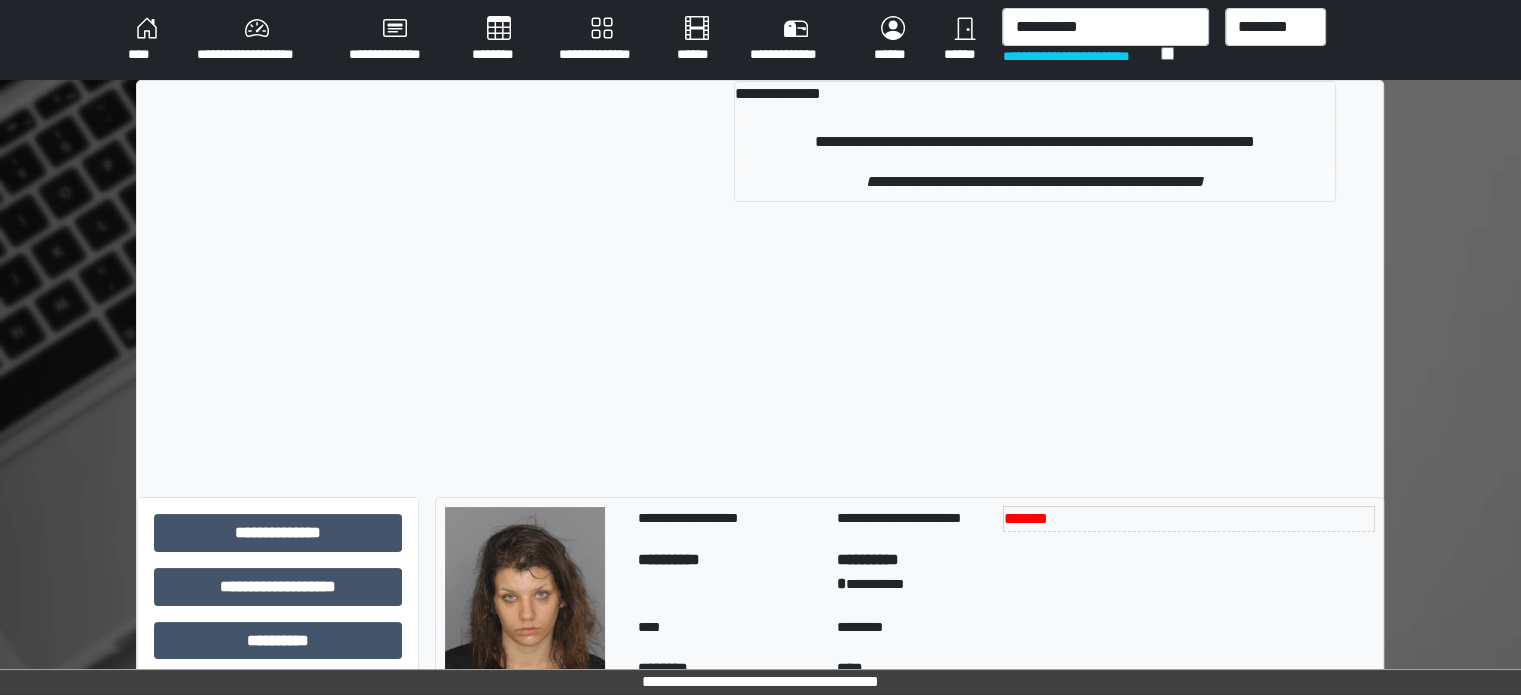 type 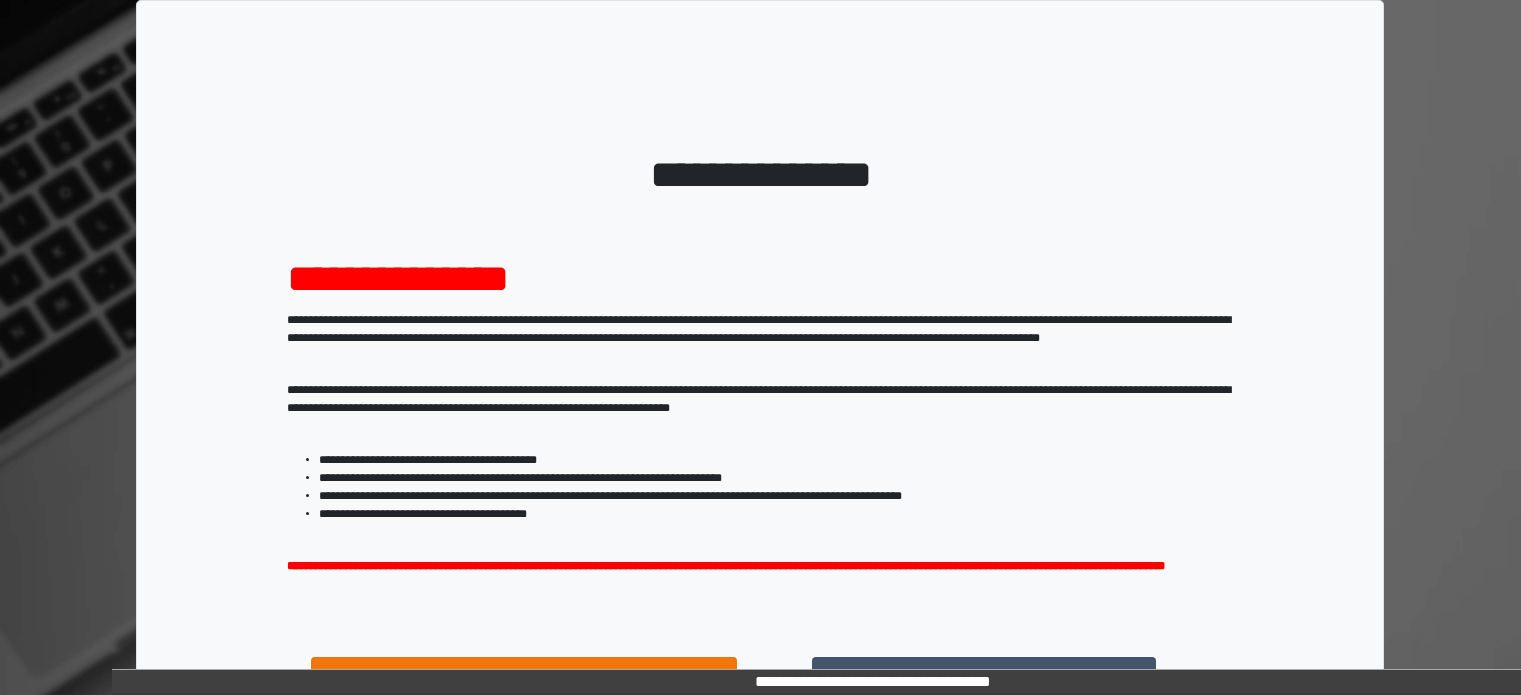scroll, scrollTop: 203, scrollLeft: 0, axis: vertical 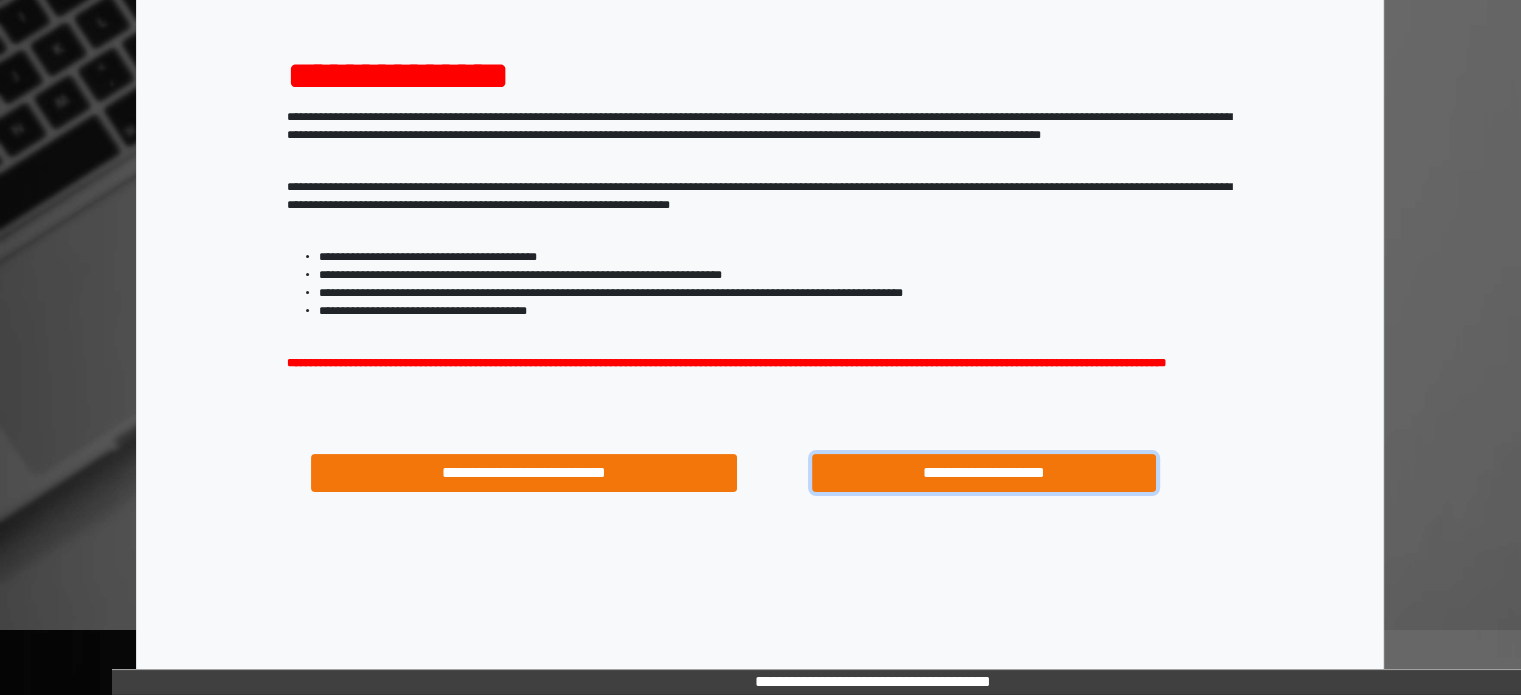 click on "**********" at bounding box center [984, 473] 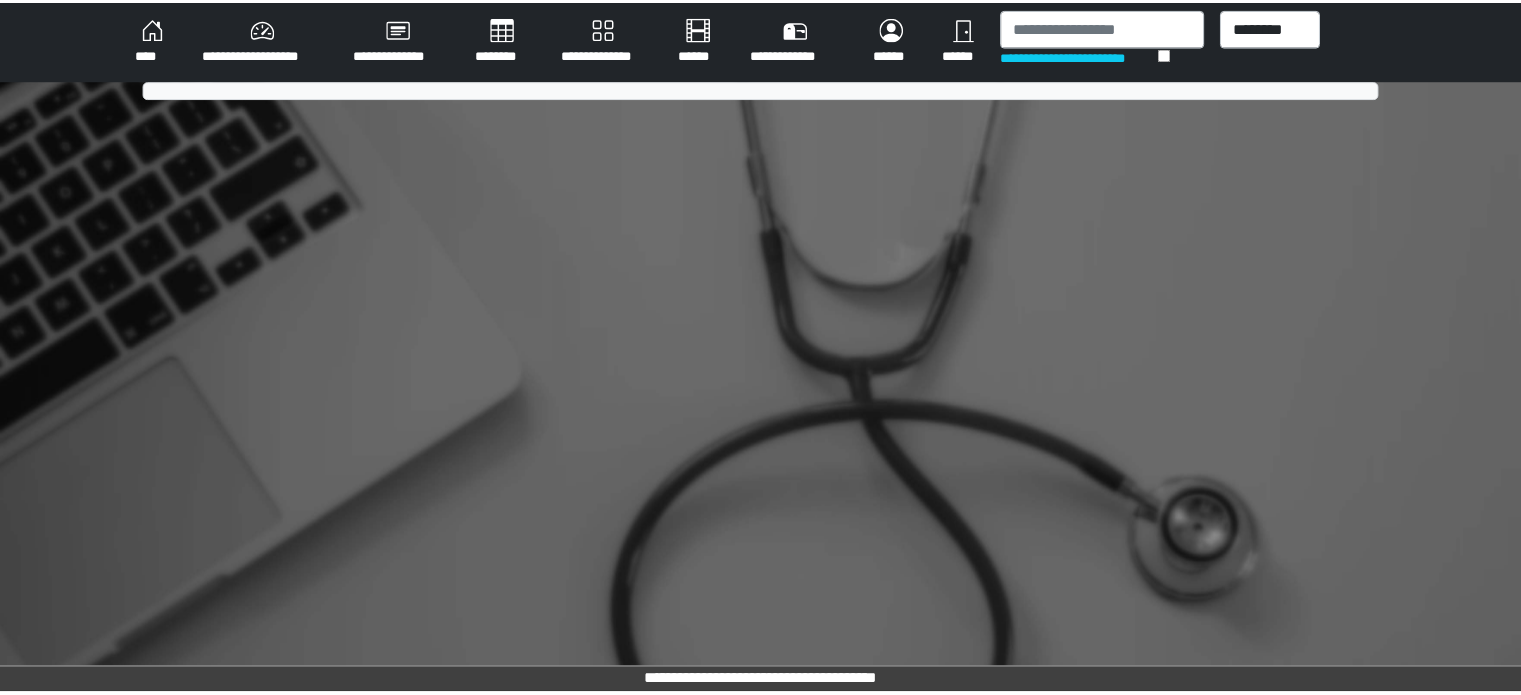 scroll, scrollTop: 0, scrollLeft: 0, axis: both 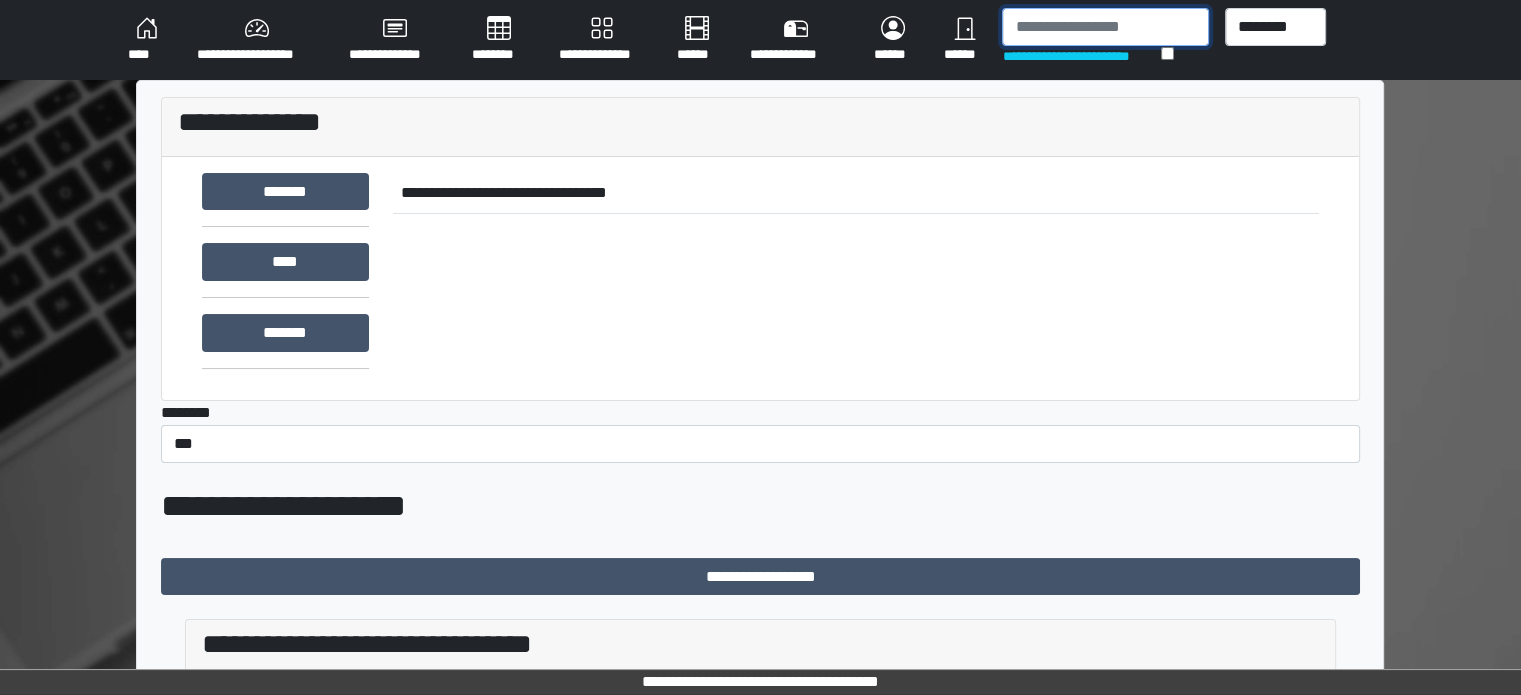 click at bounding box center (1105, 27) 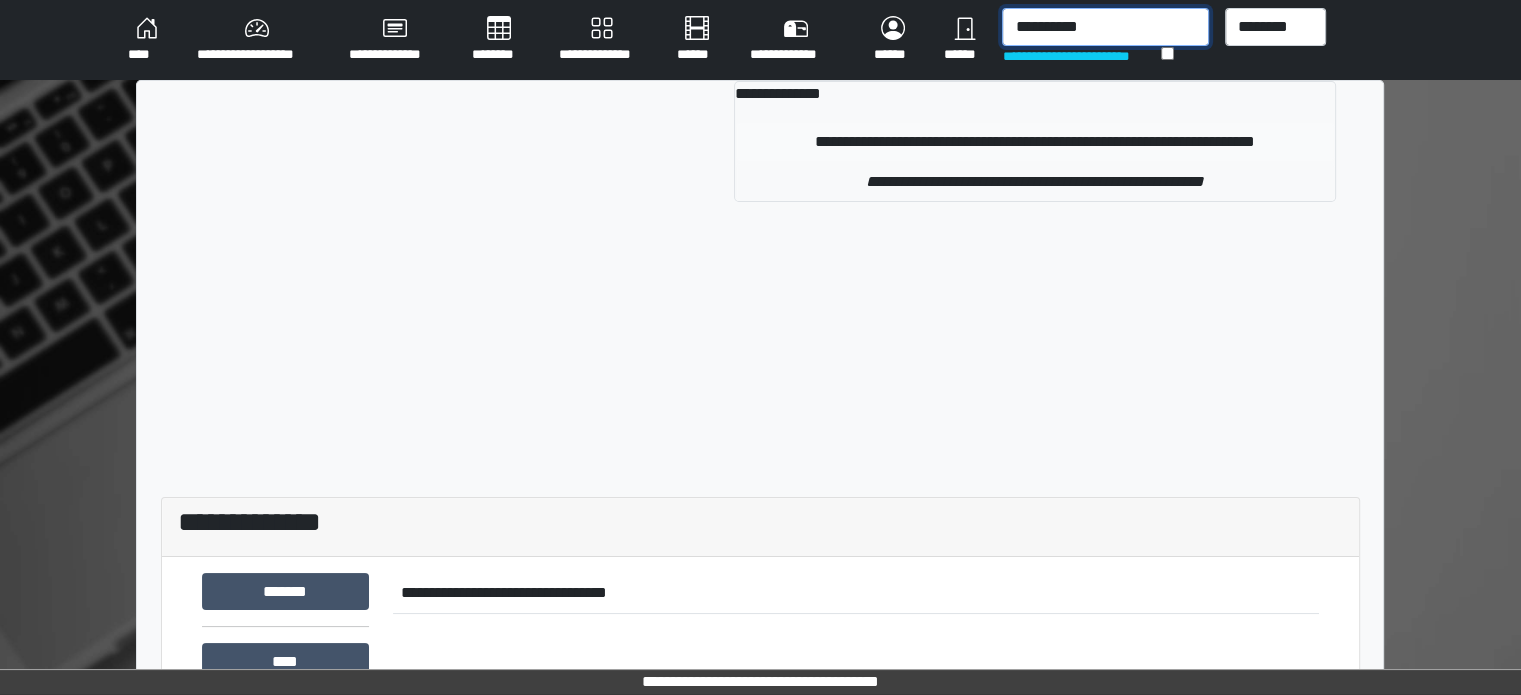 type on "**********" 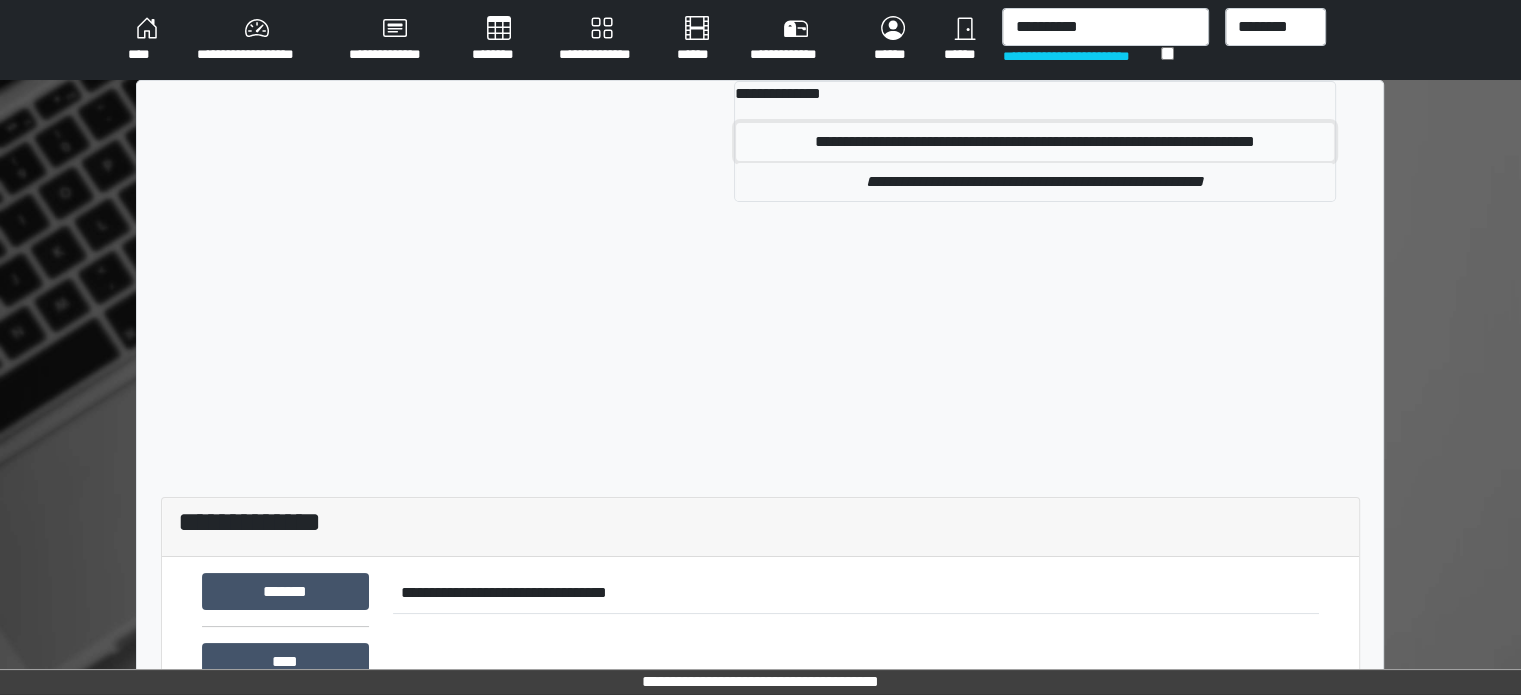 click on "**********" at bounding box center [1035, 142] 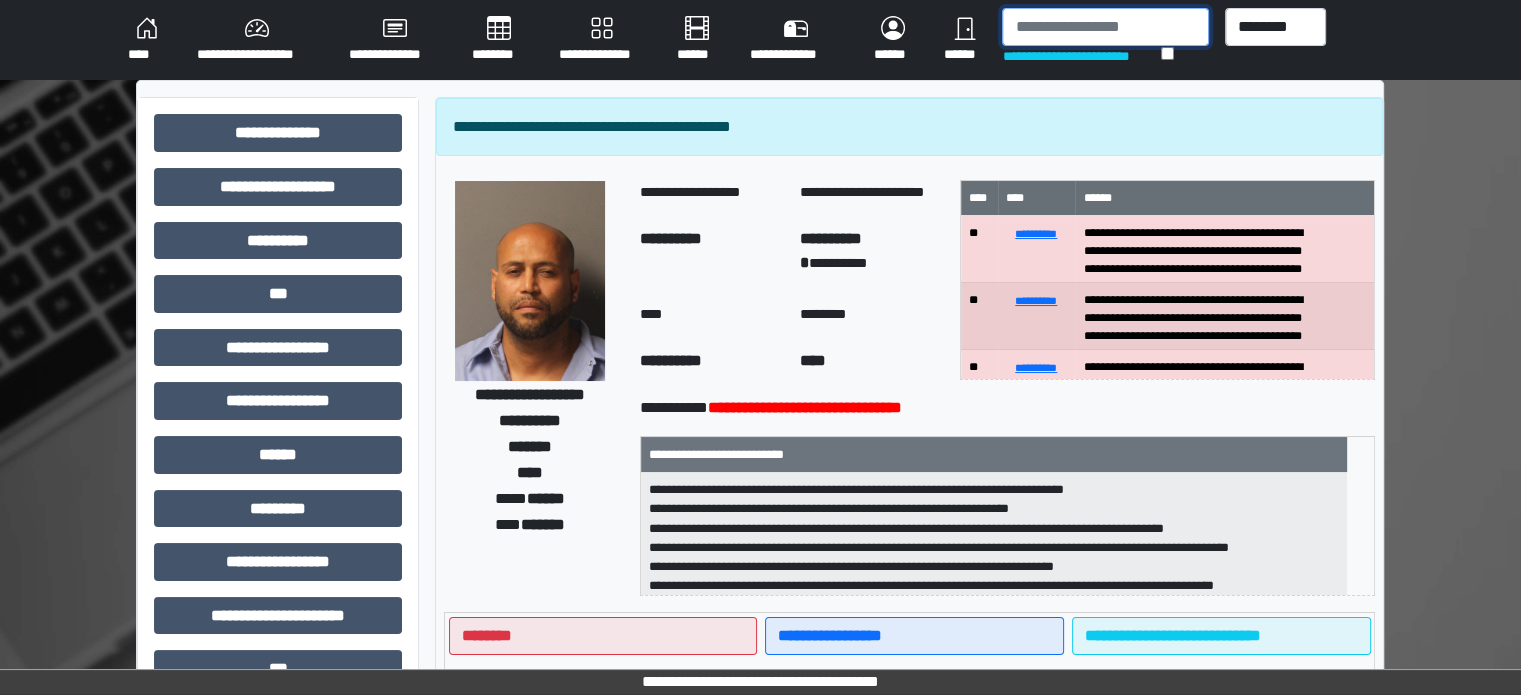 click at bounding box center (1105, 27) 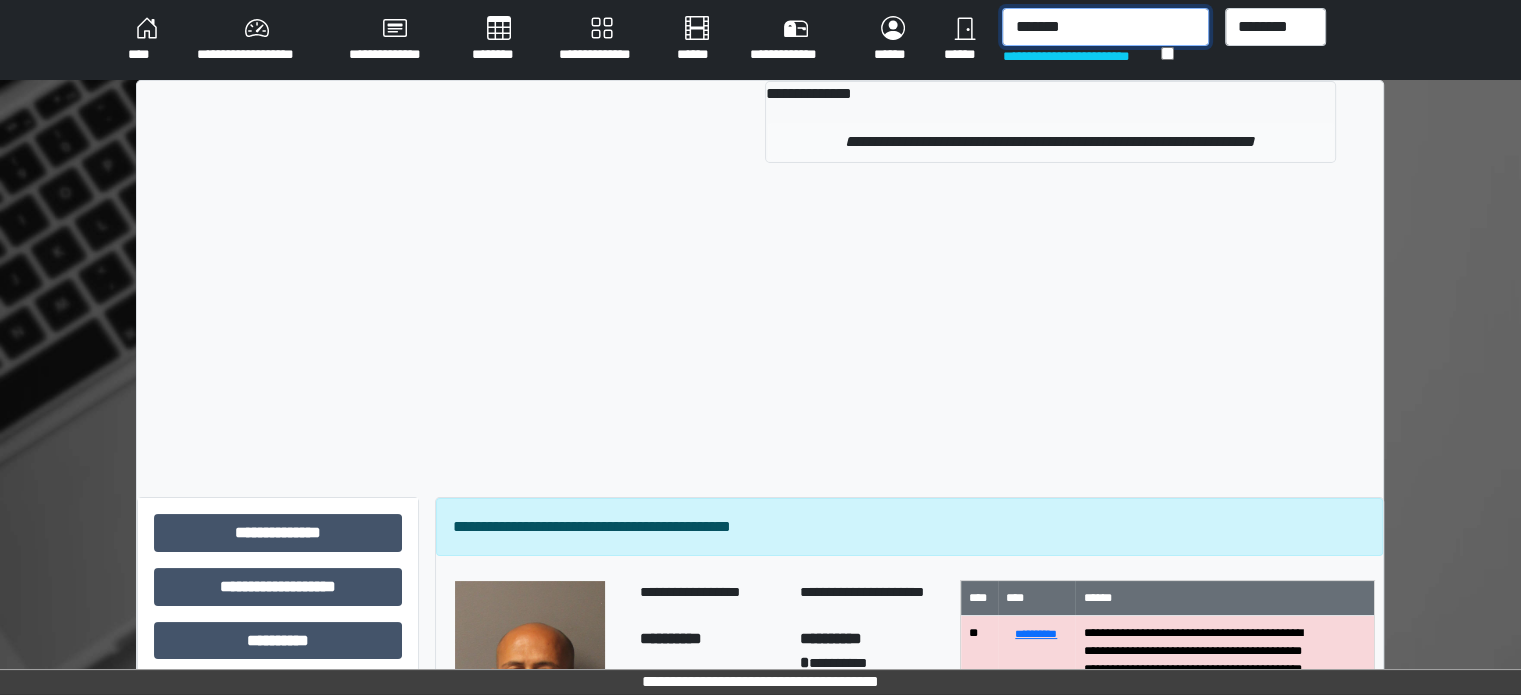 type on "*******" 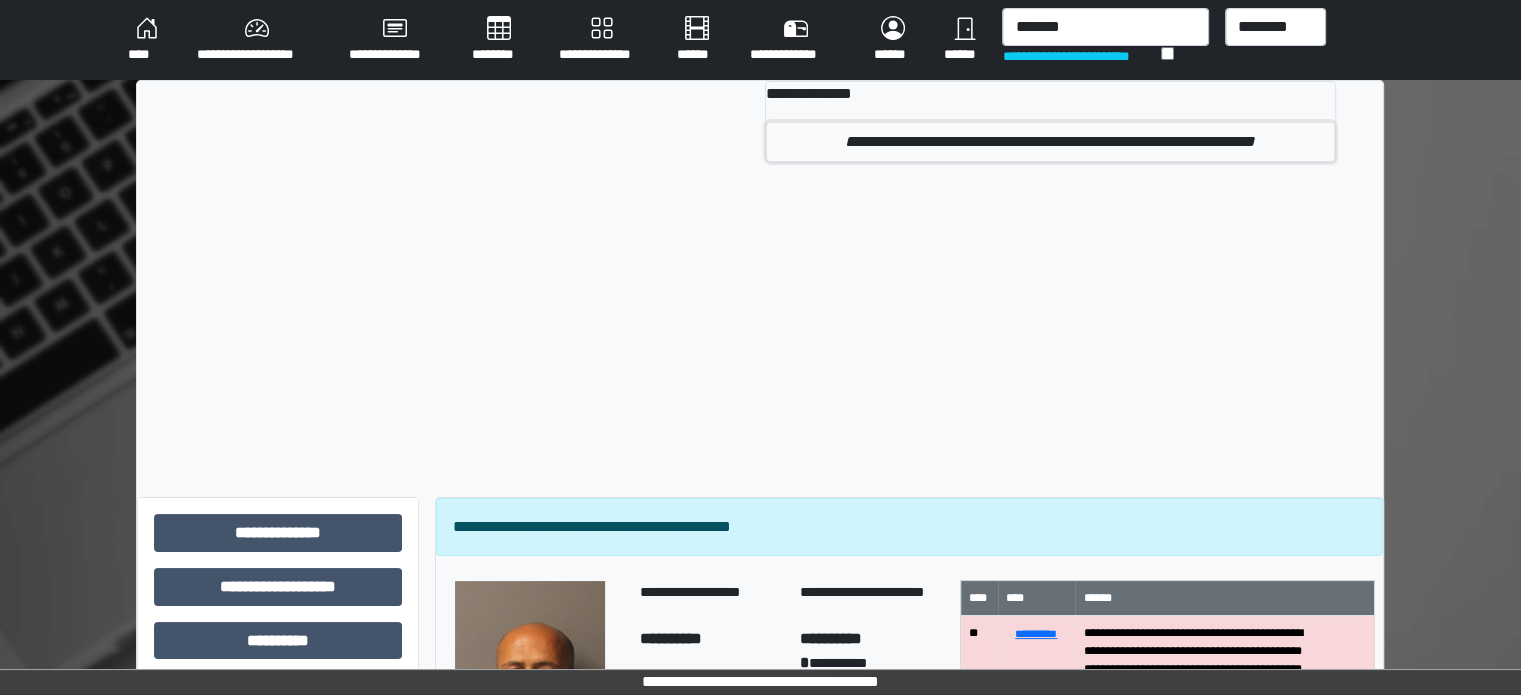 click on "**********" at bounding box center (1050, 142) 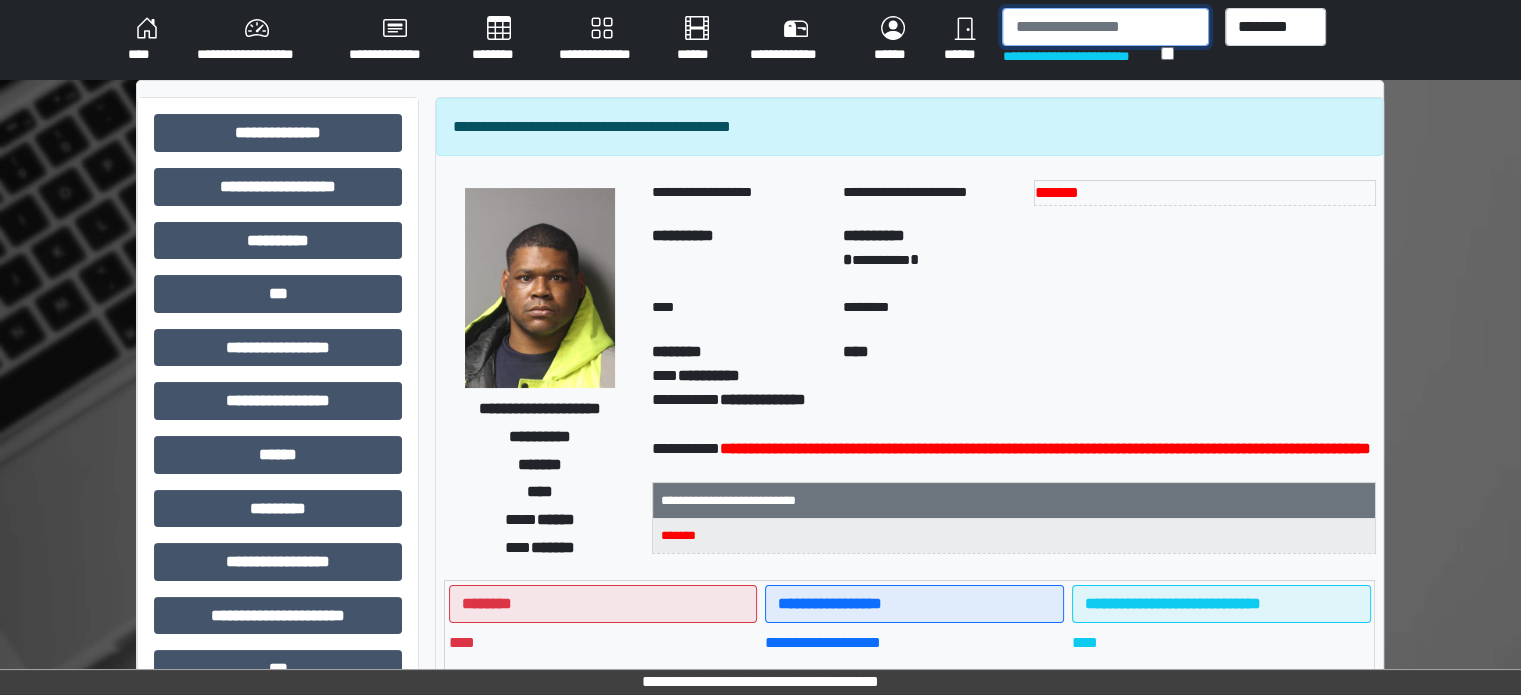 click at bounding box center [1105, 27] 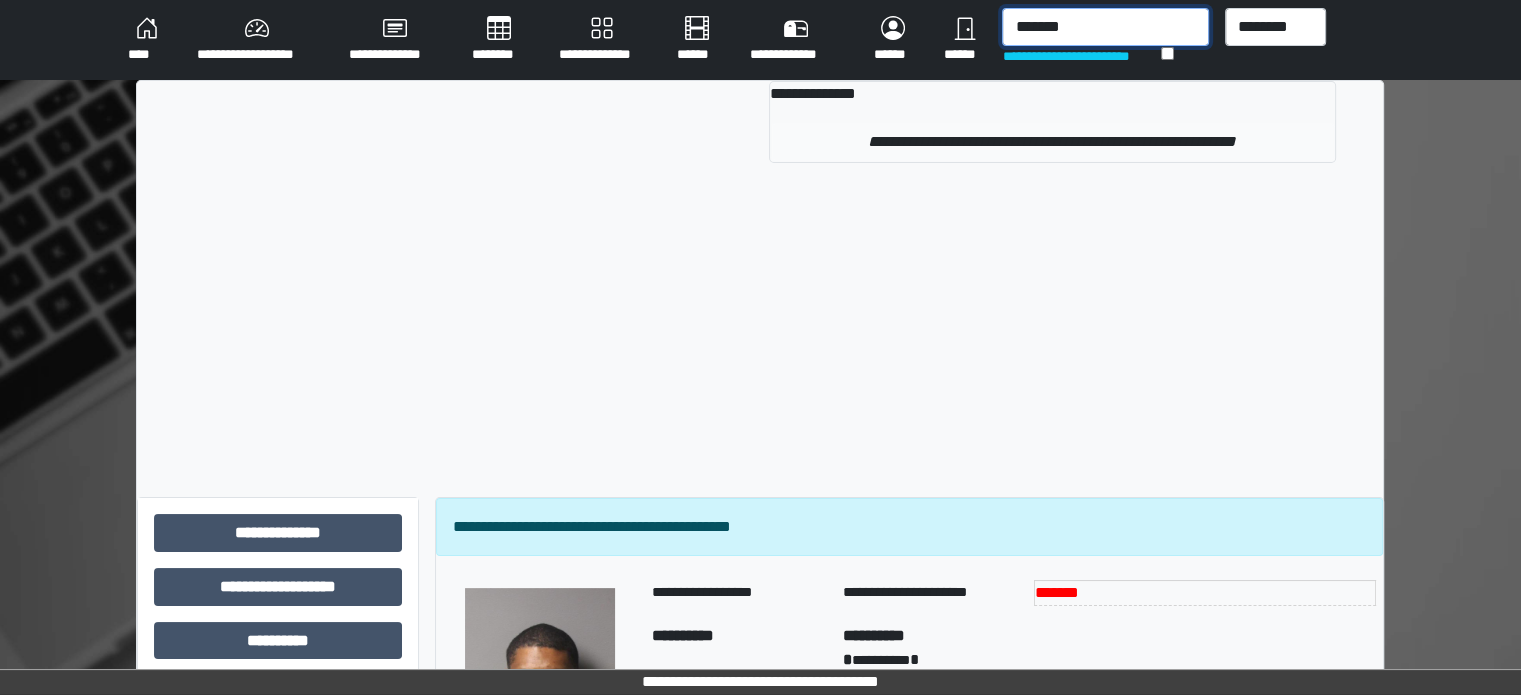 type on "*******" 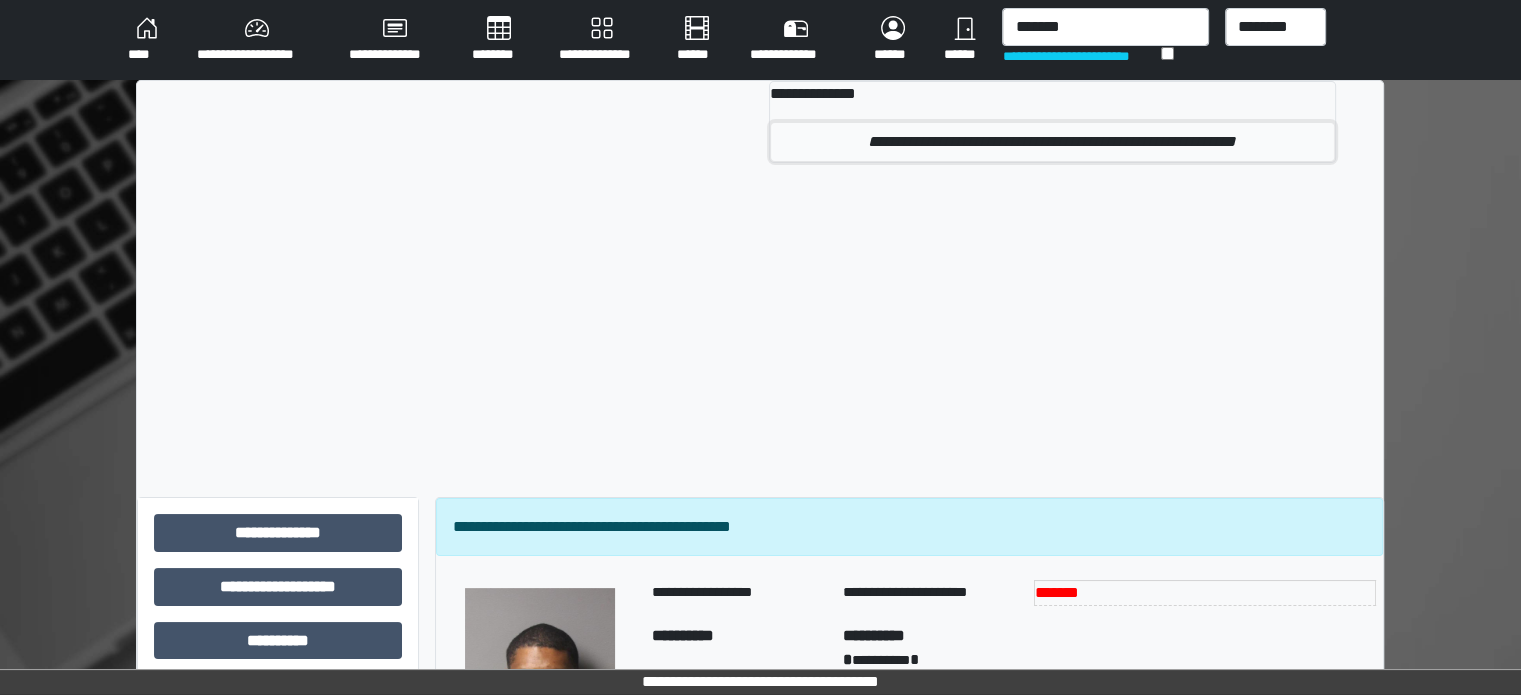 click on "**********" at bounding box center [1052, 142] 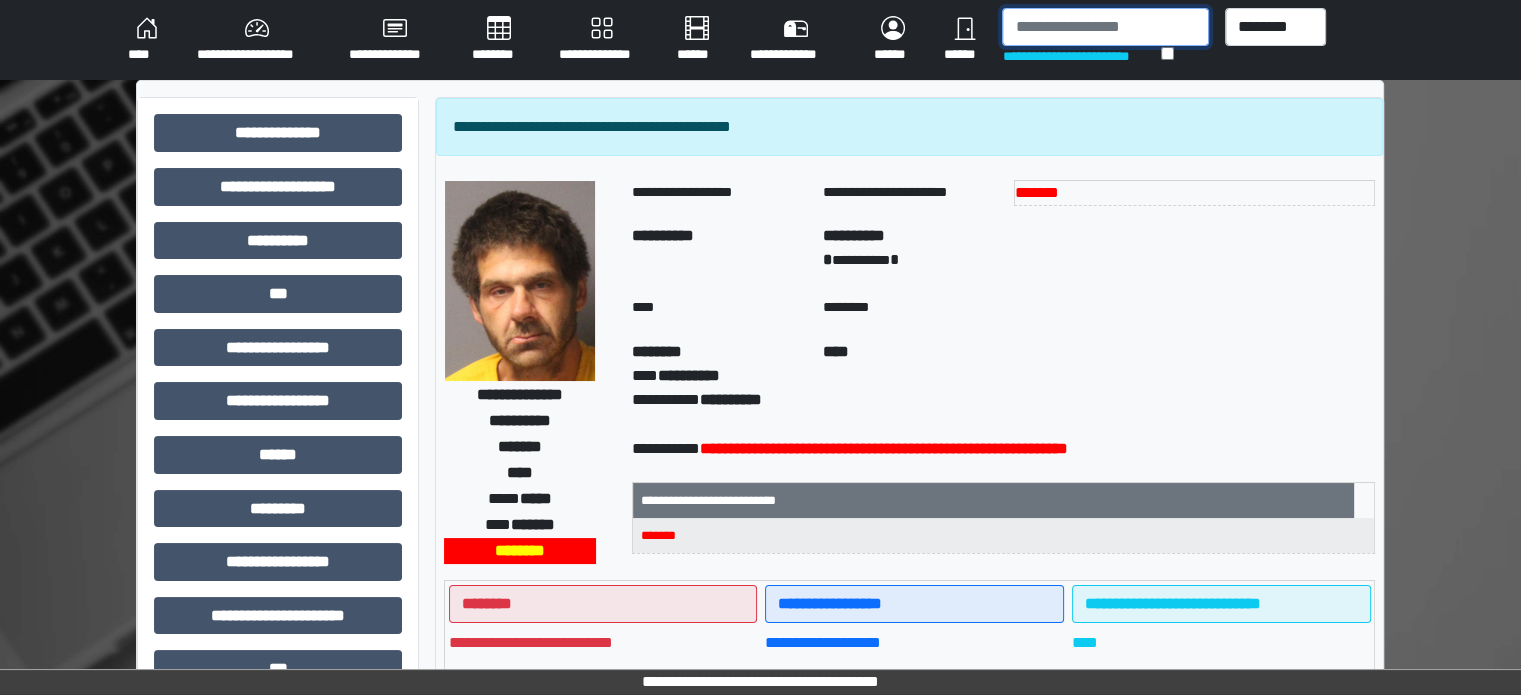 click at bounding box center [1105, 27] 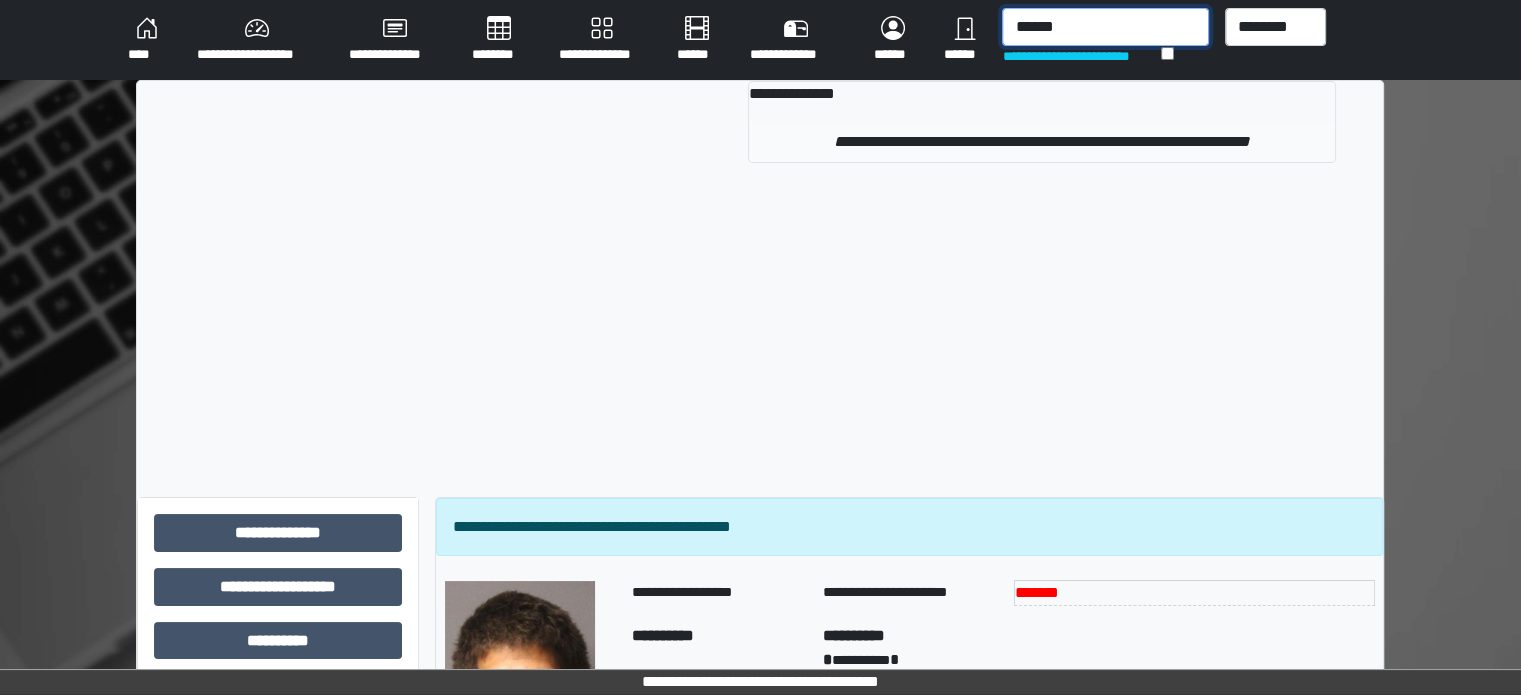 type on "******" 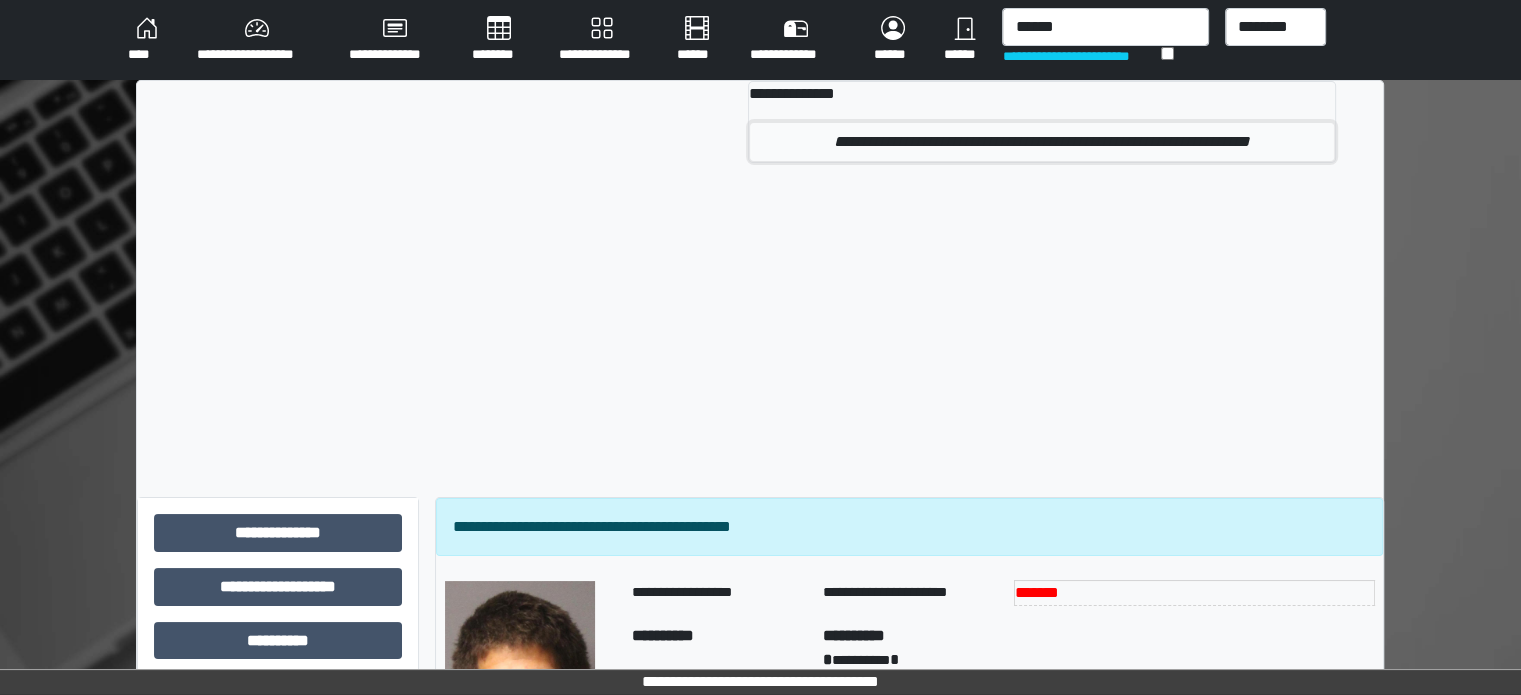 click on "**********" at bounding box center (1041, 142) 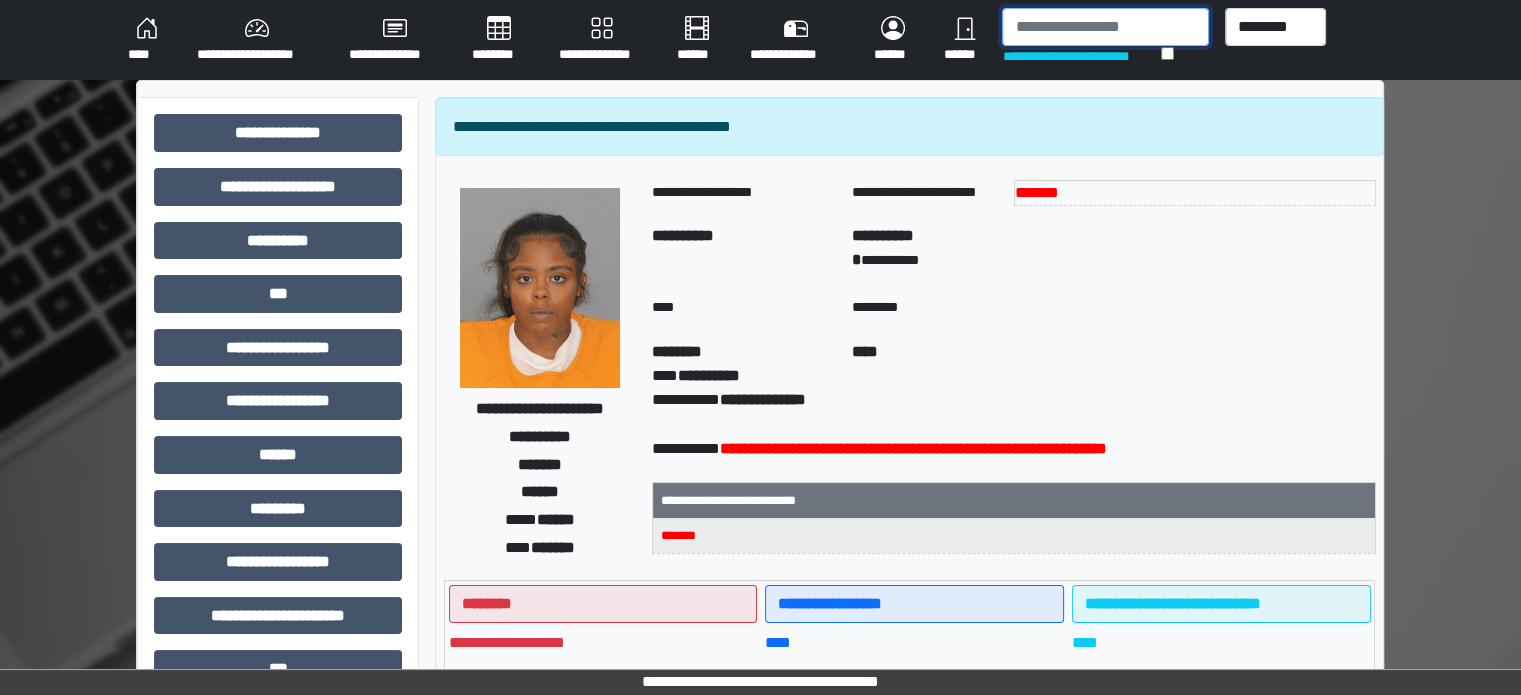 click at bounding box center (1105, 27) 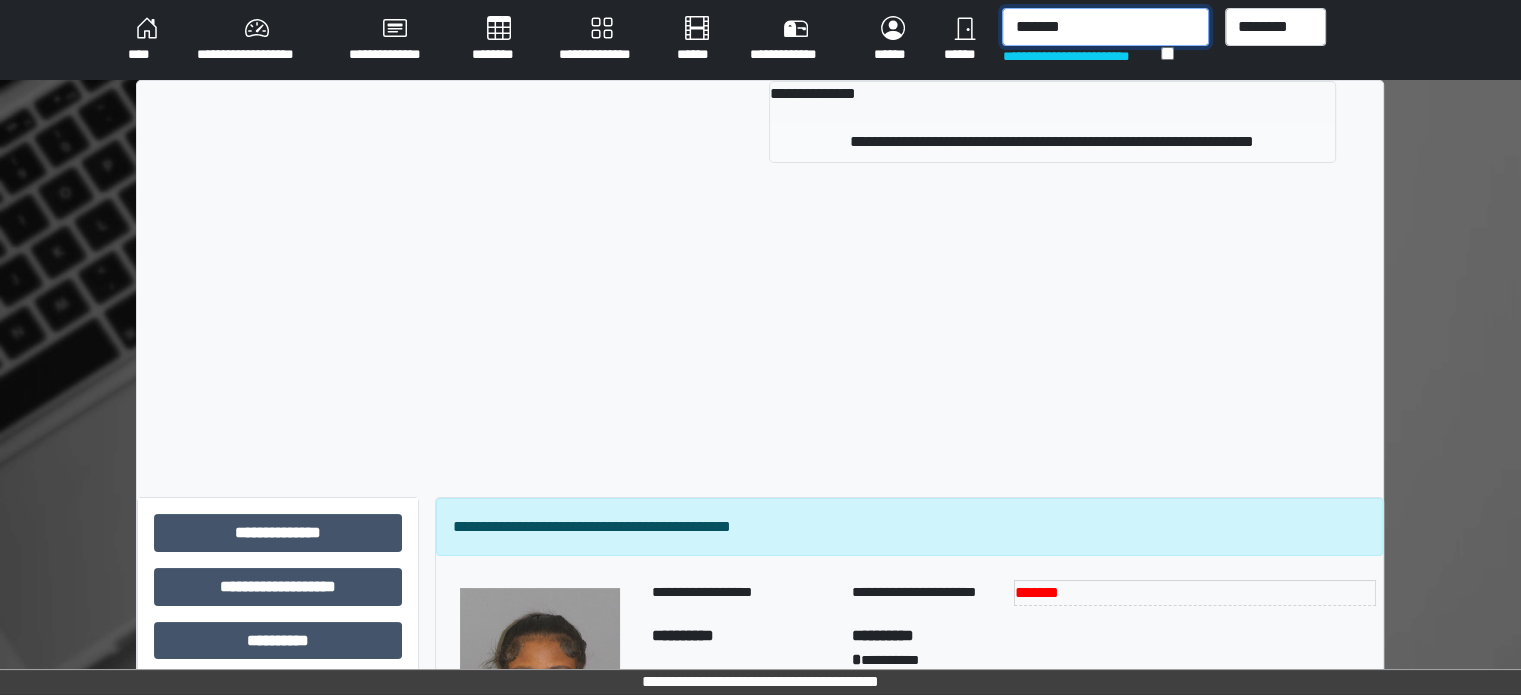 type on "*******" 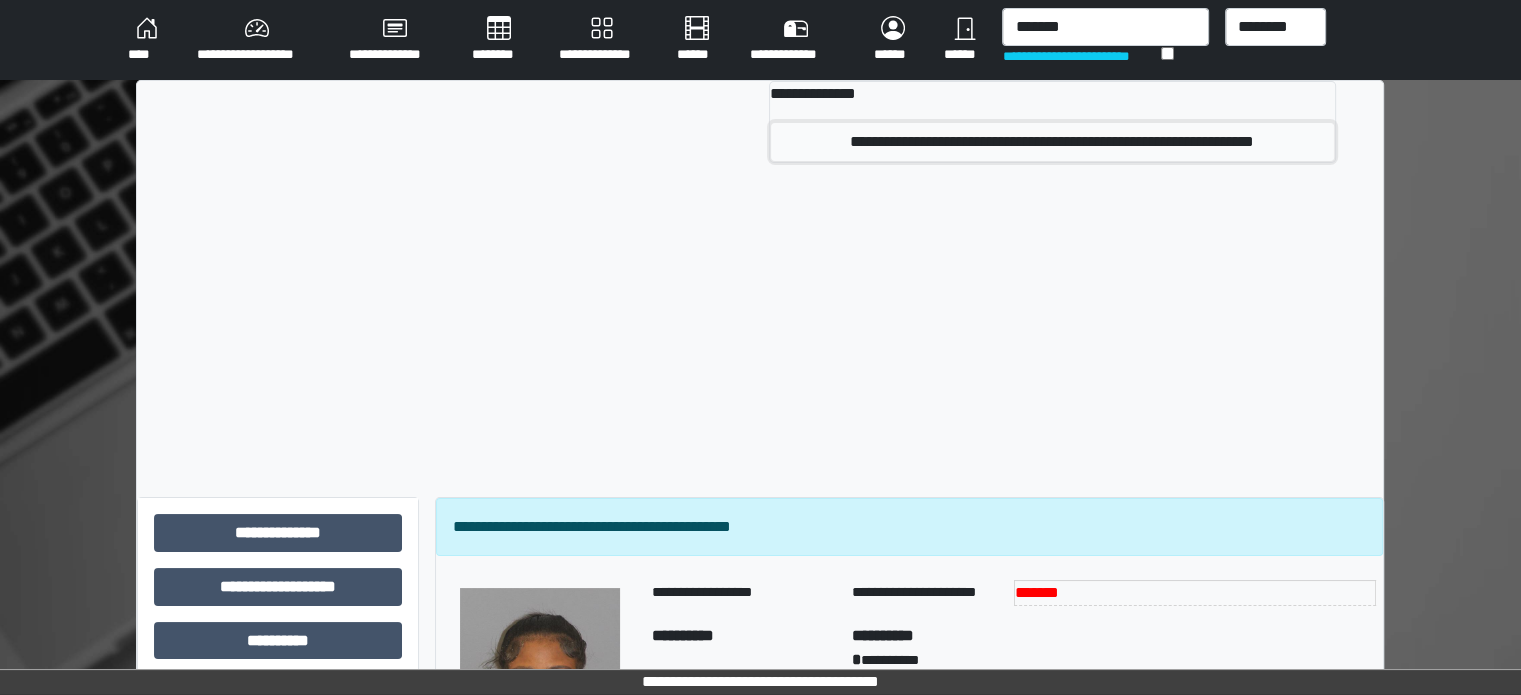click on "**********" at bounding box center (1052, 142) 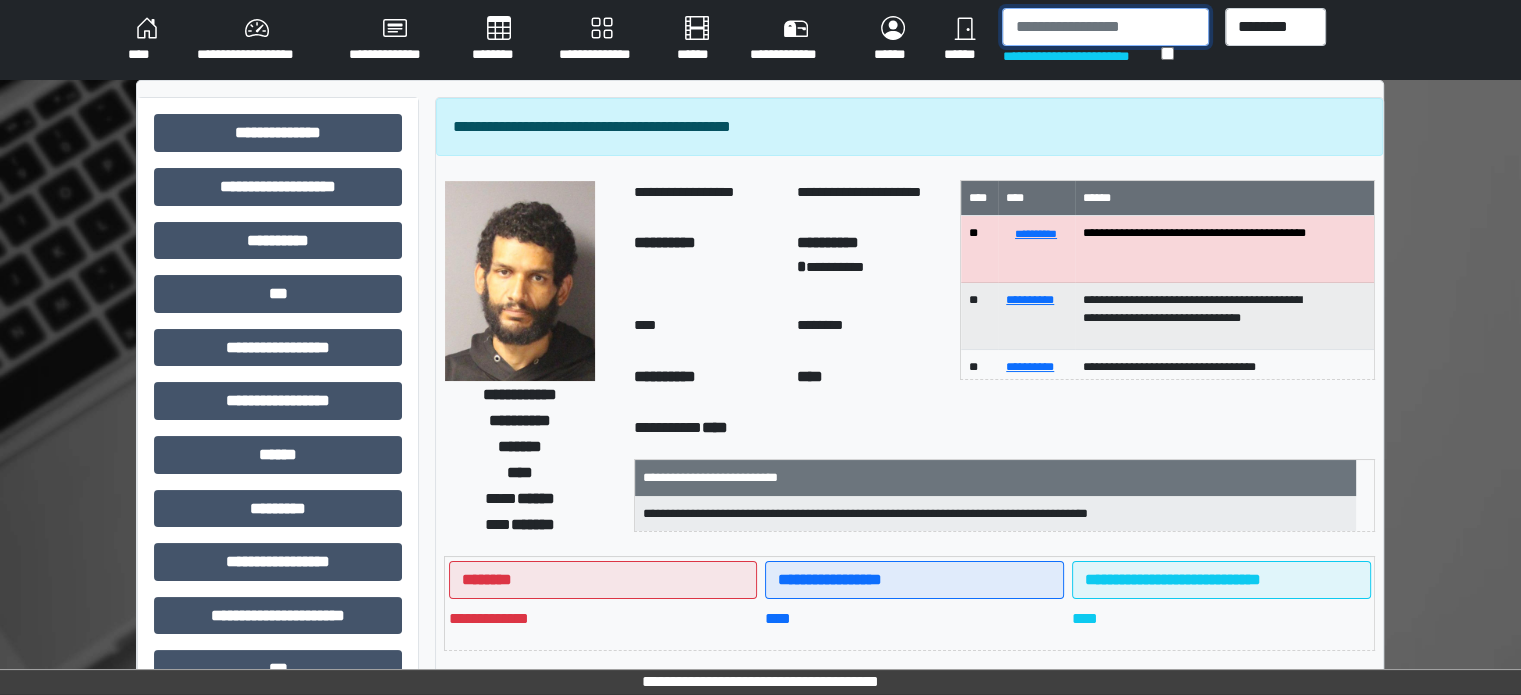 click at bounding box center (1105, 27) 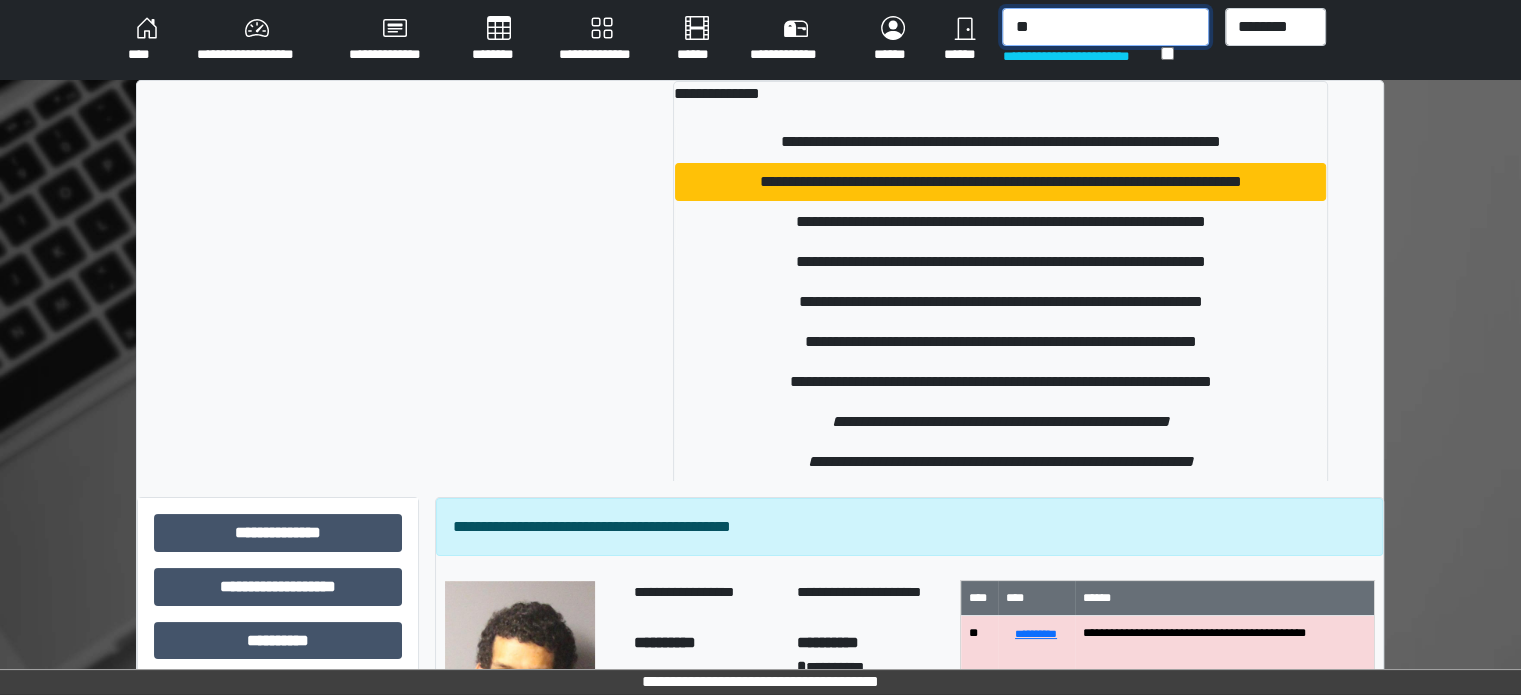 type on "*" 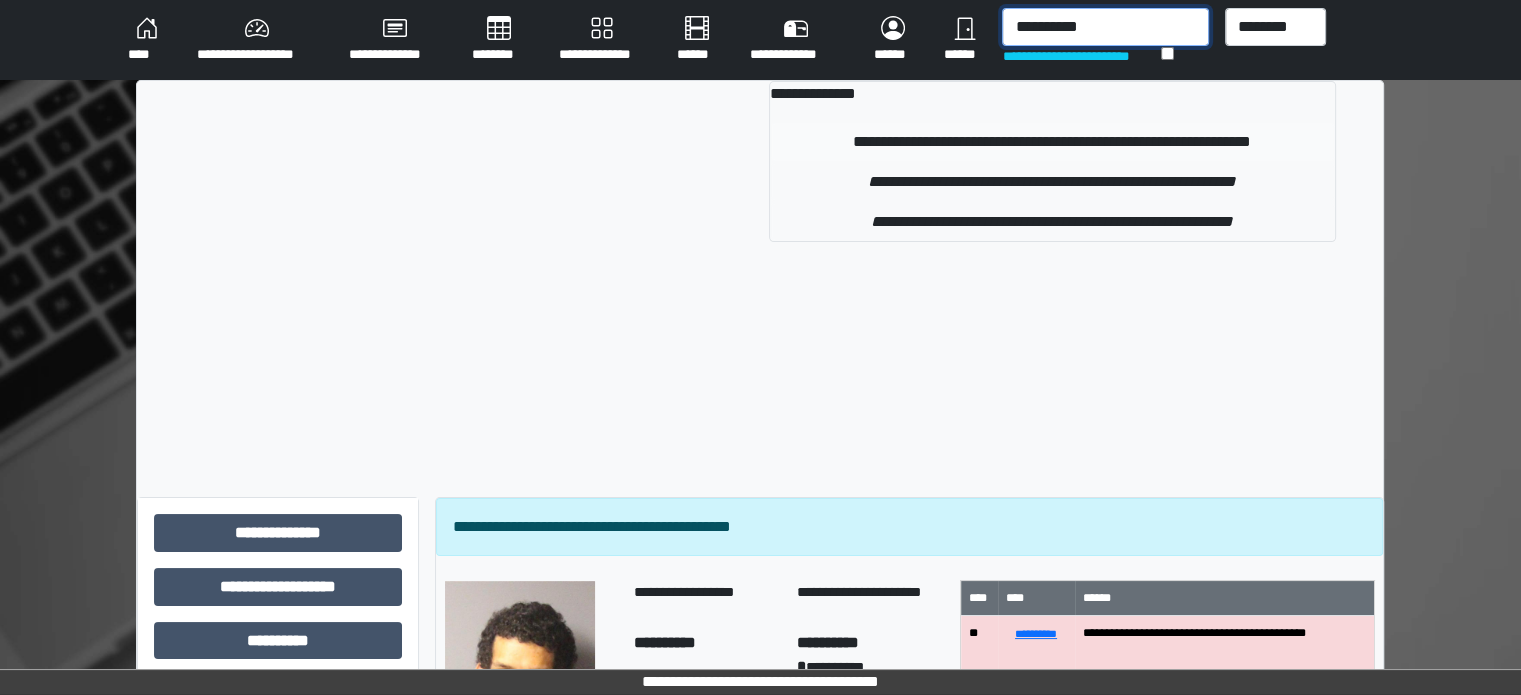 type on "**********" 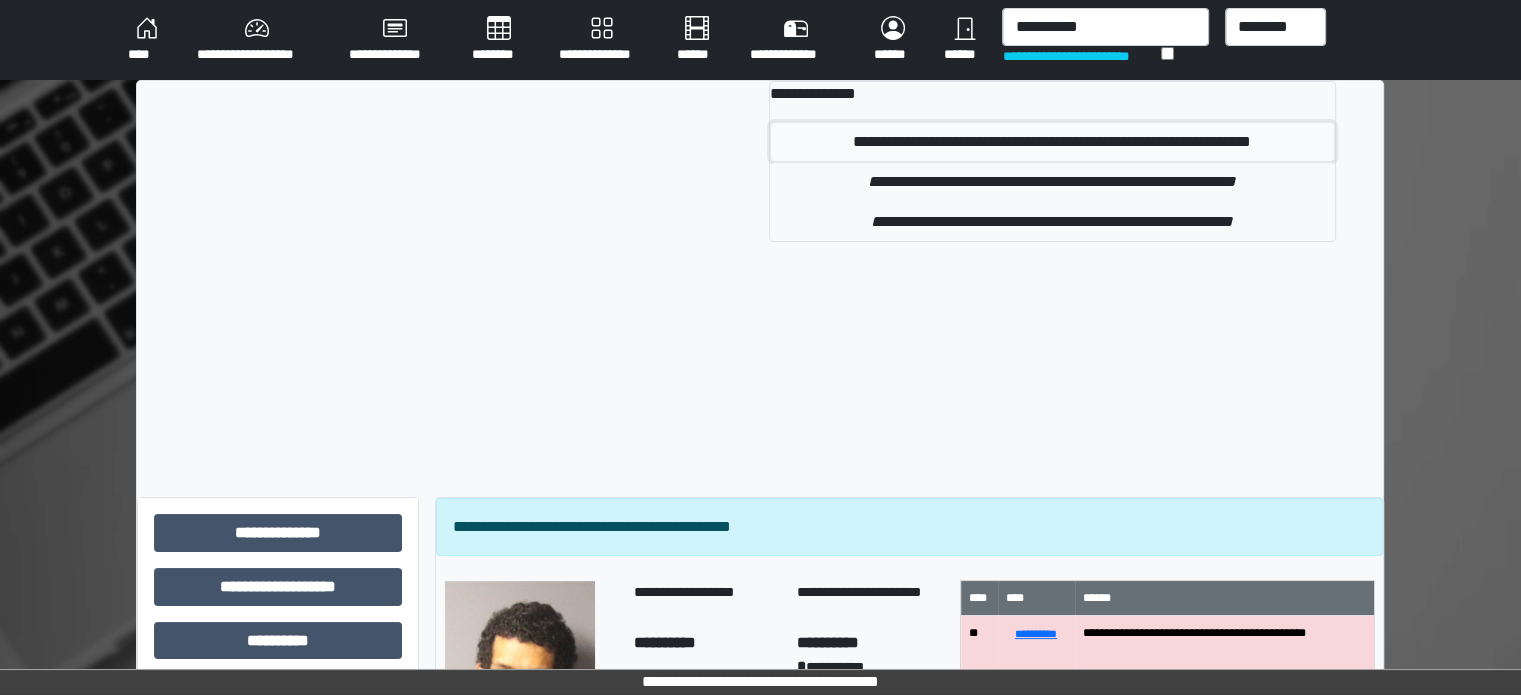 click on "**********" at bounding box center (1052, 142) 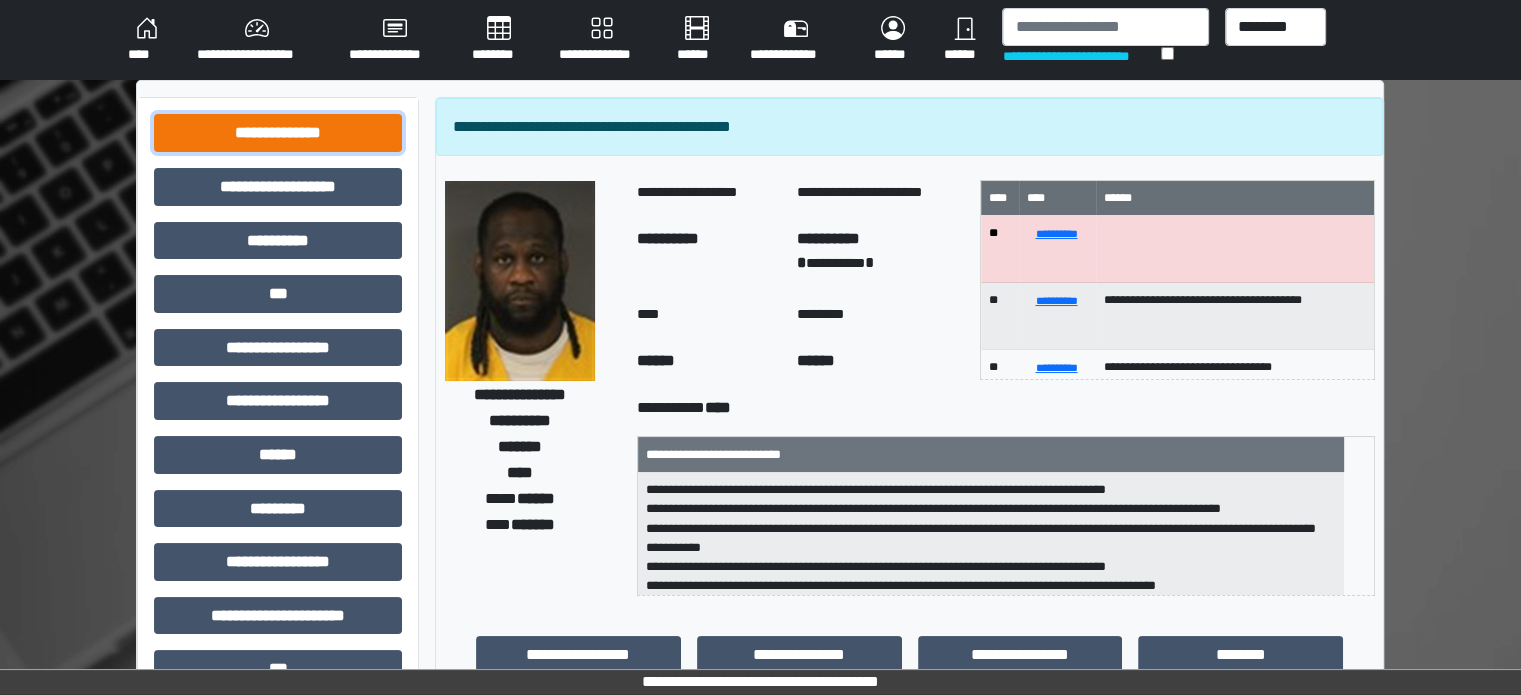 click on "**********" at bounding box center (278, 133) 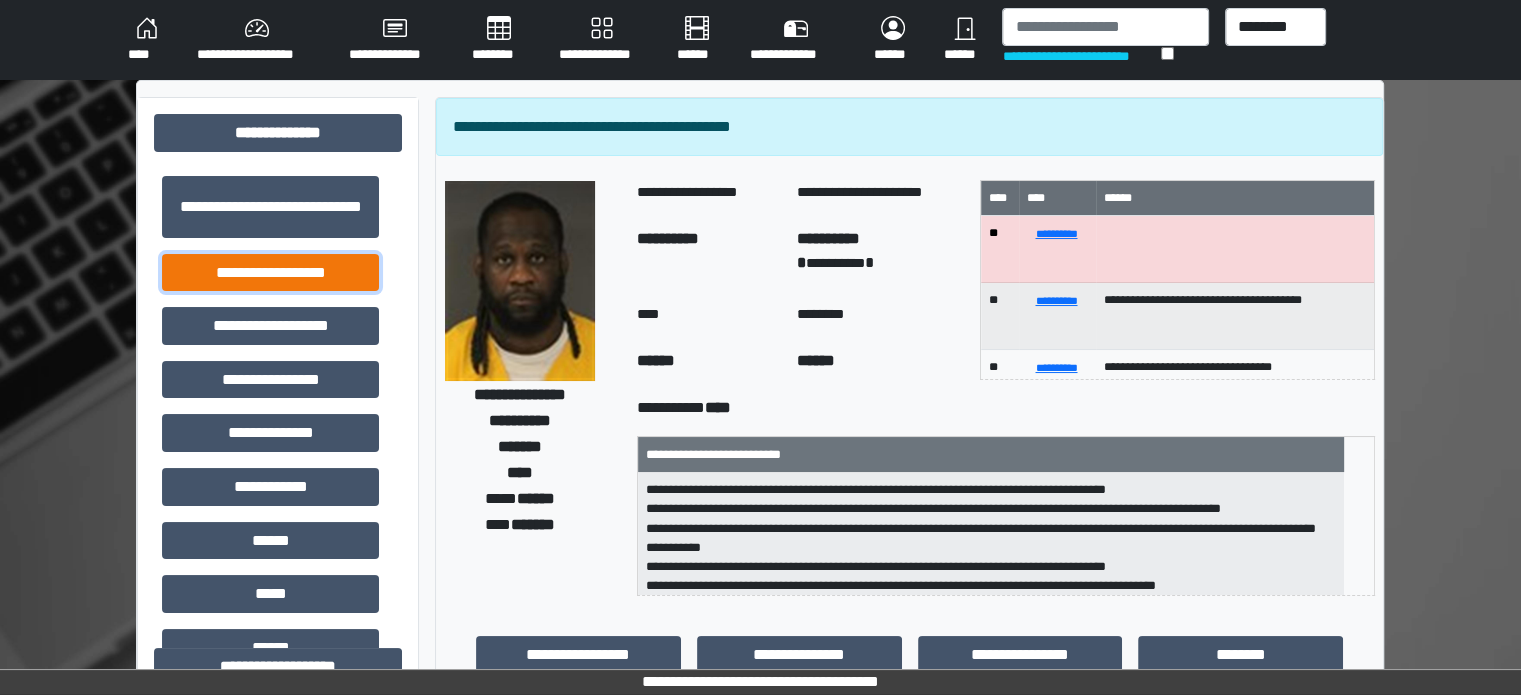 click on "**********" at bounding box center [270, 273] 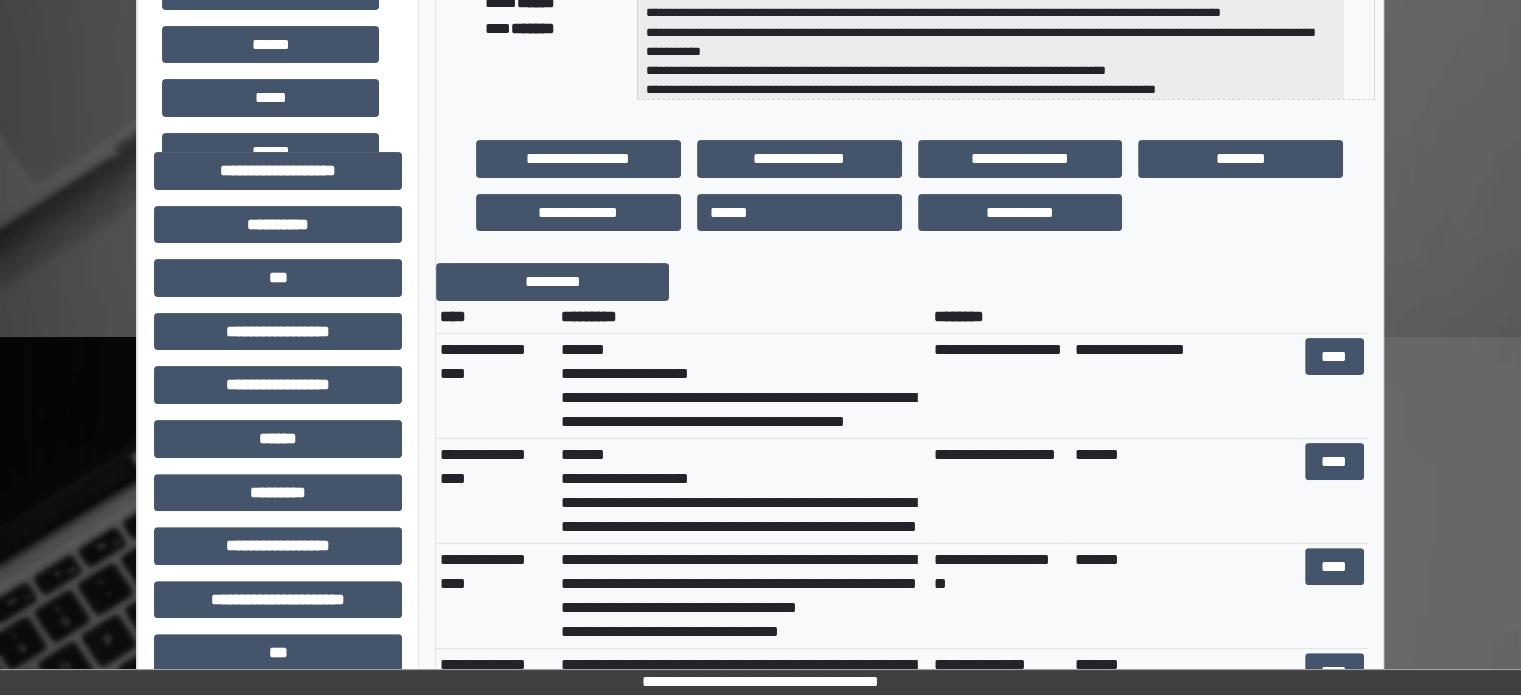 scroll, scrollTop: 500, scrollLeft: 0, axis: vertical 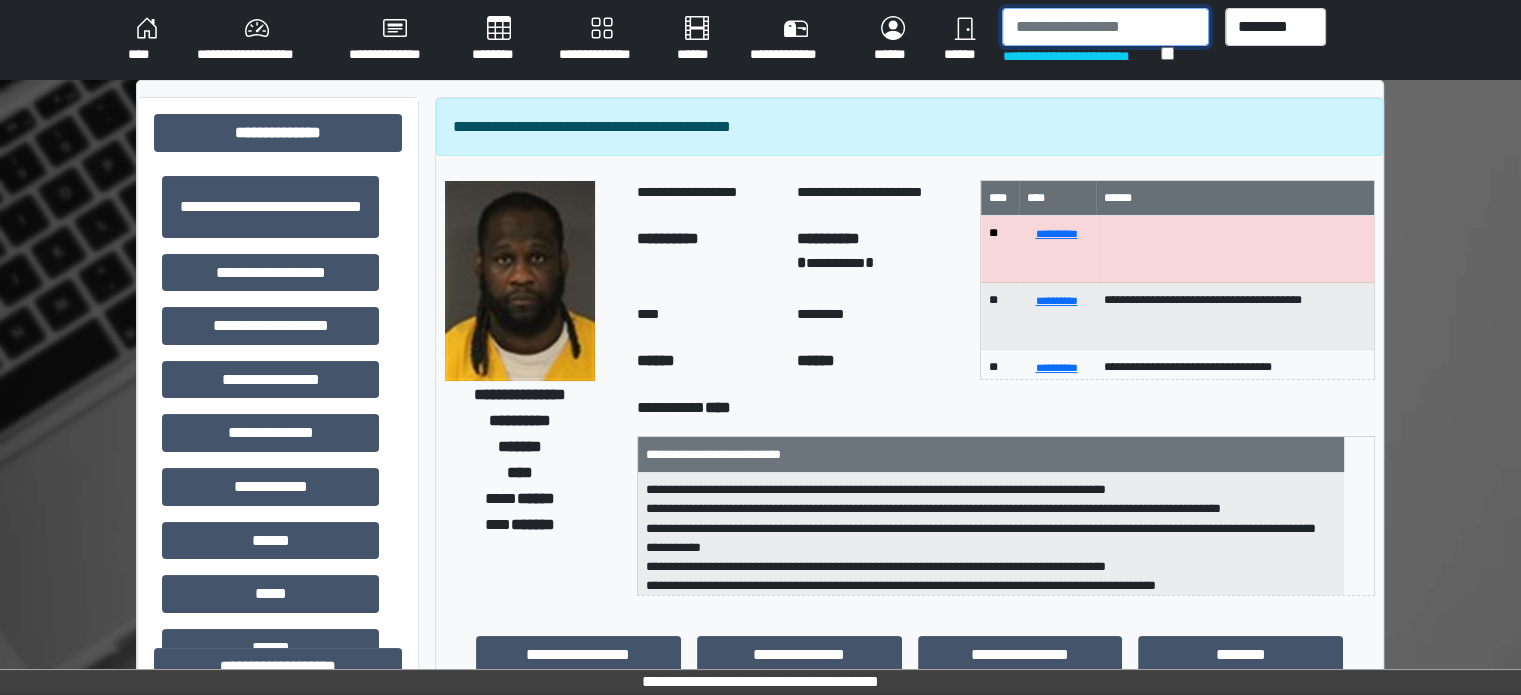 click at bounding box center (1105, 27) 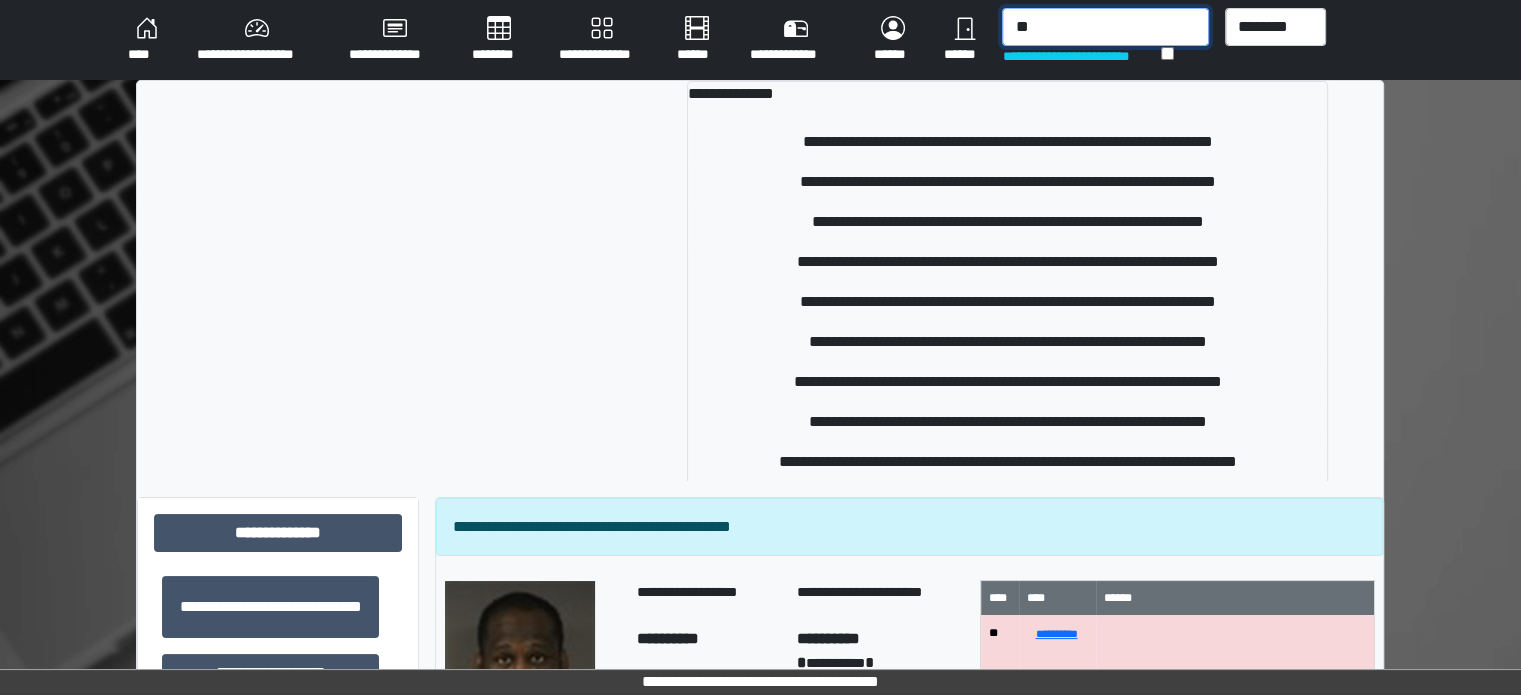type on "*" 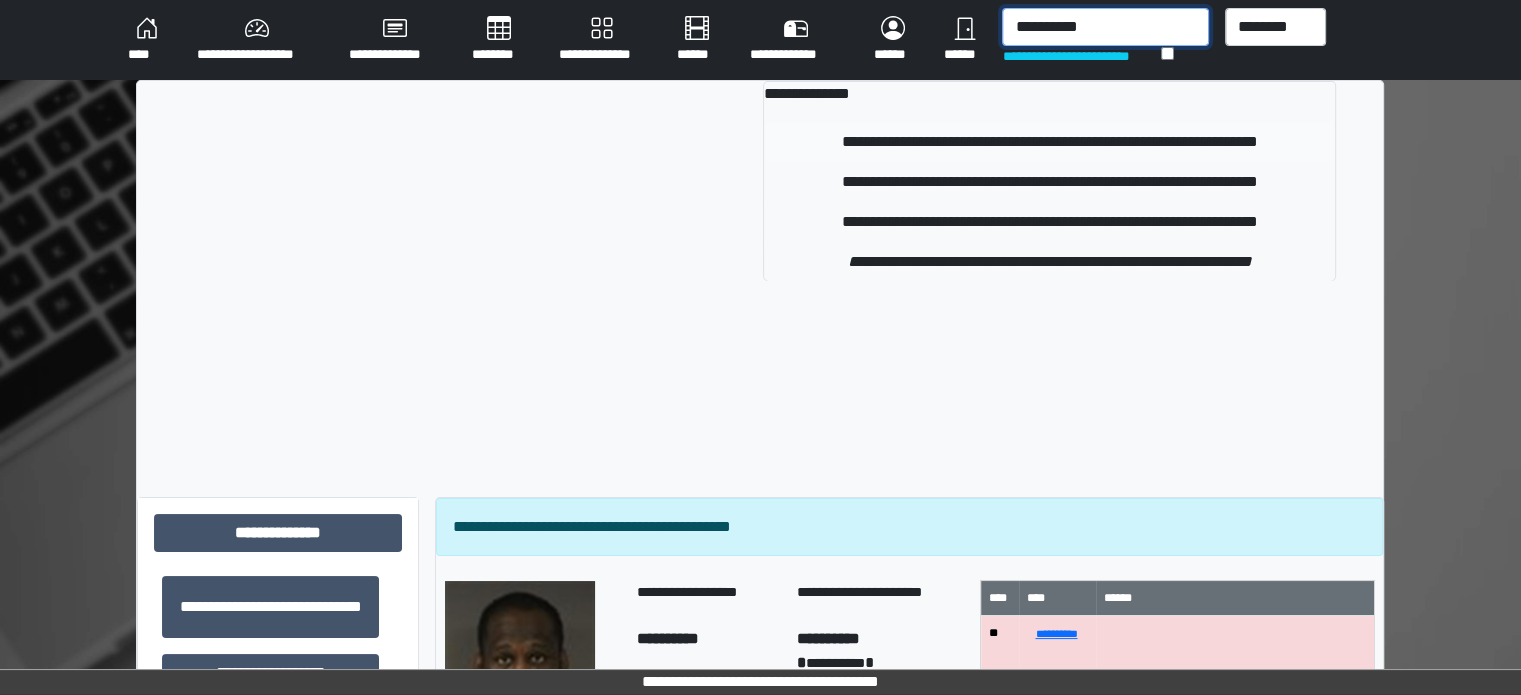 type on "**********" 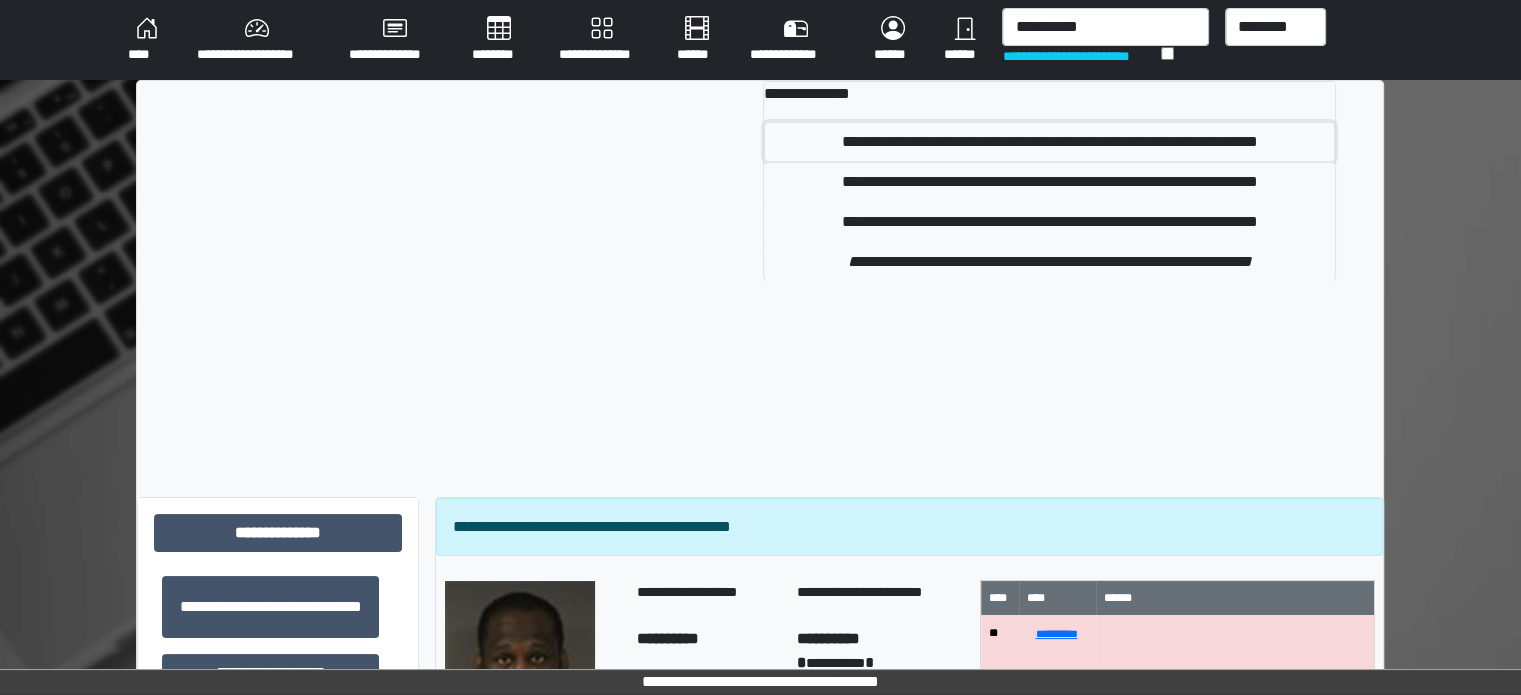 click on "**********" at bounding box center (1049, 142) 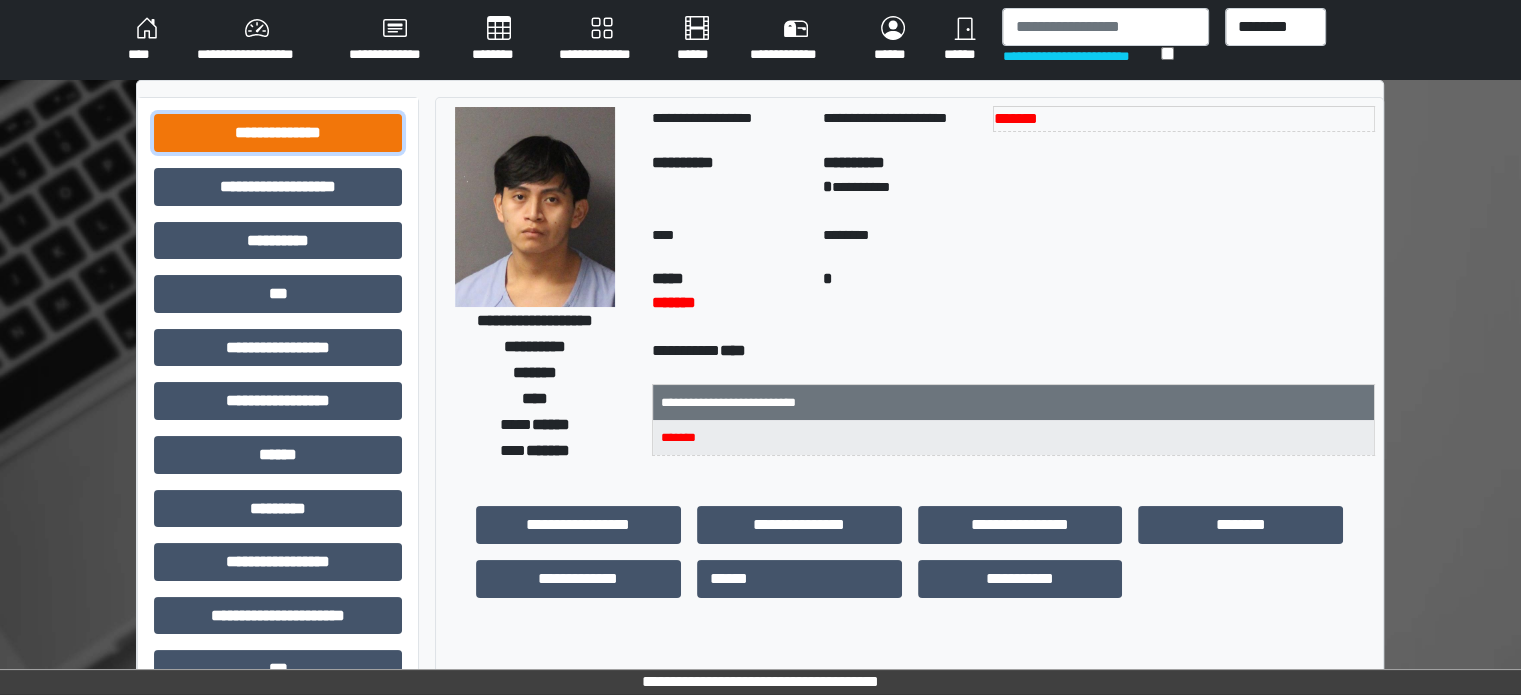 click on "**********" at bounding box center (278, 133) 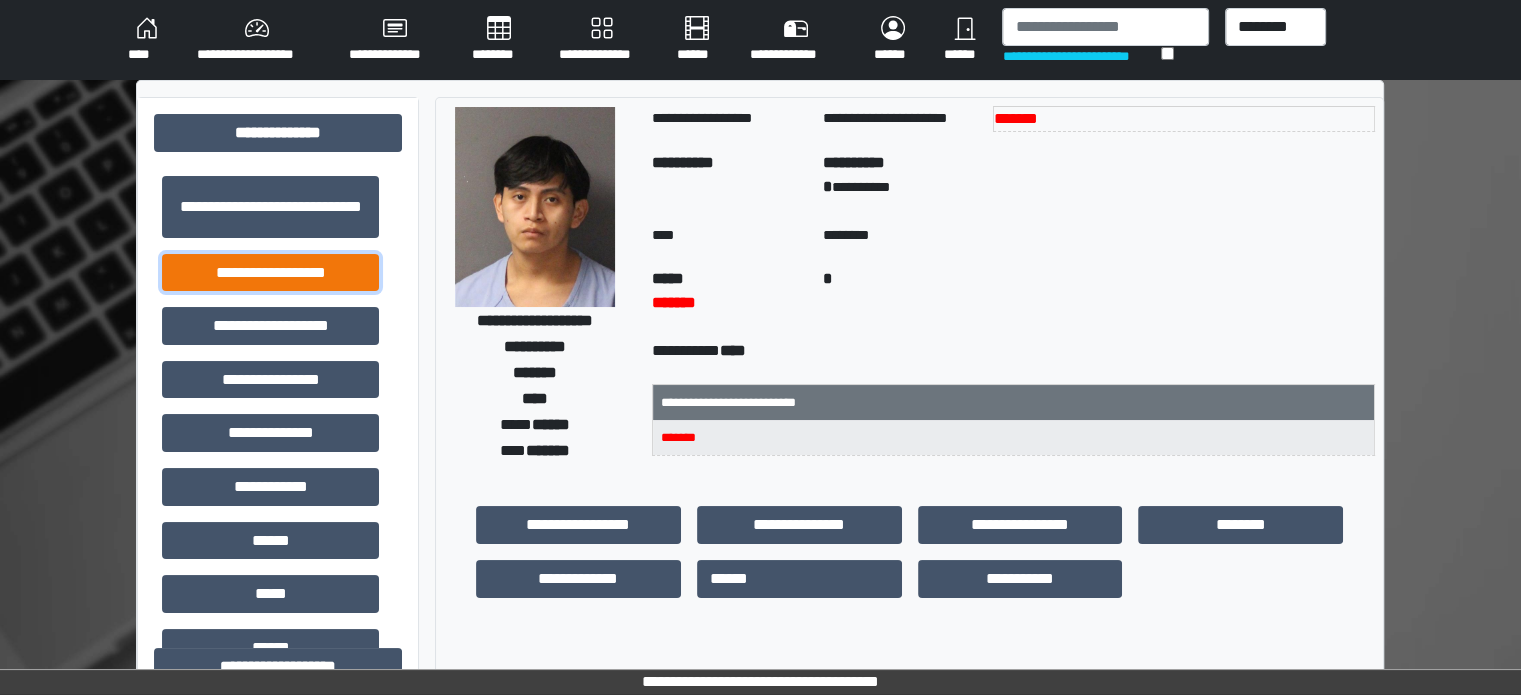 click on "**********" at bounding box center [270, 273] 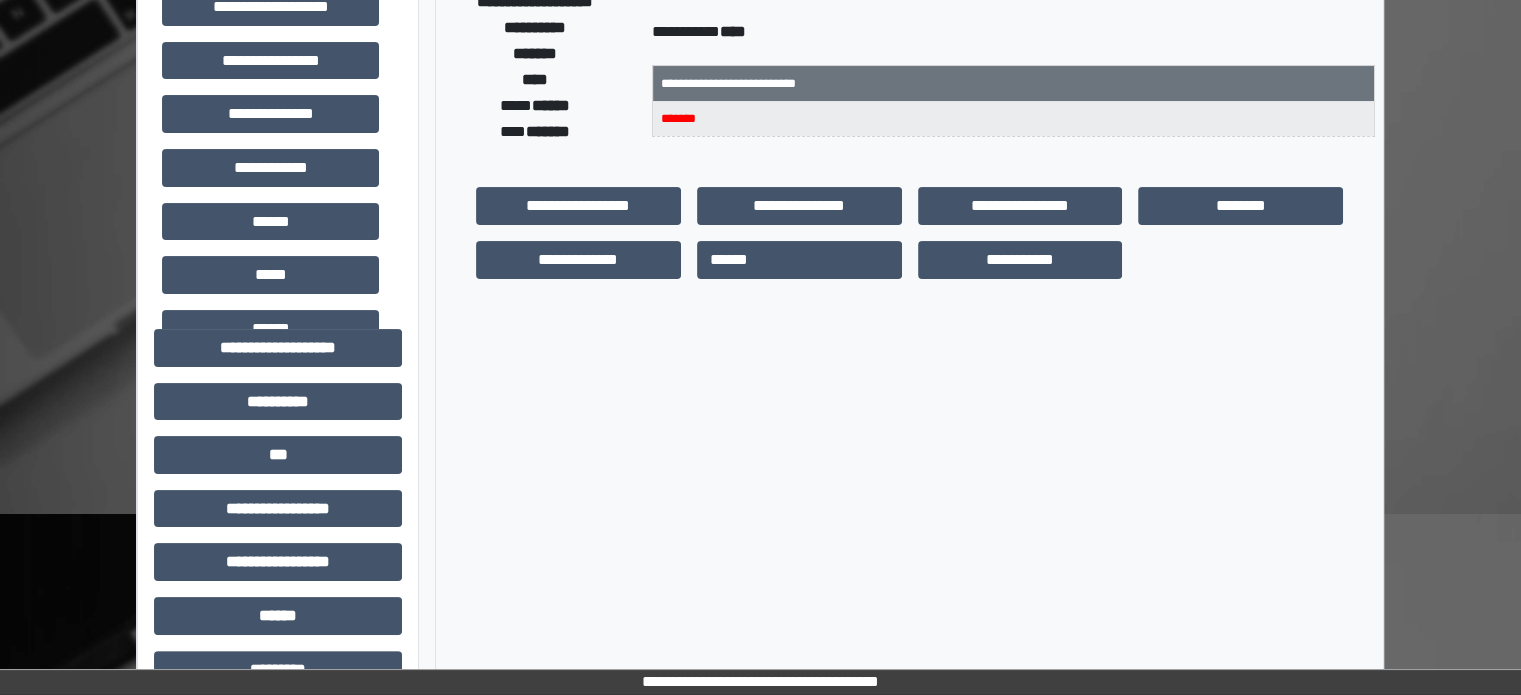 scroll, scrollTop: 400, scrollLeft: 0, axis: vertical 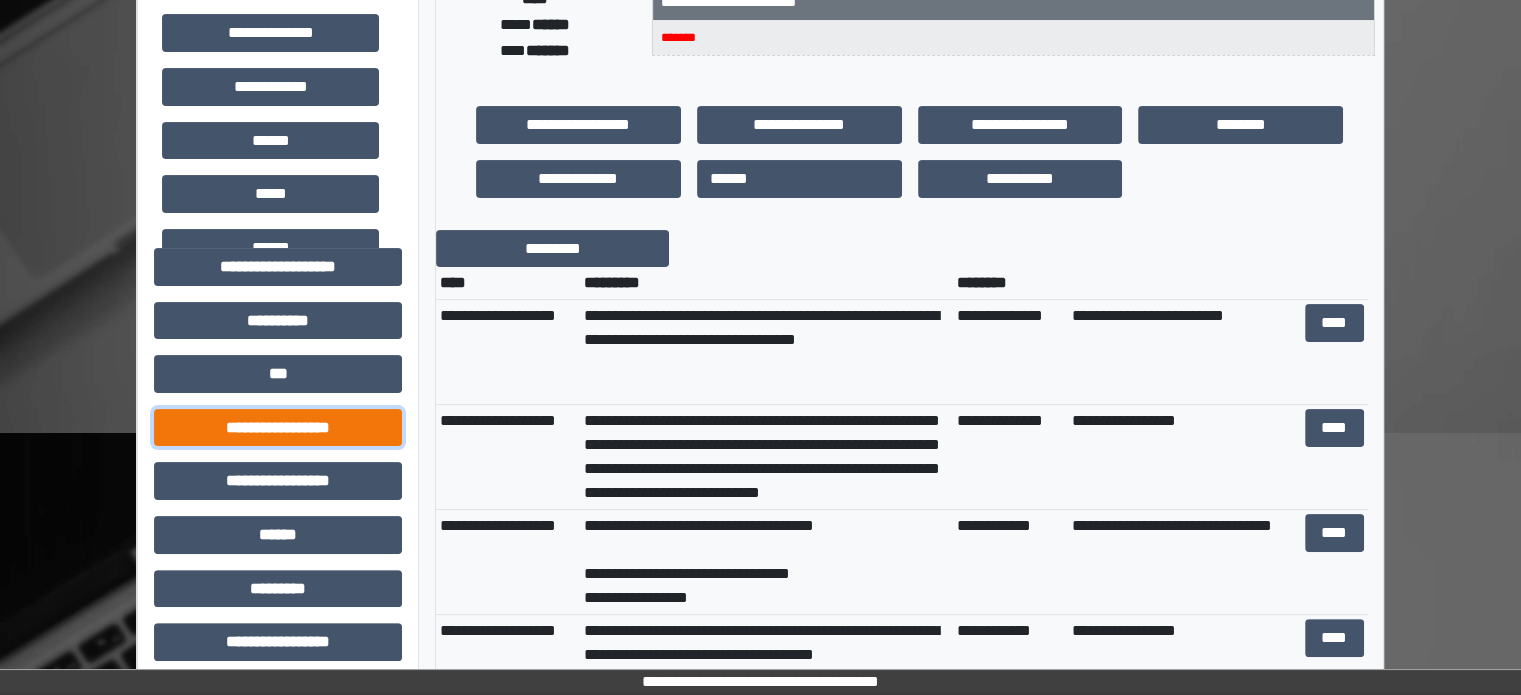 click on "**********" at bounding box center [278, 428] 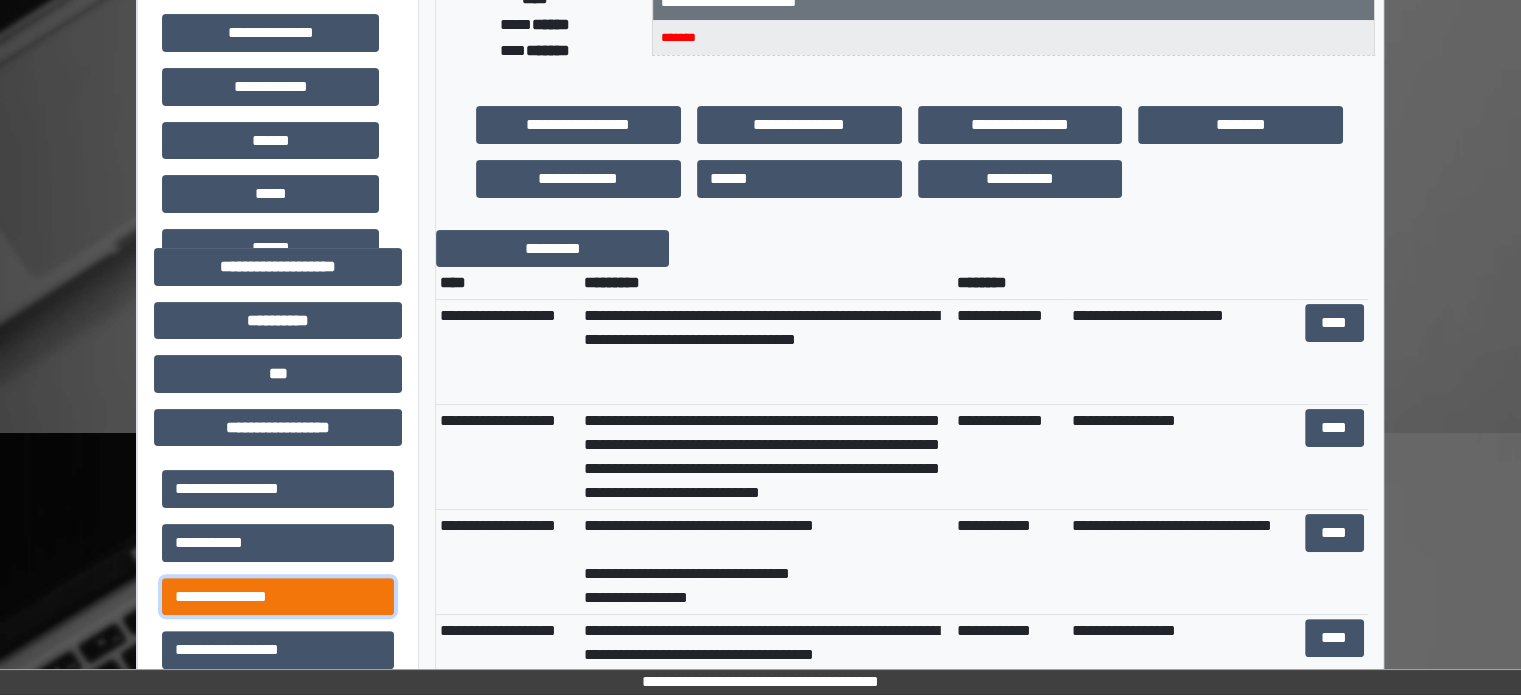 click on "**********" at bounding box center (278, 597) 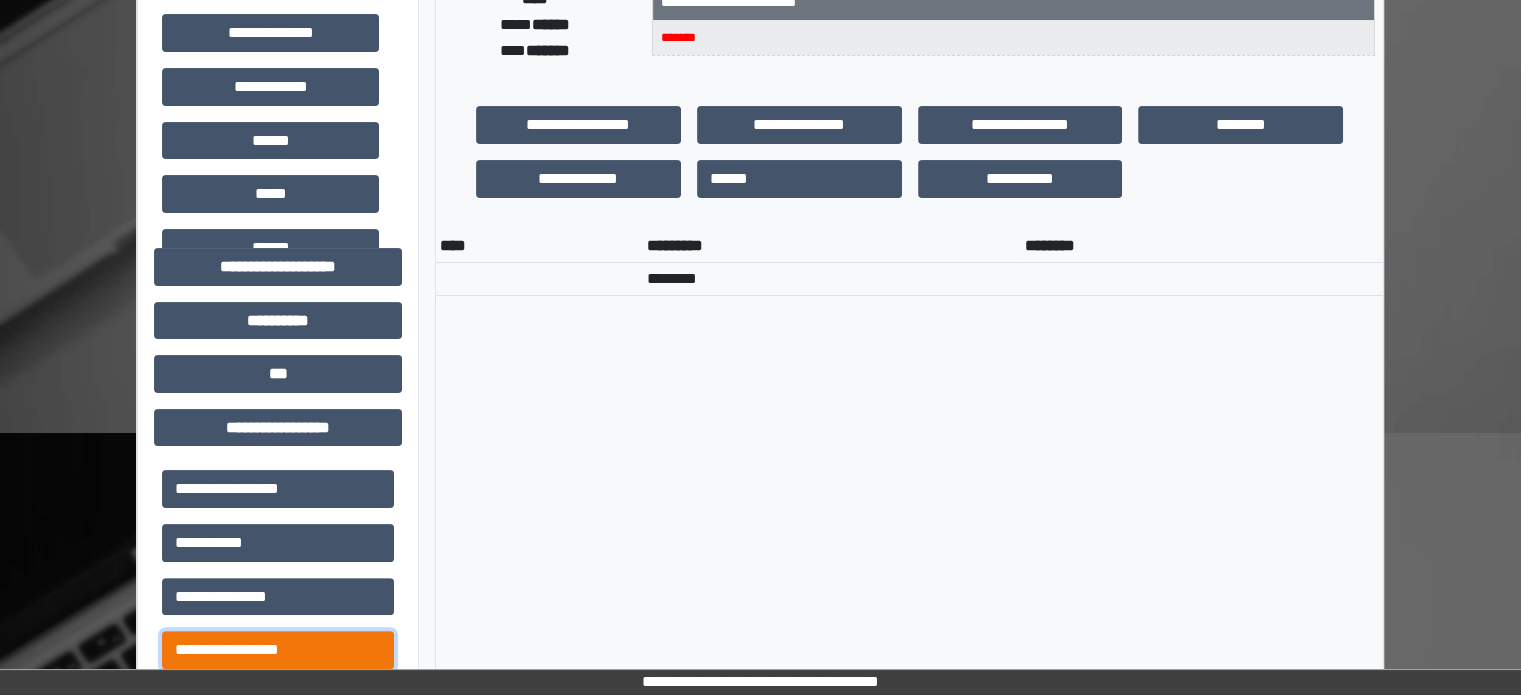 click on "**********" at bounding box center [278, 650] 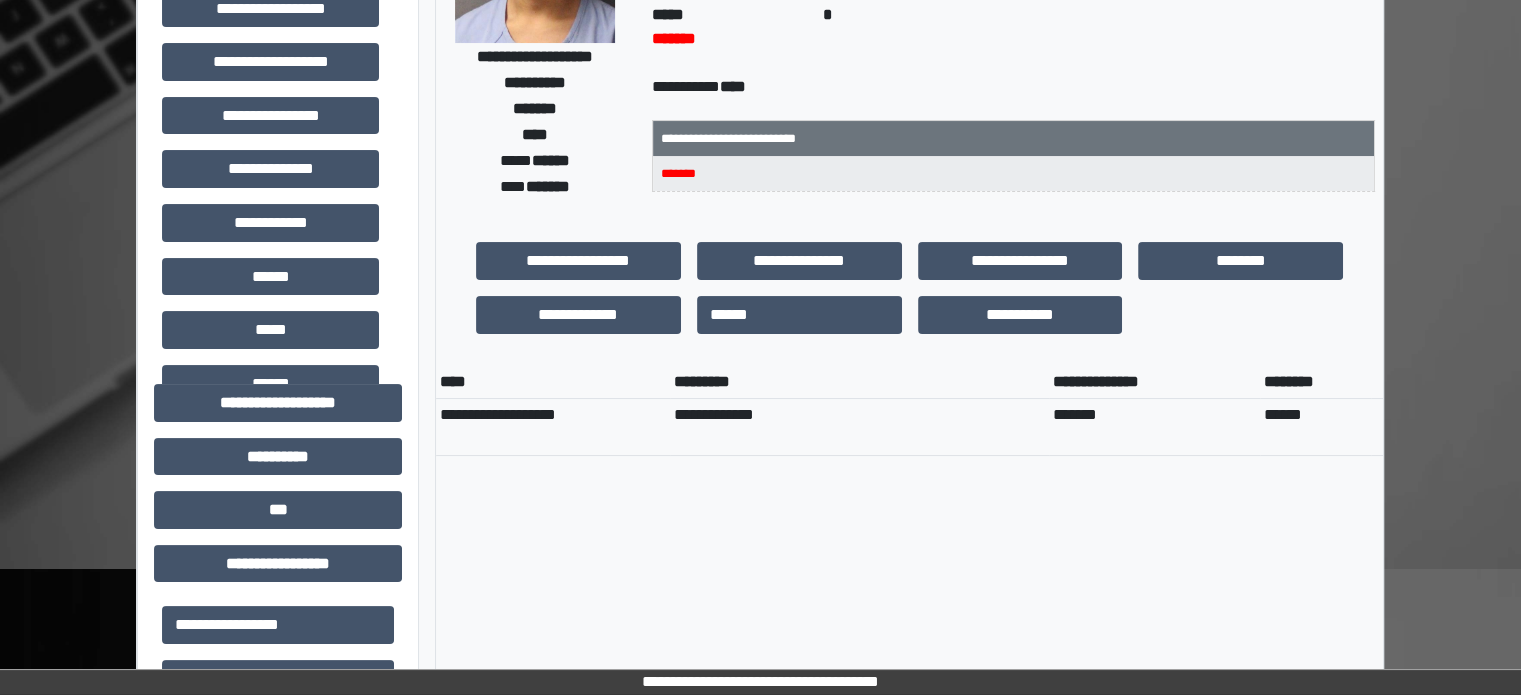 scroll, scrollTop: 0, scrollLeft: 0, axis: both 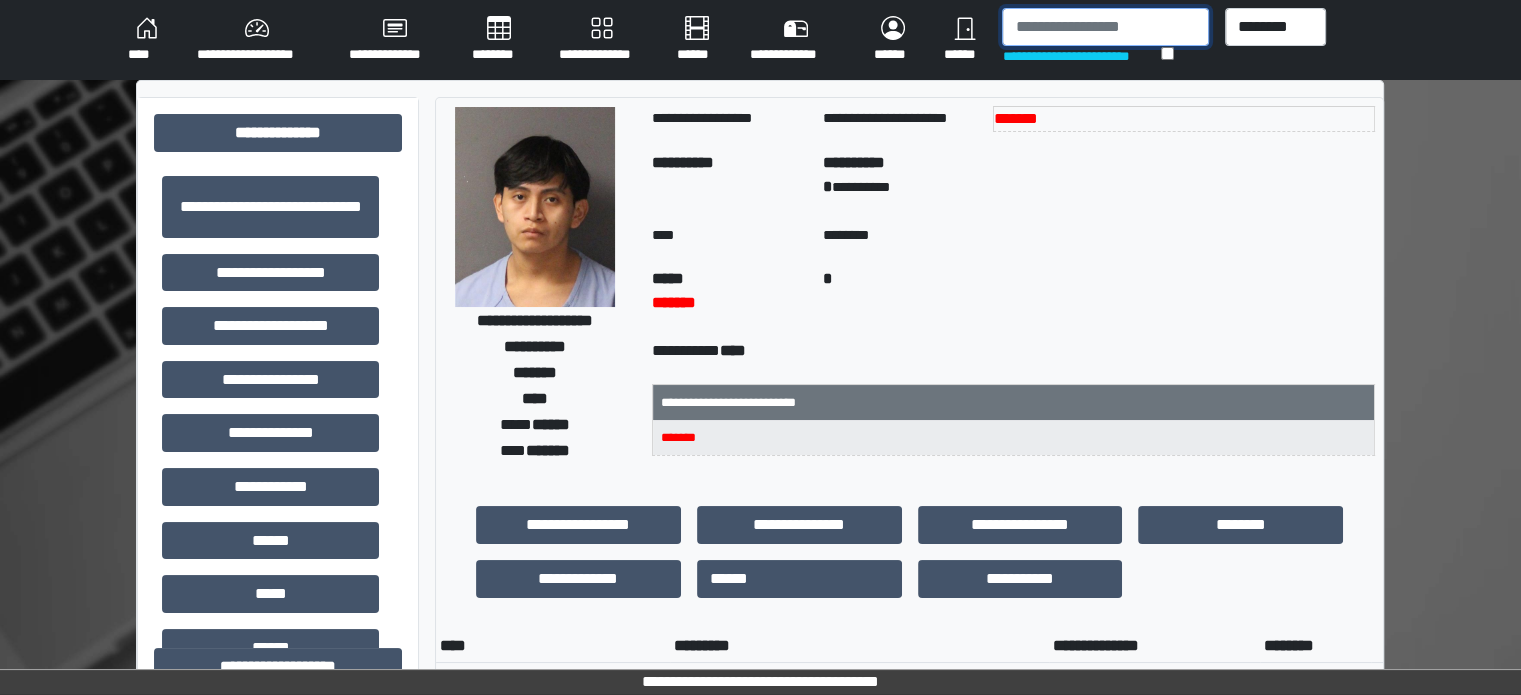click at bounding box center (1105, 27) 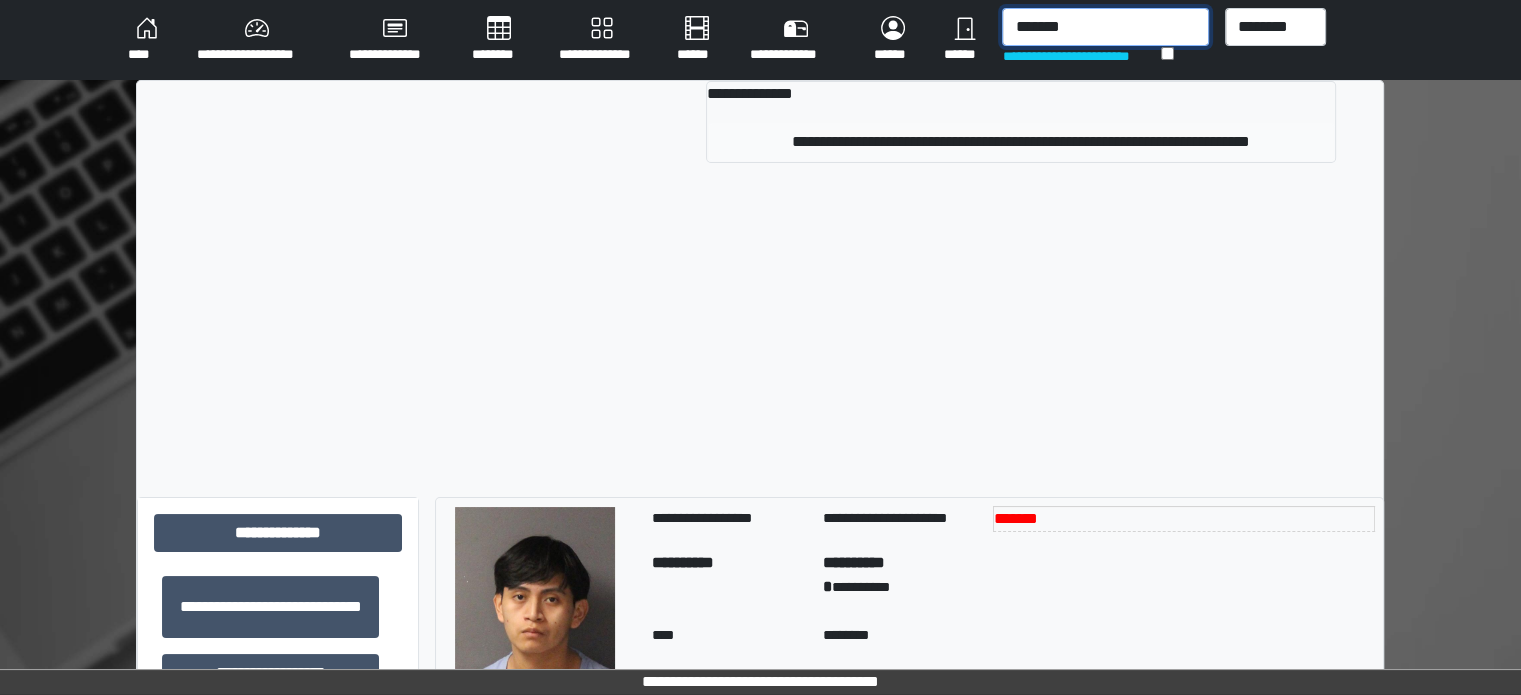 type on "*******" 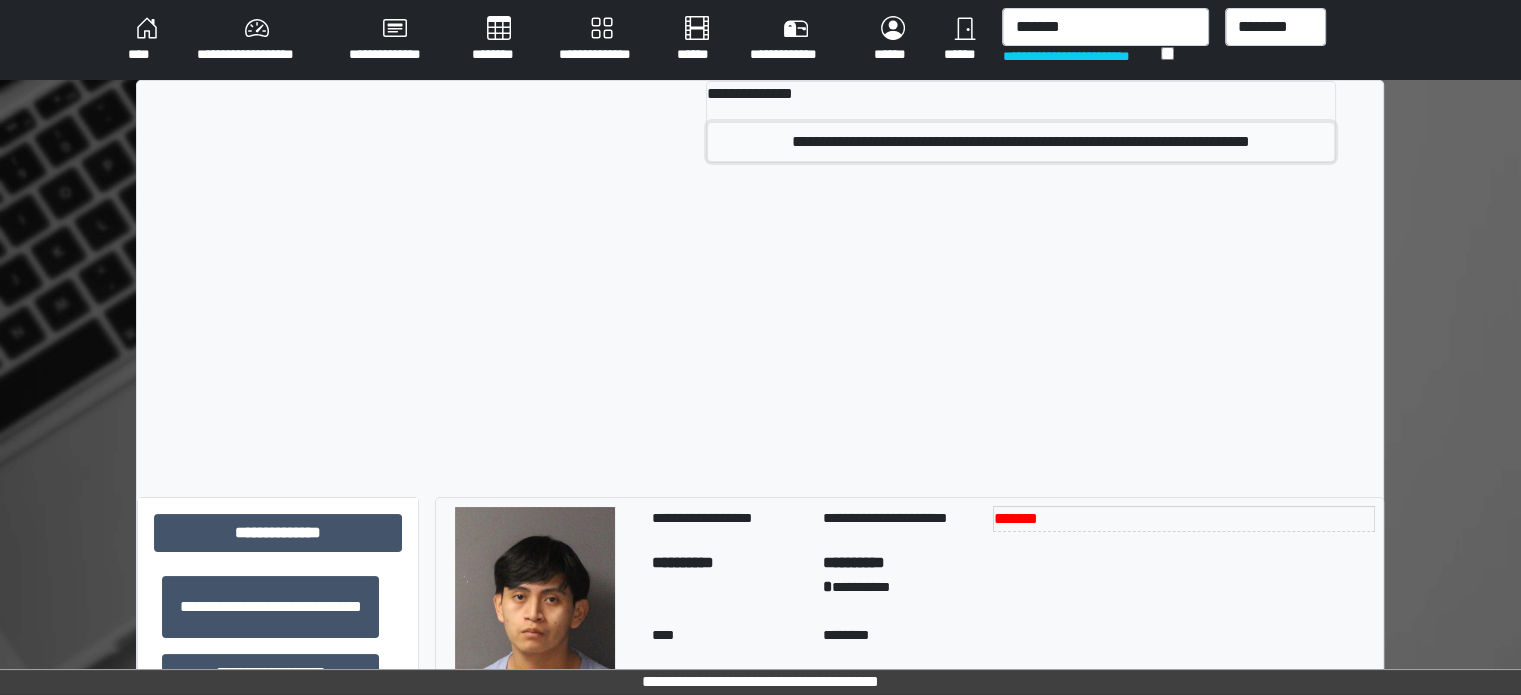 click on "**********" at bounding box center [1021, 142] 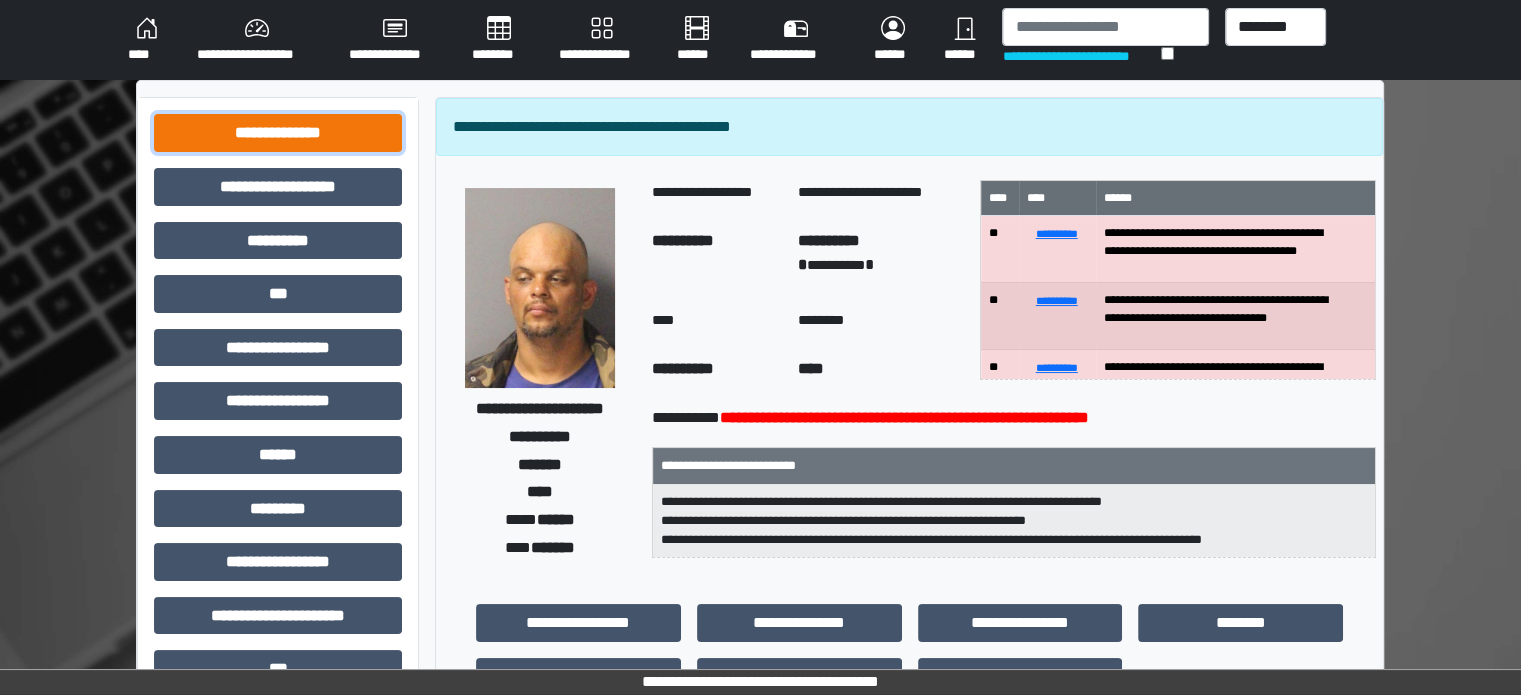 click on "**********" at bounding box center (278, 133) 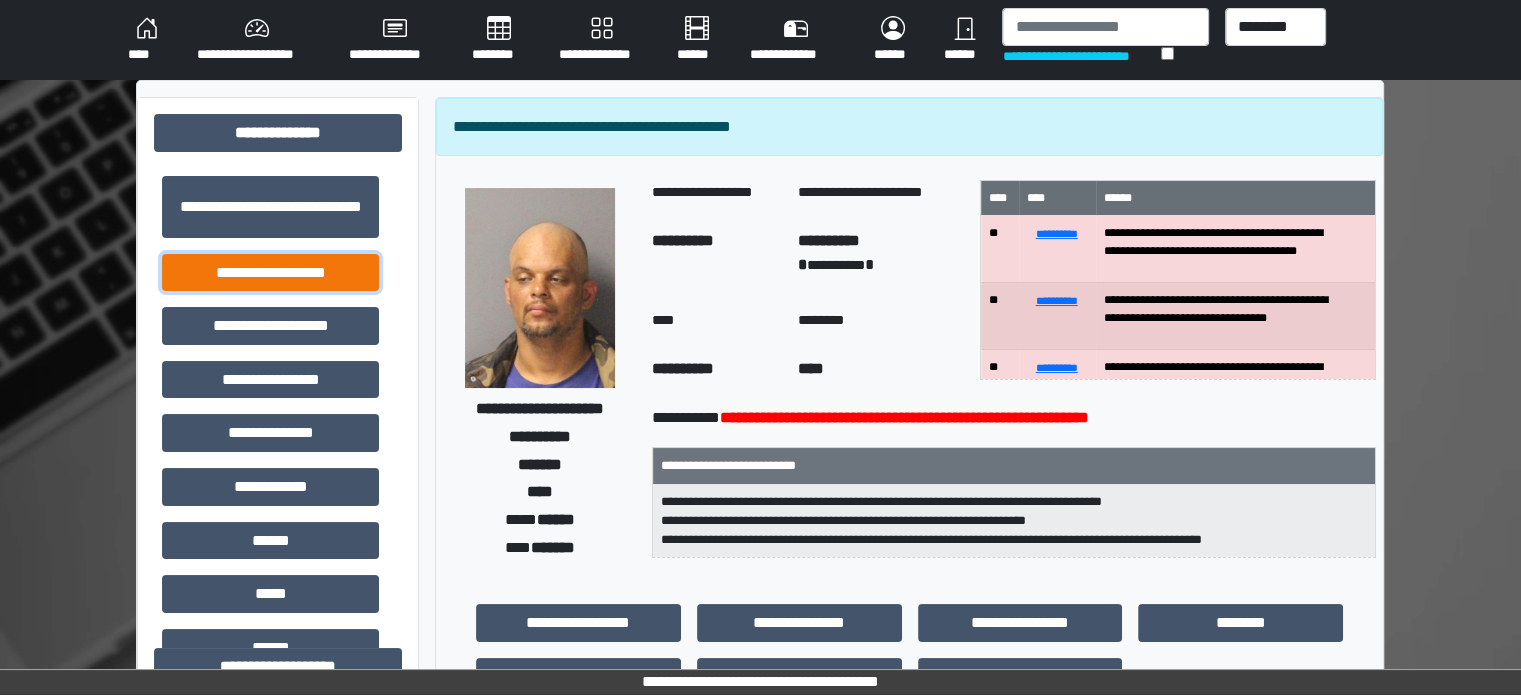 click on "**********" at bounding box center [270, 273] 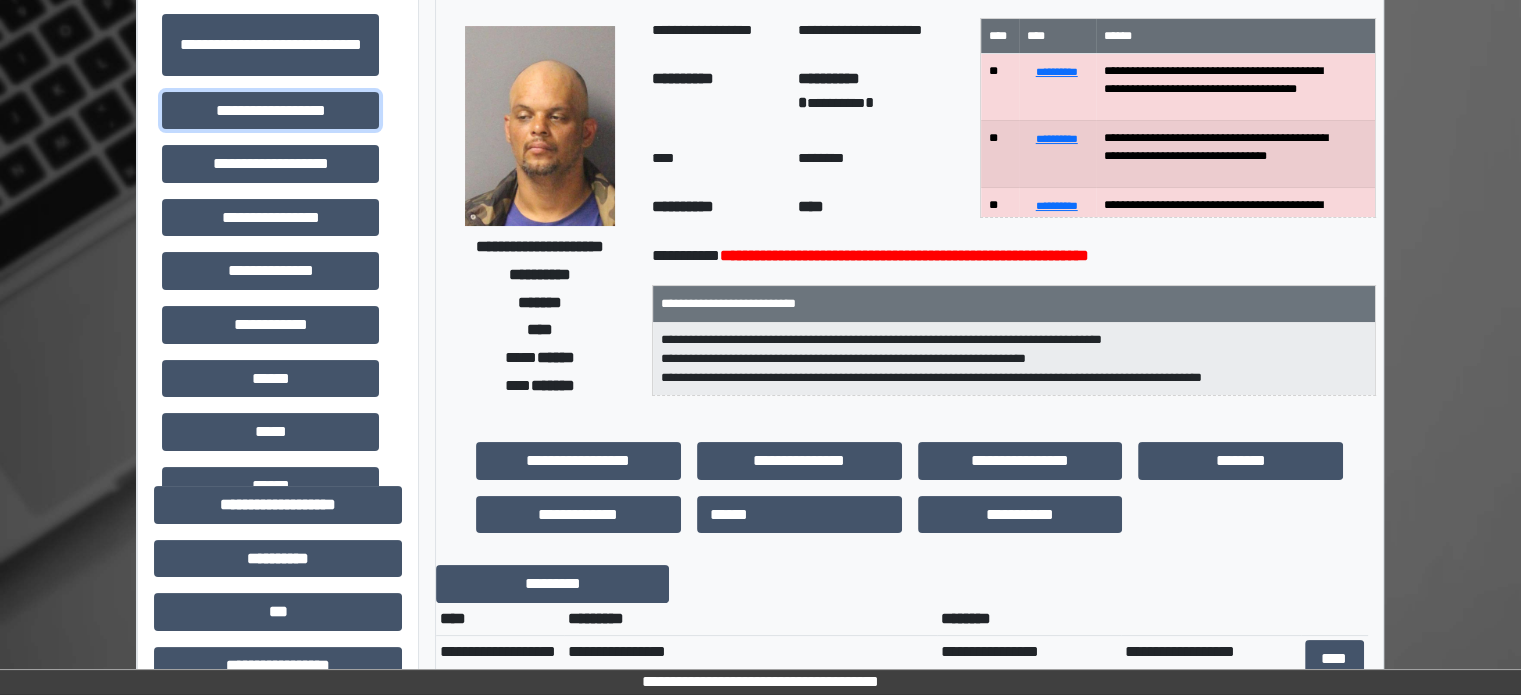 scroll, scrollTop: 0, scrollLeft: 0, axis: both 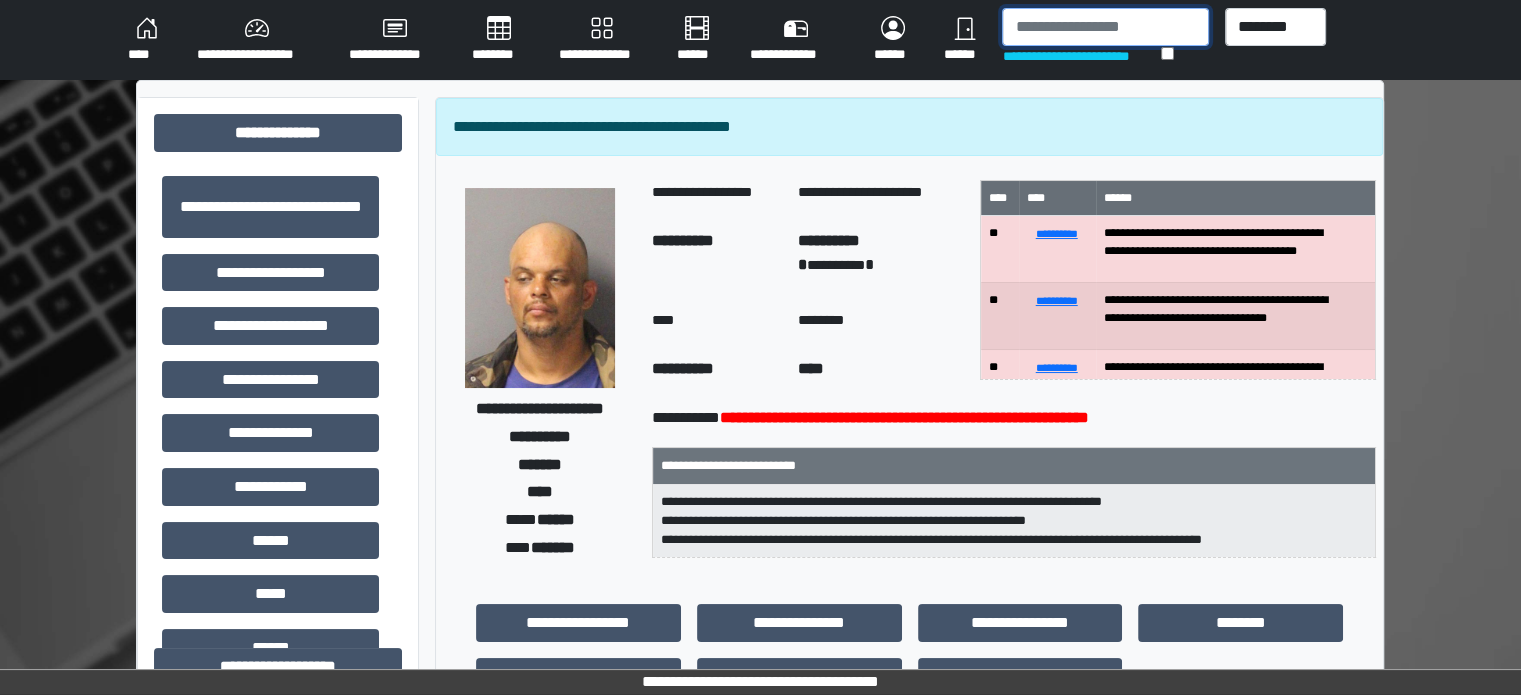 click at bounding box center [1105, 27] 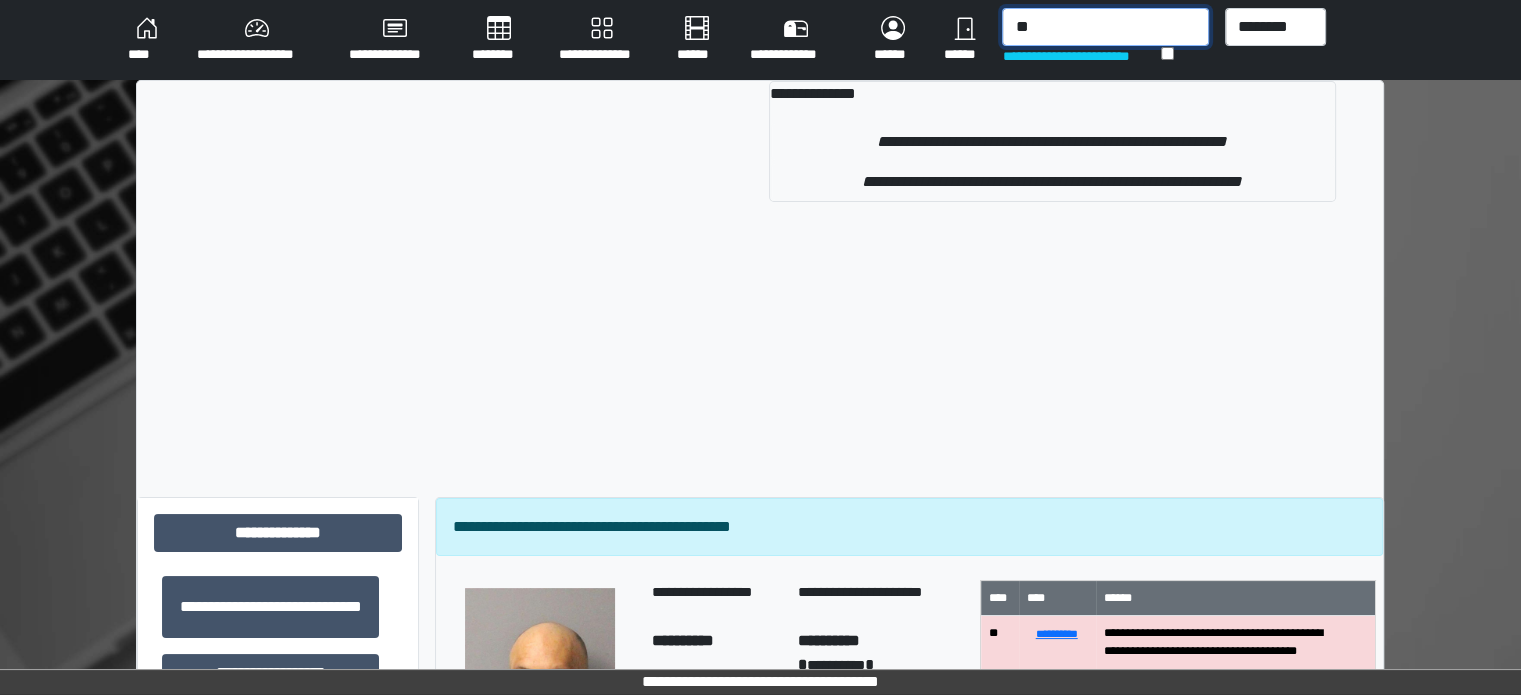 type on "*" 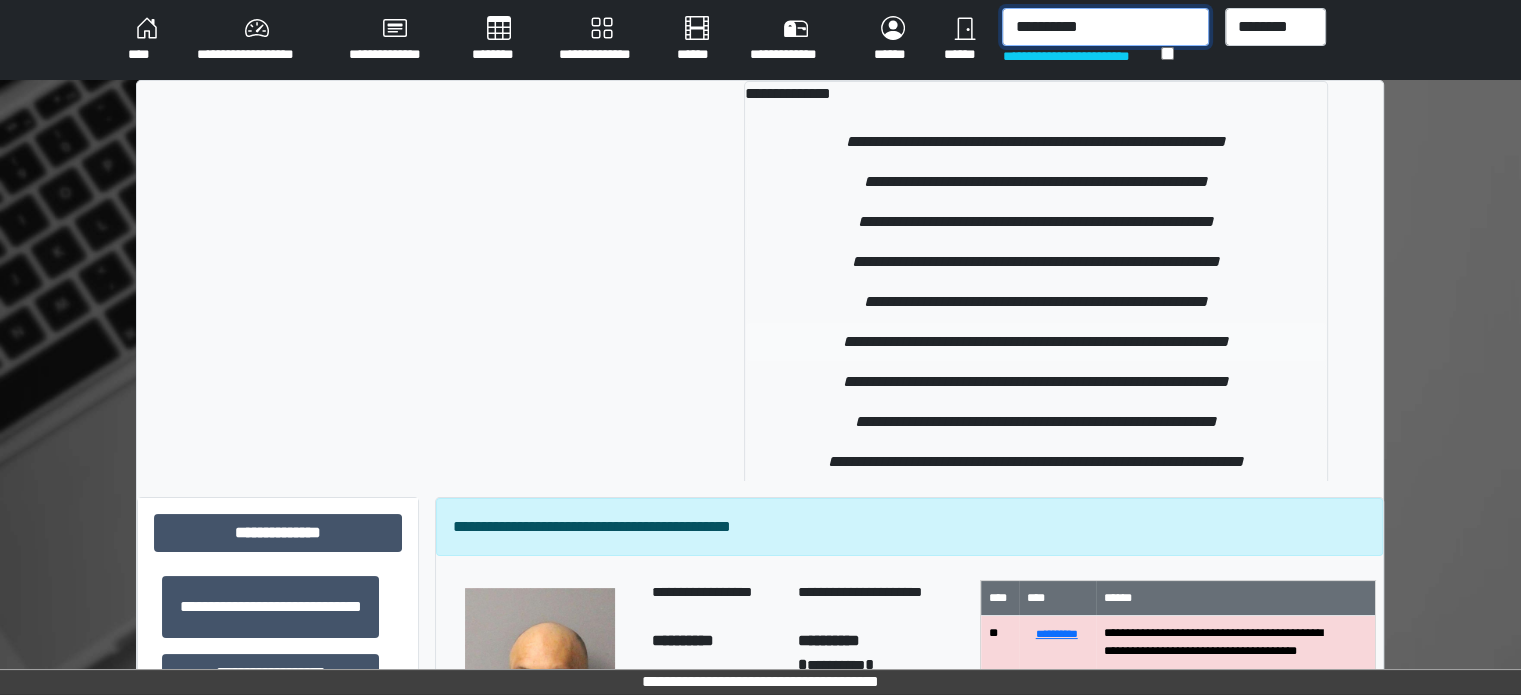 type on "**********" 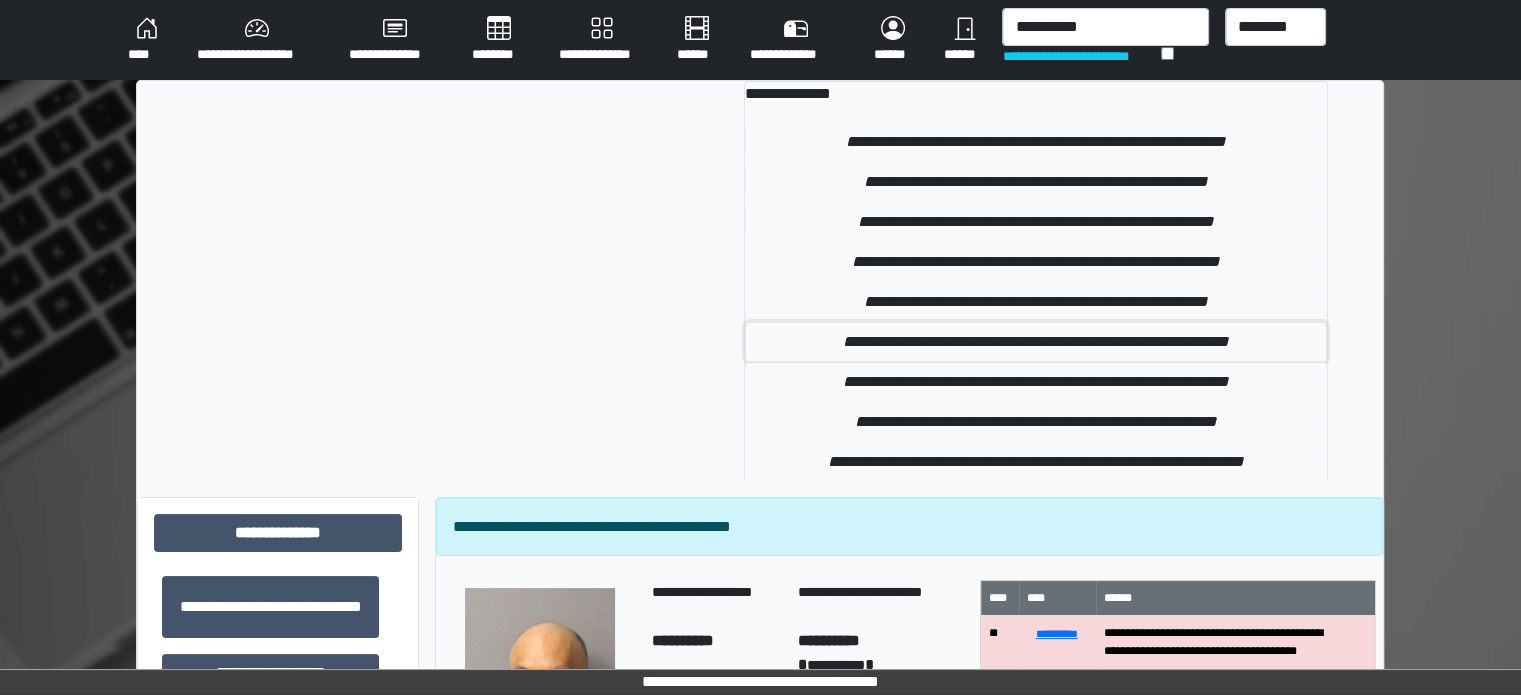click on "**********" at bounding box center [1036, 342] 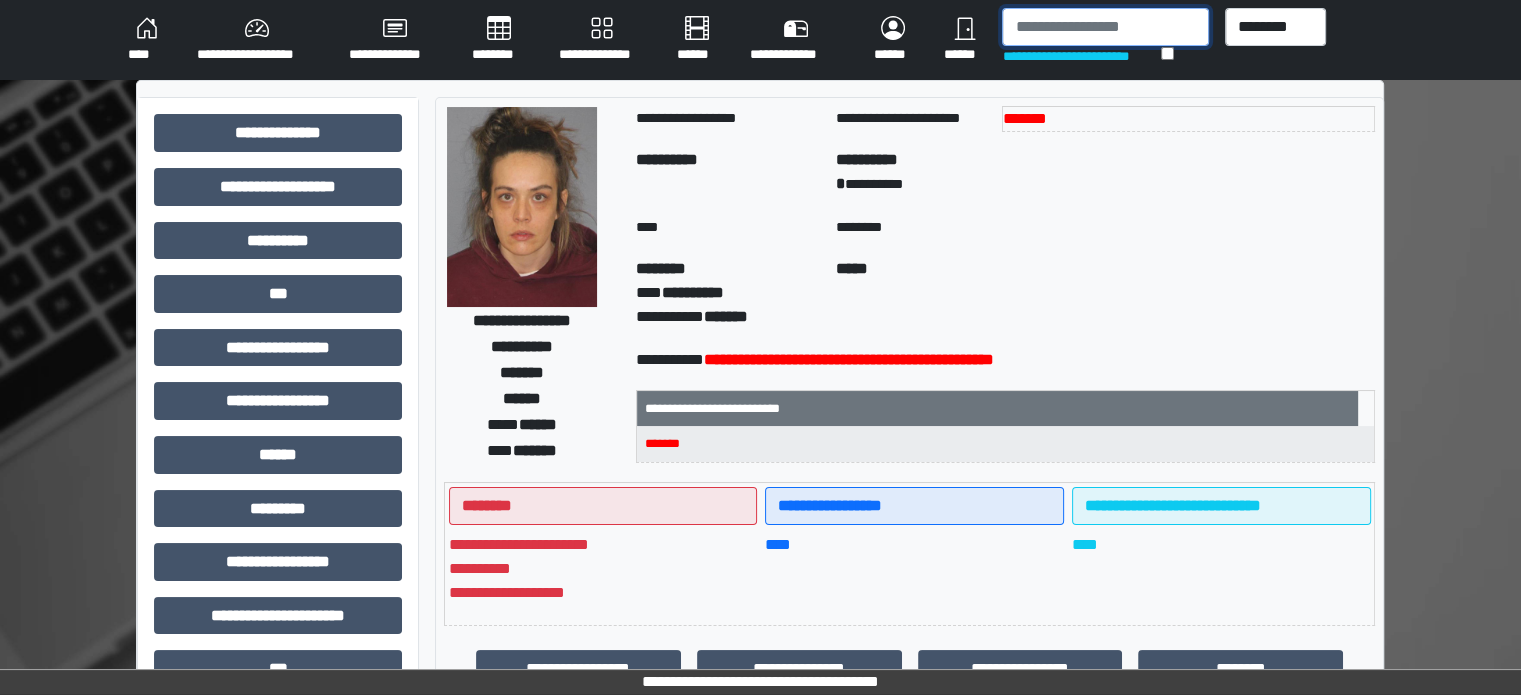 click at bounding box center [1105, 27] 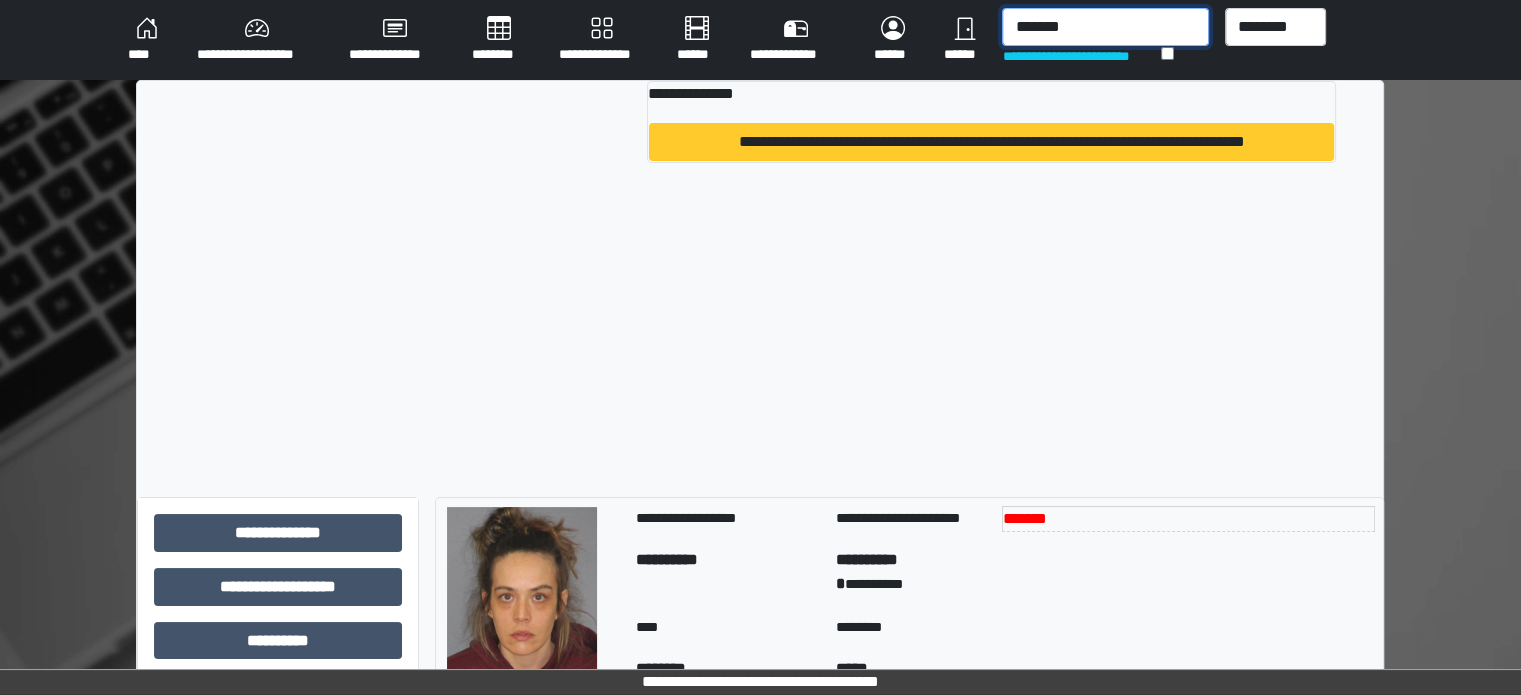 type on "*******" 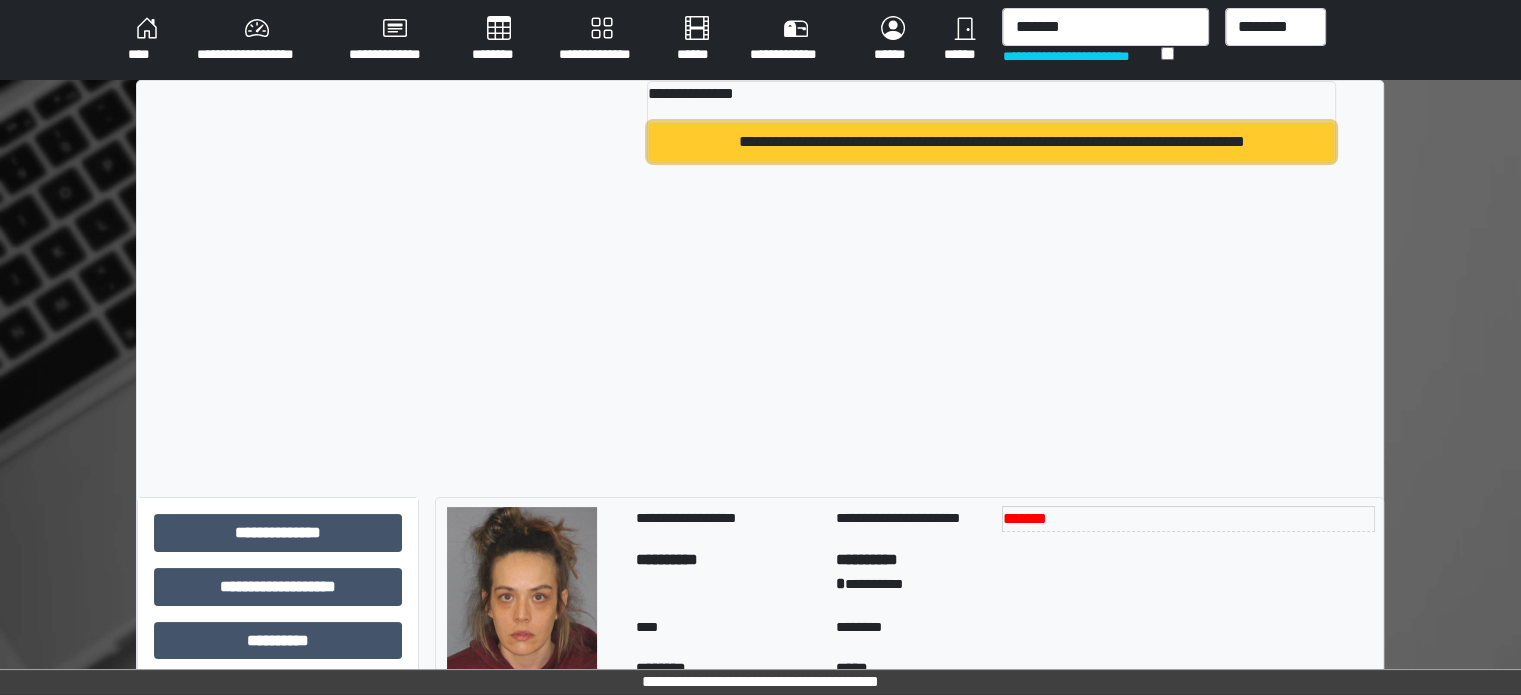 click on "**********" at bounding box center (991, 142) 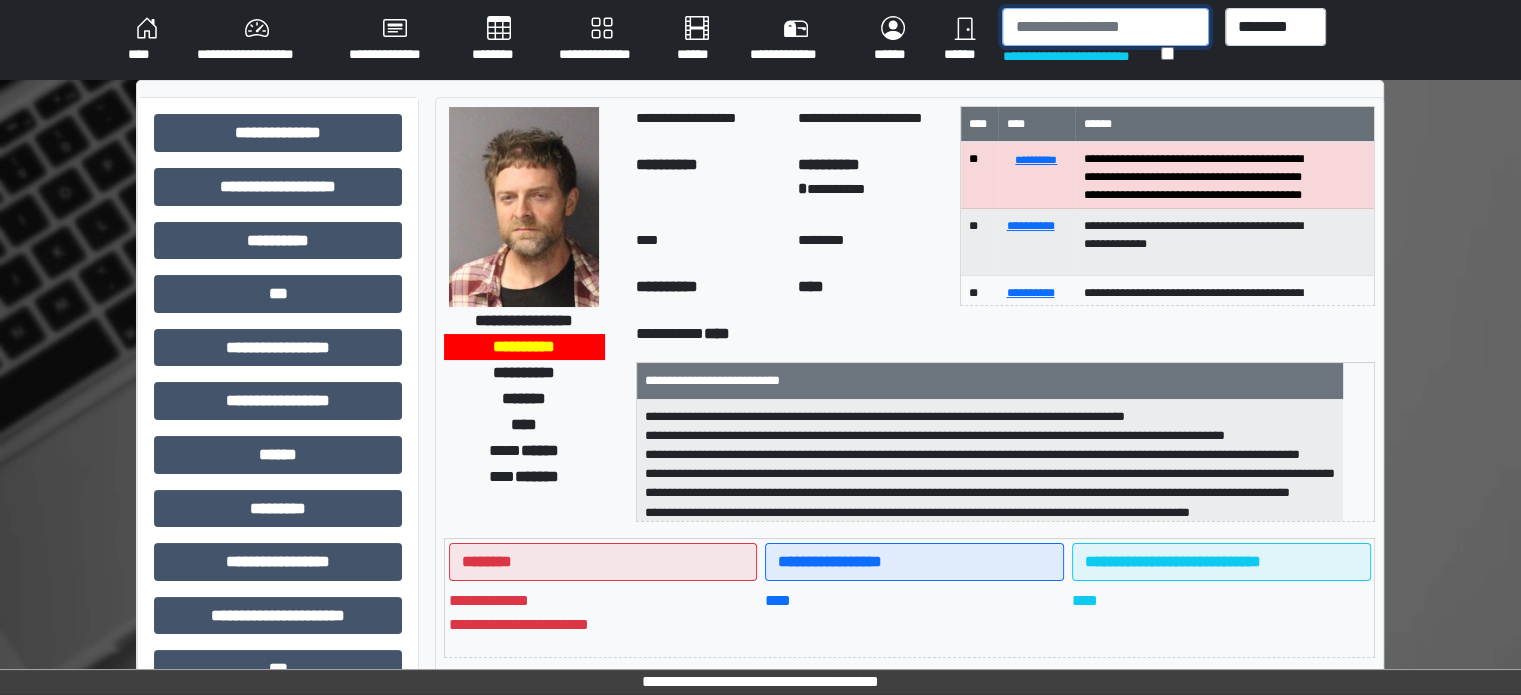 click at bounding box center (1105, 27) 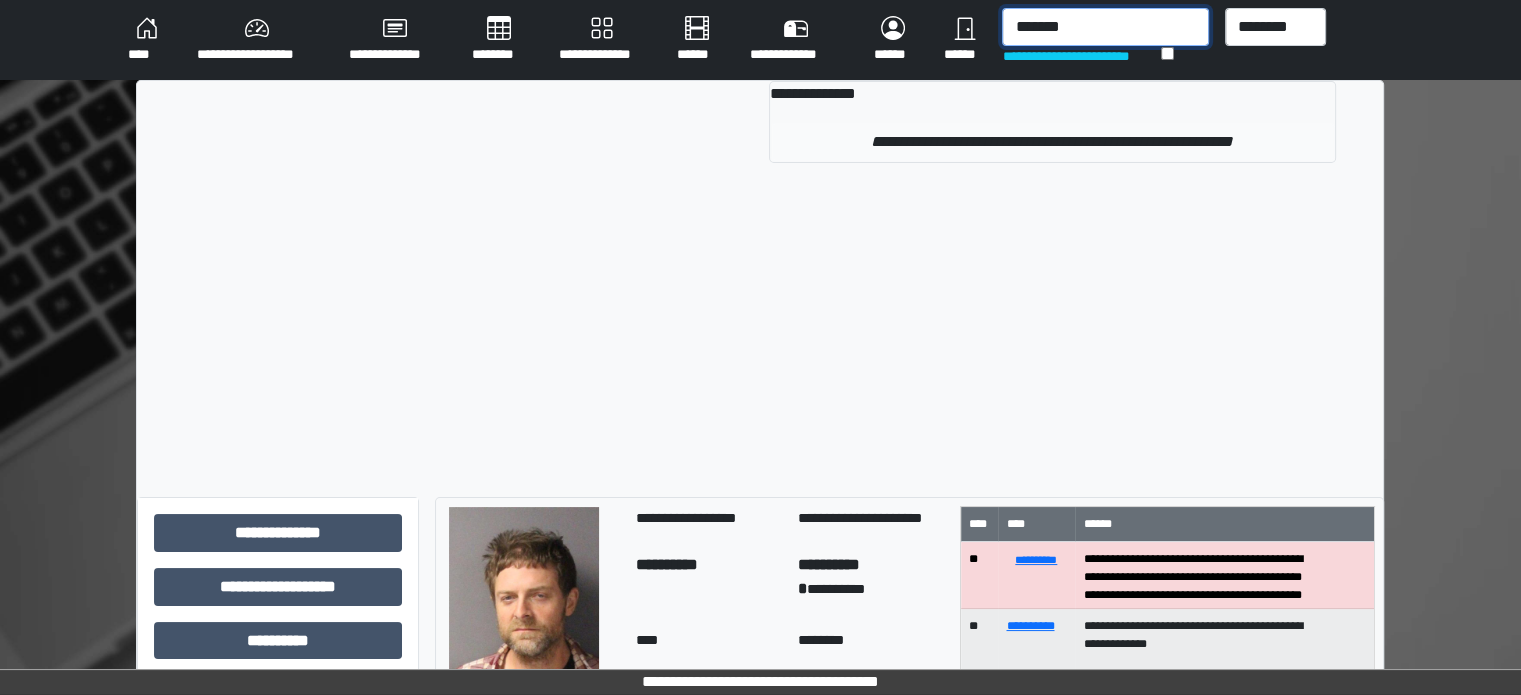 type on "*******" 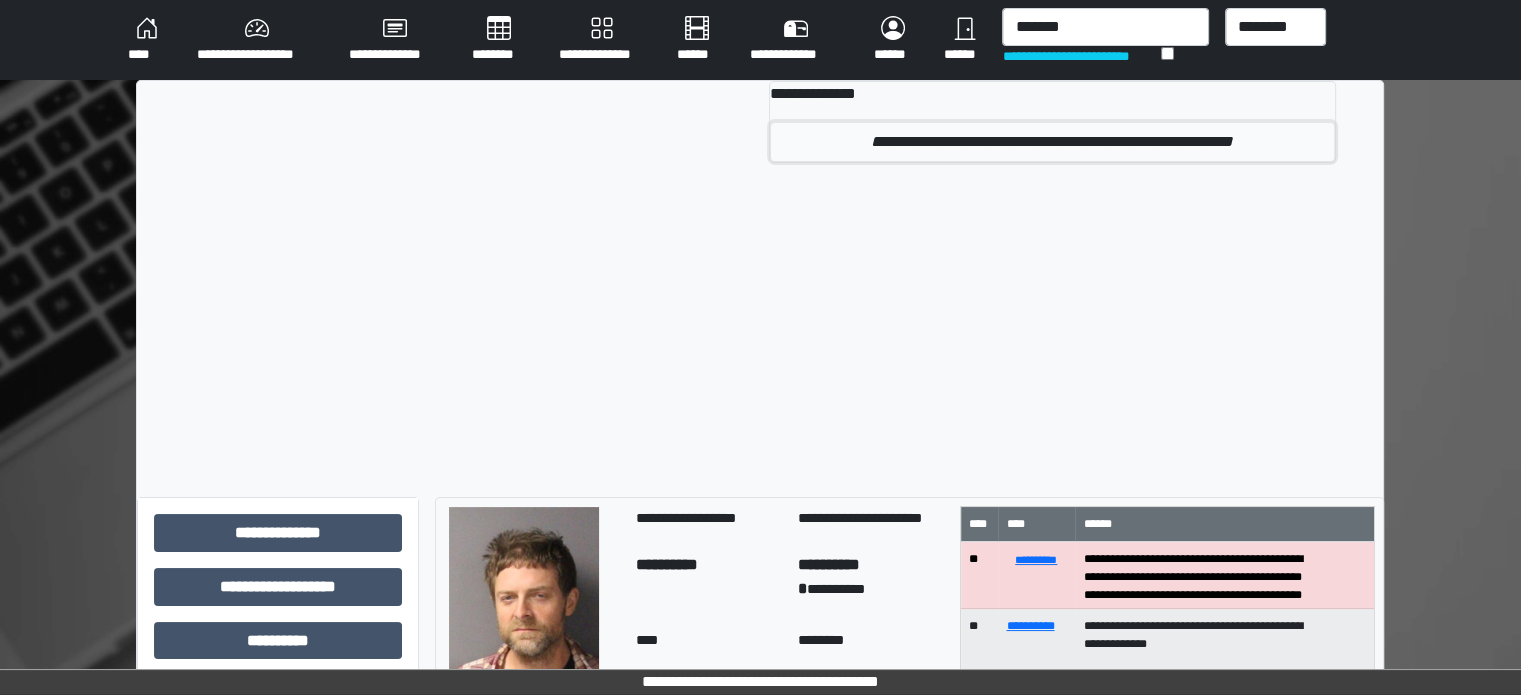 click on "**********" at bounding box center (1052, 142) 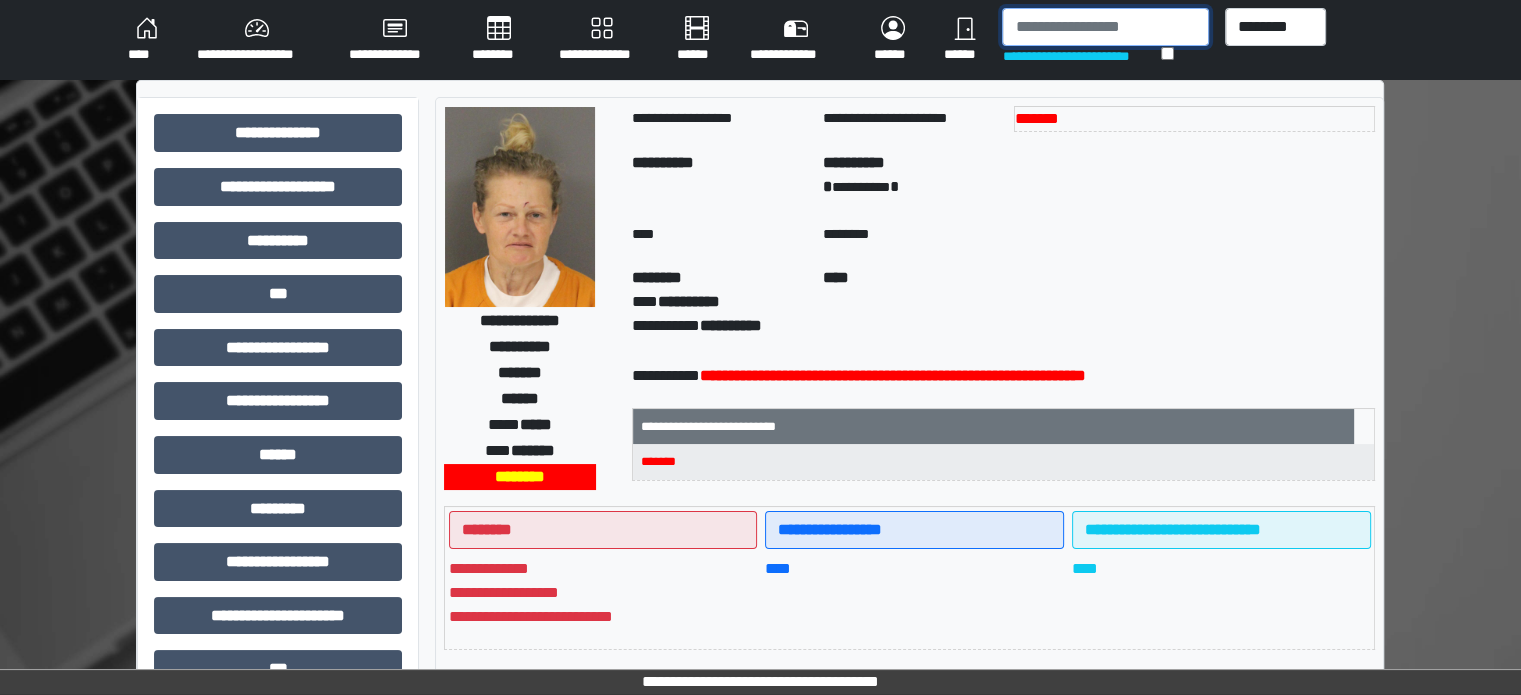 click at bounding box center (1105, 27) 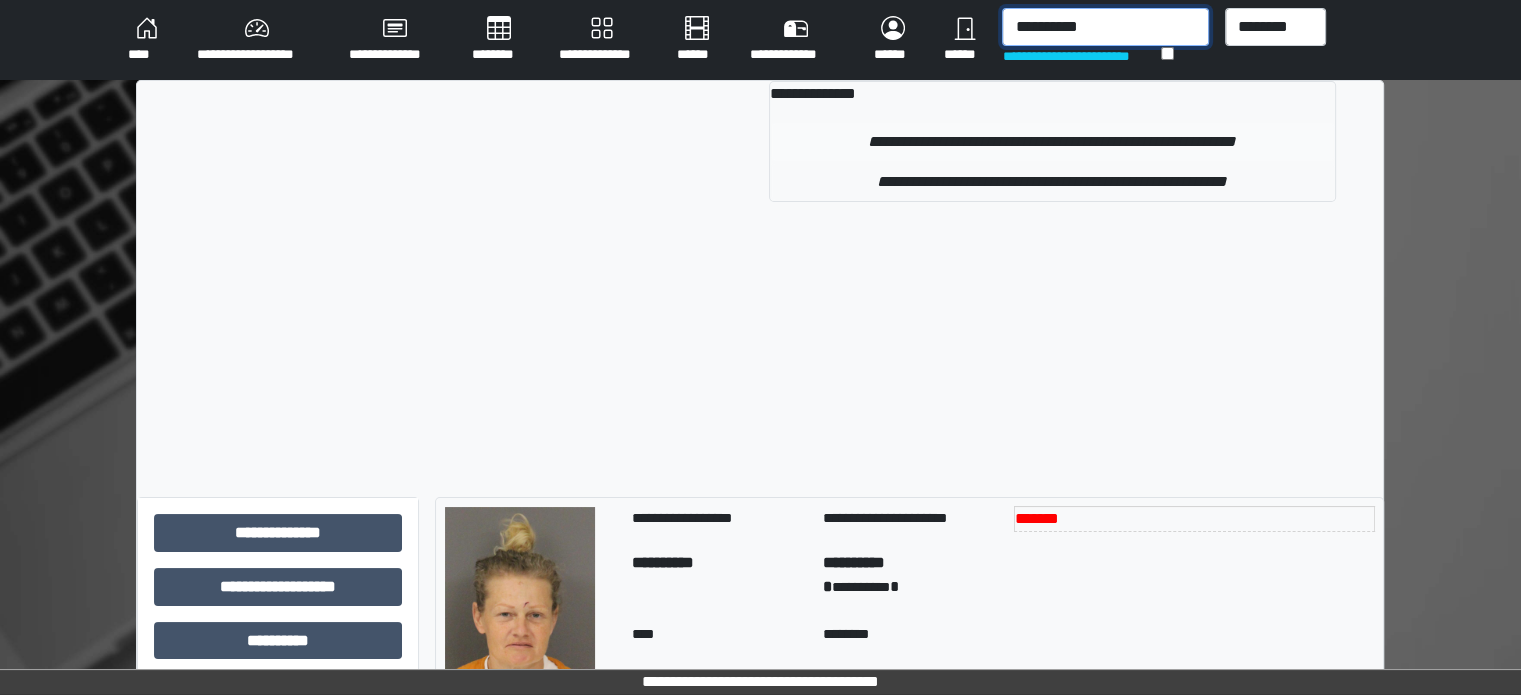 type on "**********" 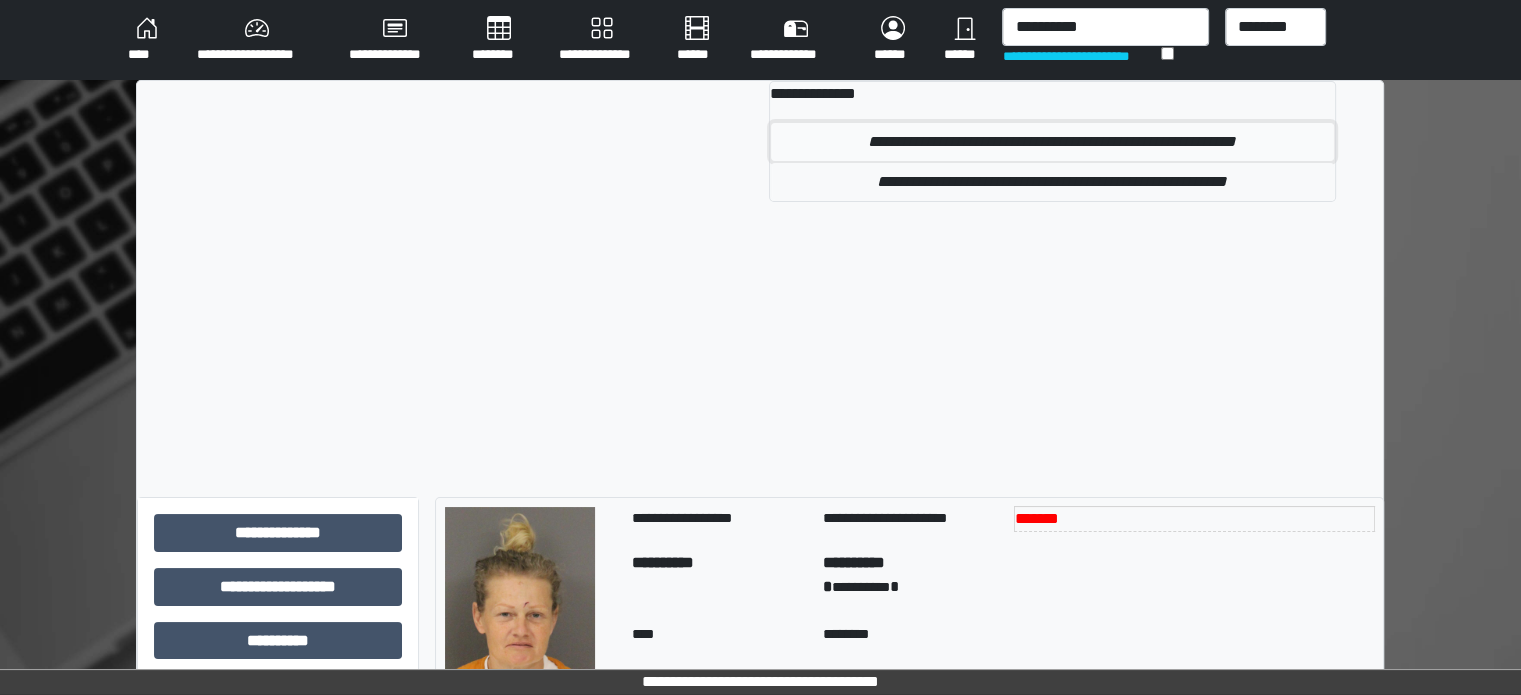 click on "**********" at bounding box center [1052, 142] 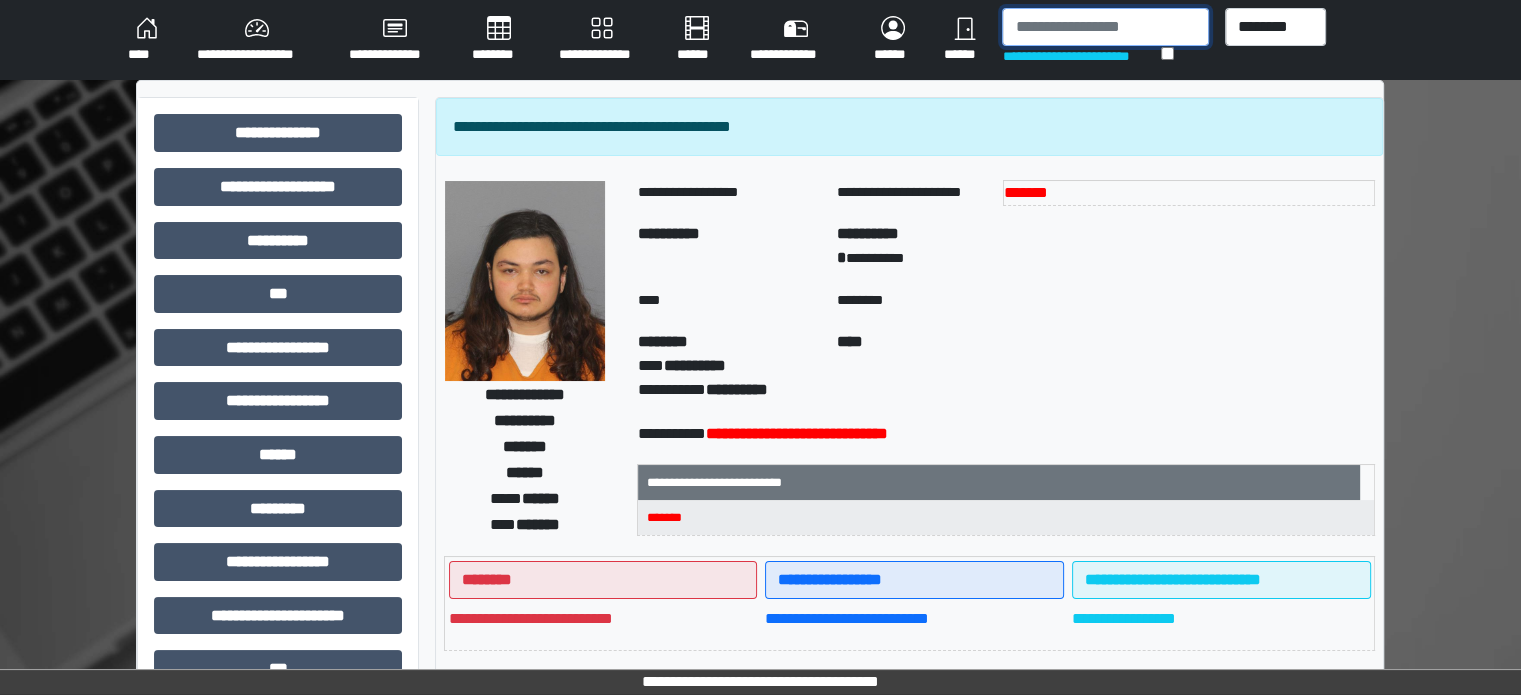 click at bounding box center (1105, 27) 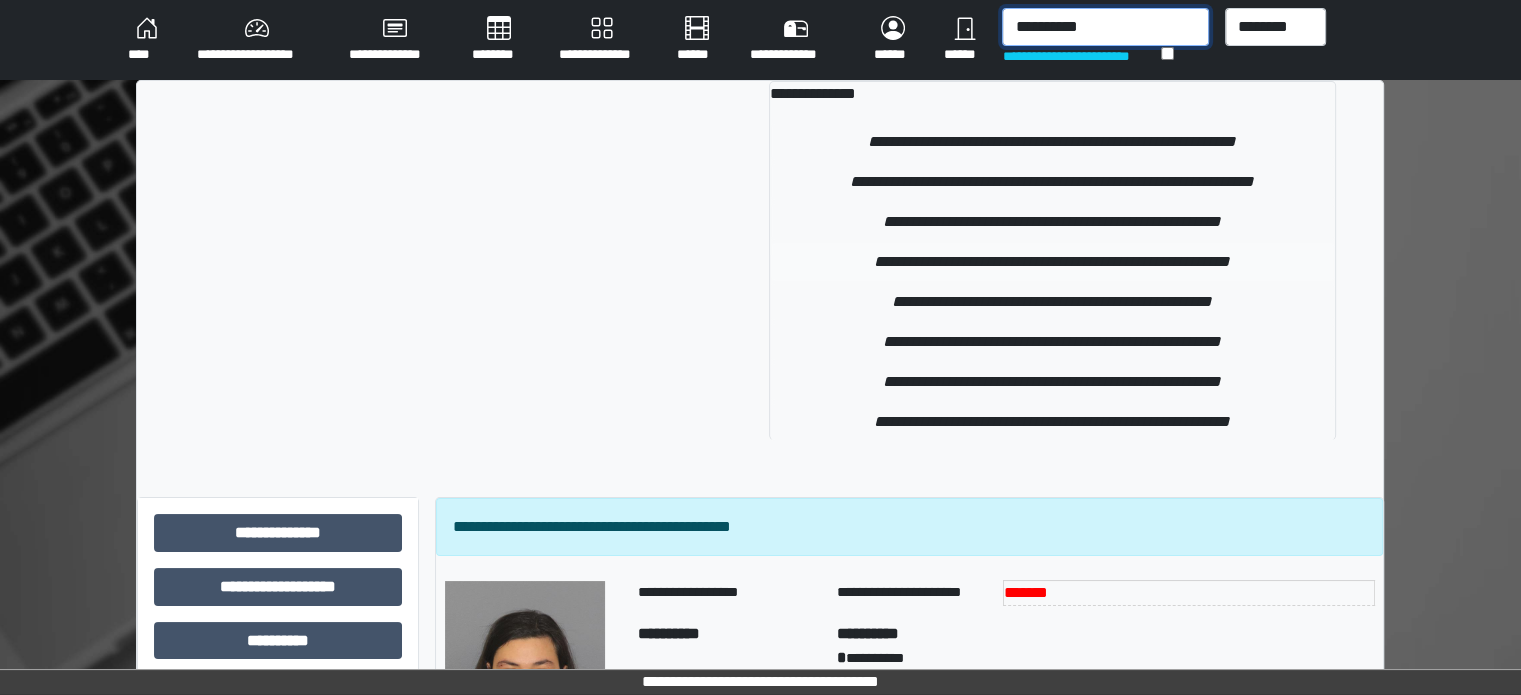 type on "**********" 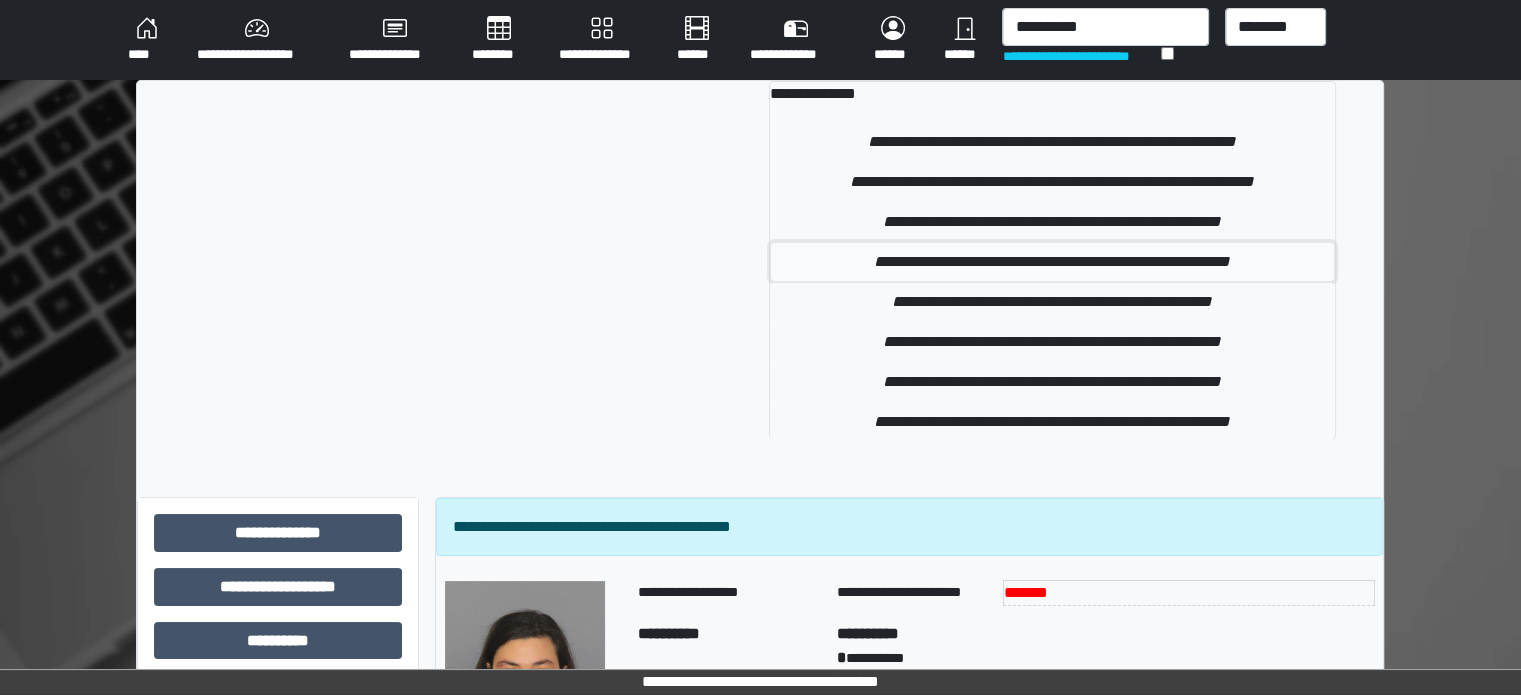 click on "**********" at bounding box center (1052, 262) 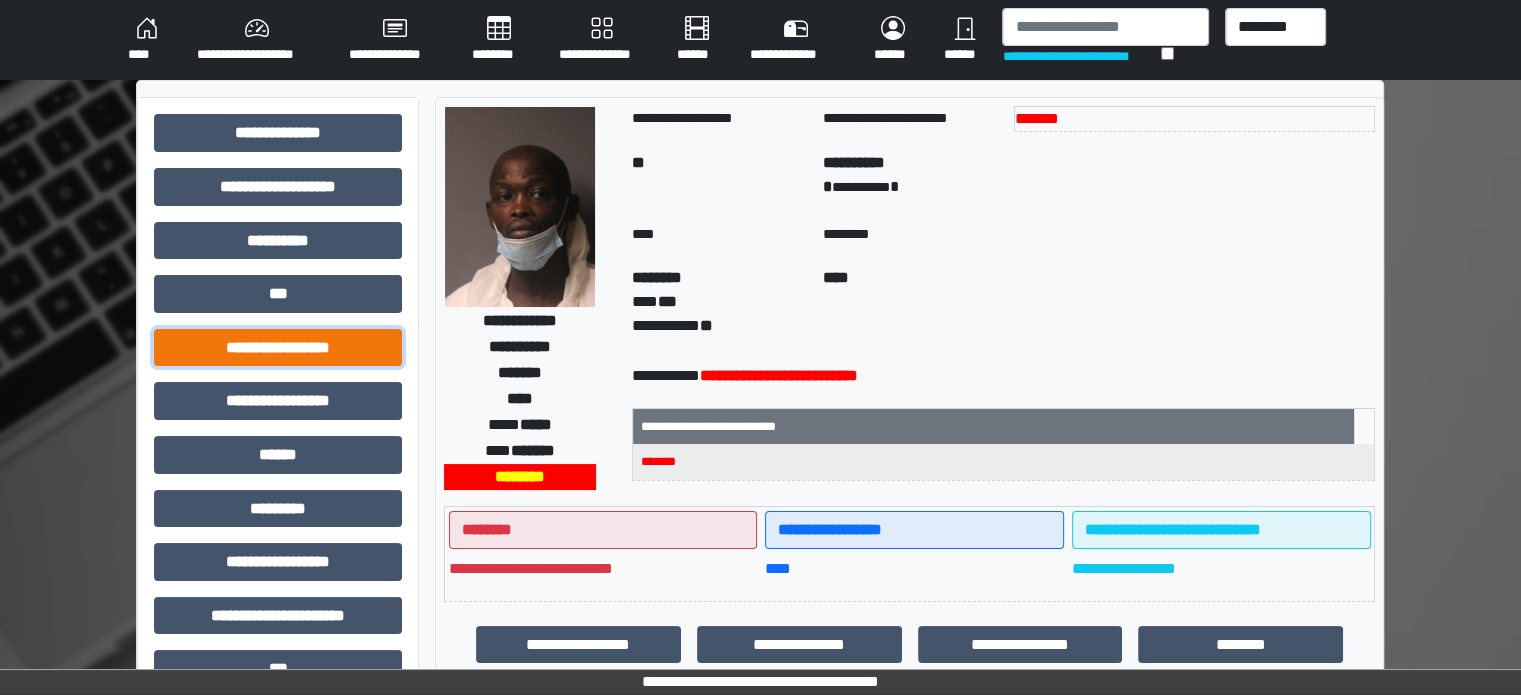 click on "**********" at bounding box center (278, 348) 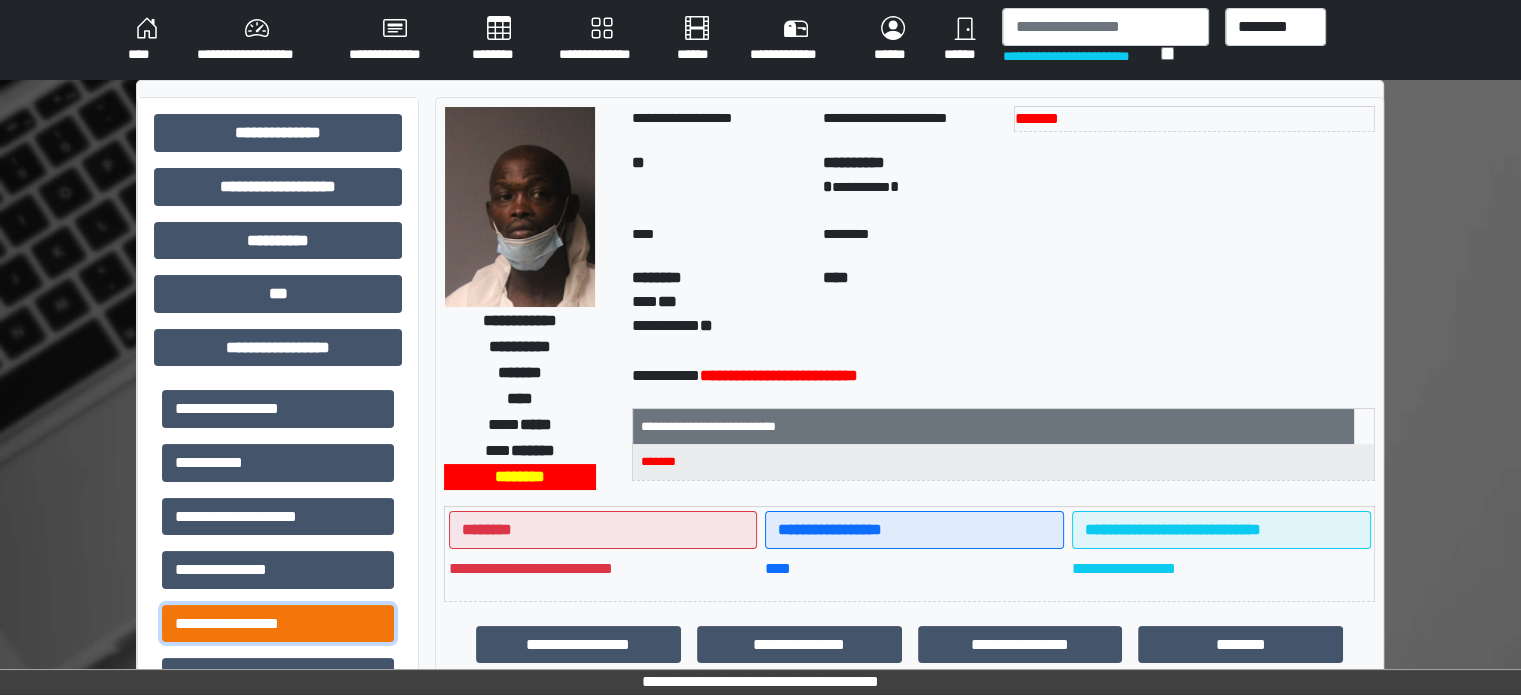 click on "**********" at bounding box center (278, 624) 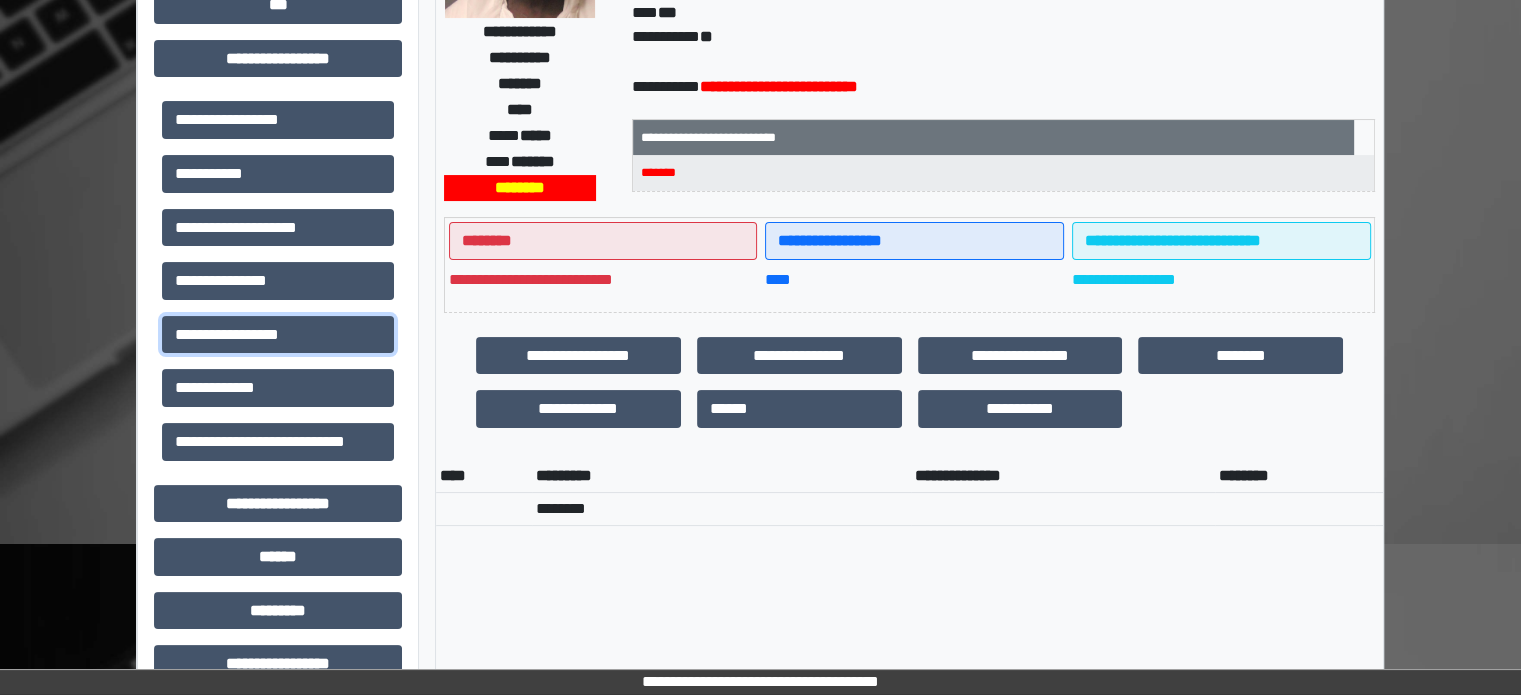 scroll, scrollTop: 300, scrollLeft: 0, axis: vertical 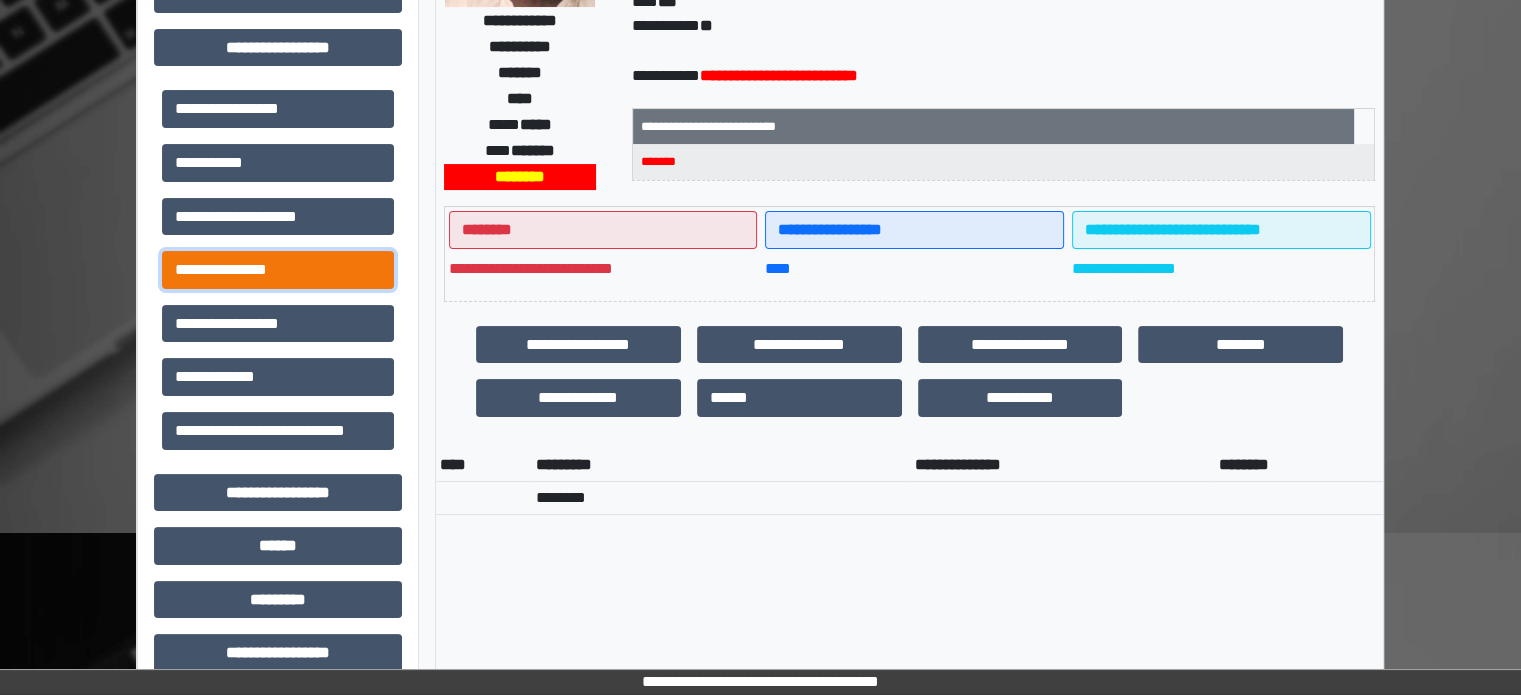 click on "**********" at bounding box center (278, 270) 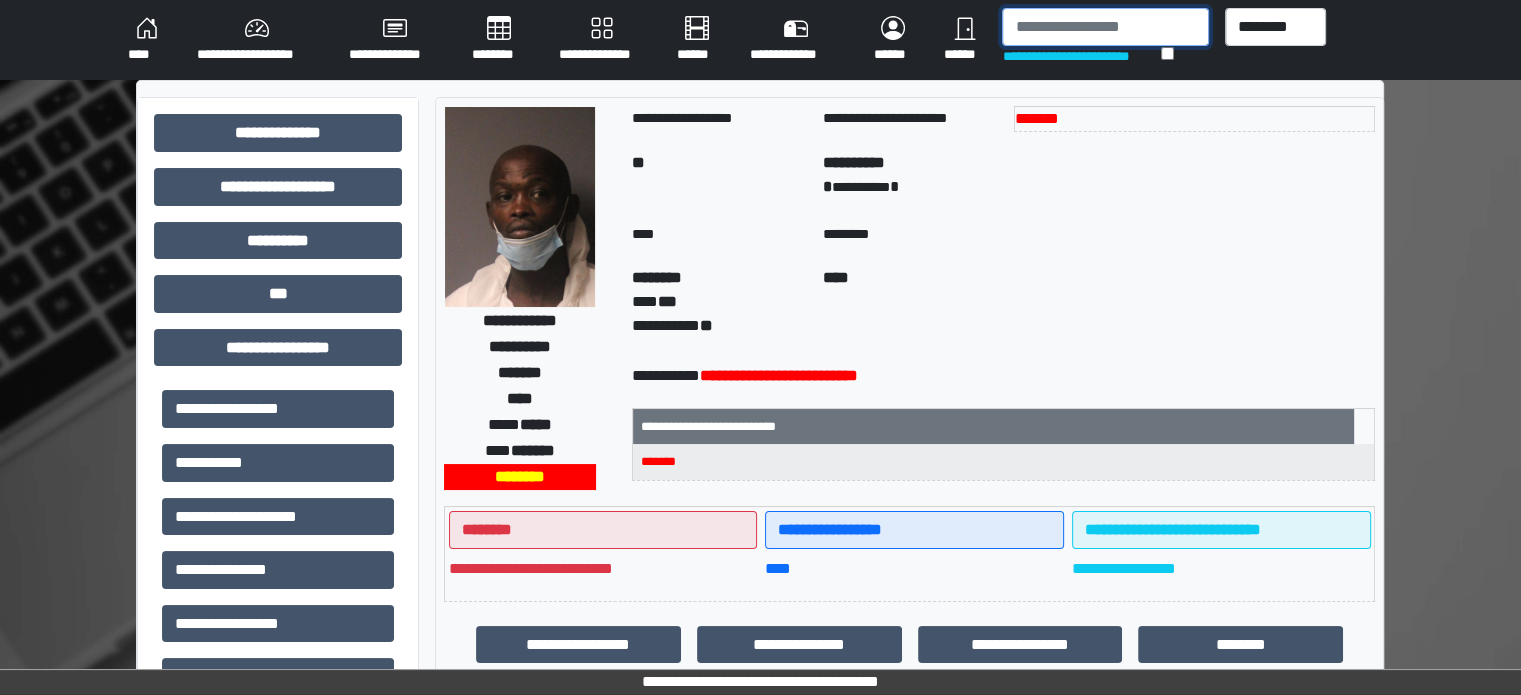 click at bounding box center (1105, 27) 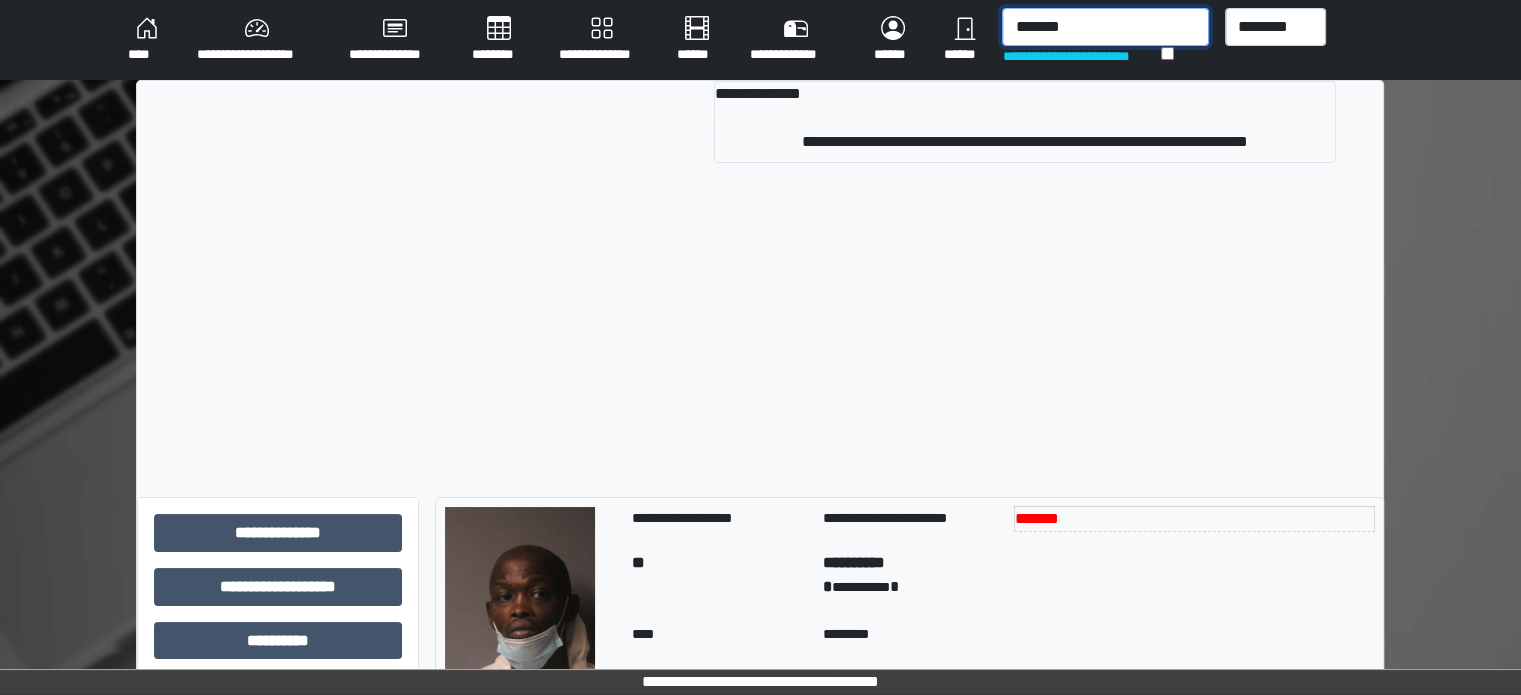 type on "*******" 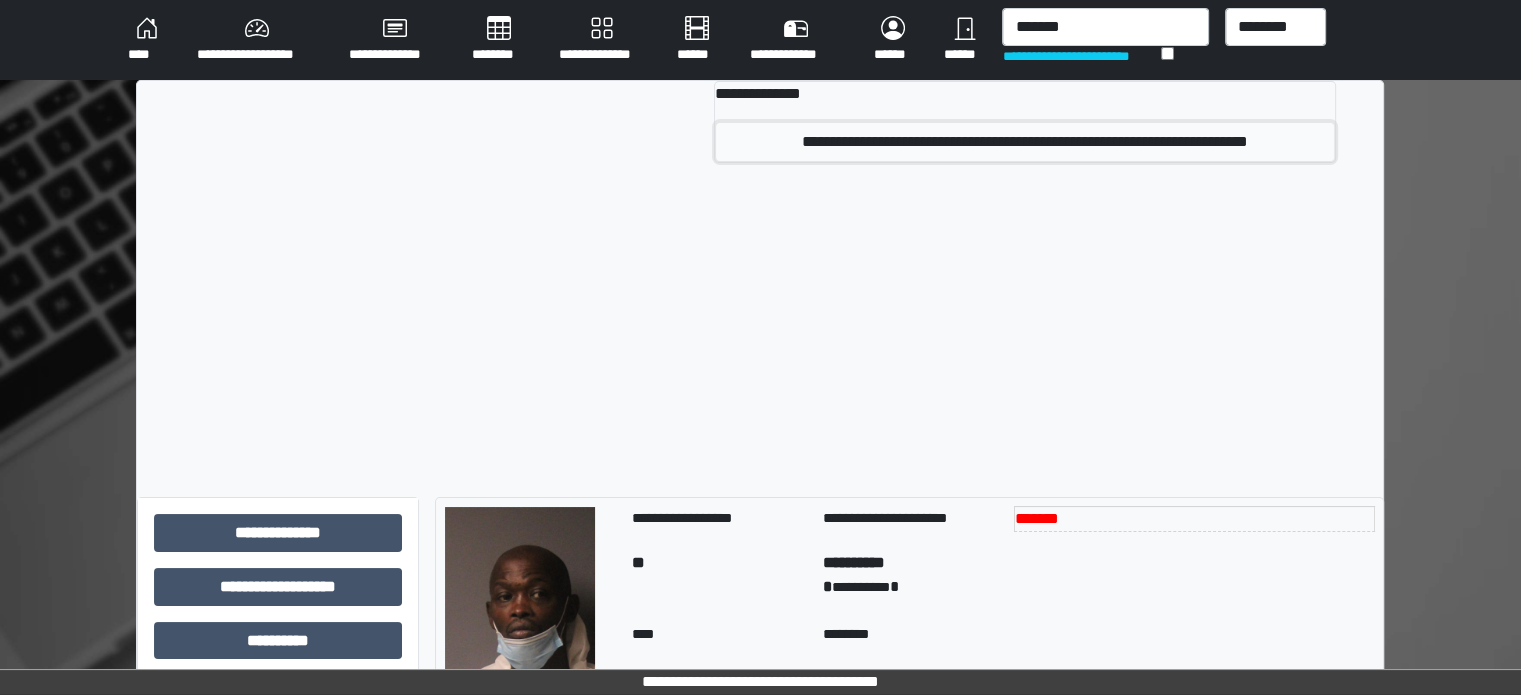 click on "**********" at bounding box center (1024, 142) 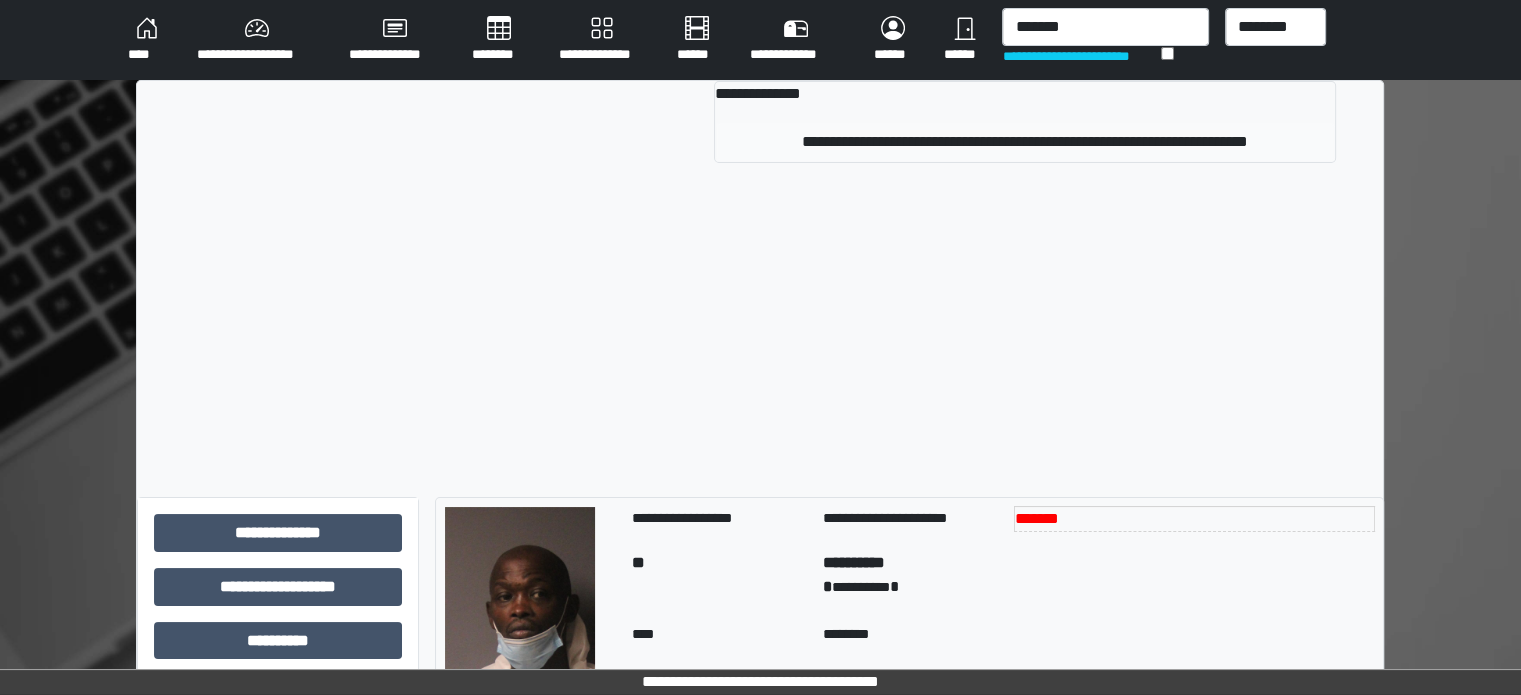type 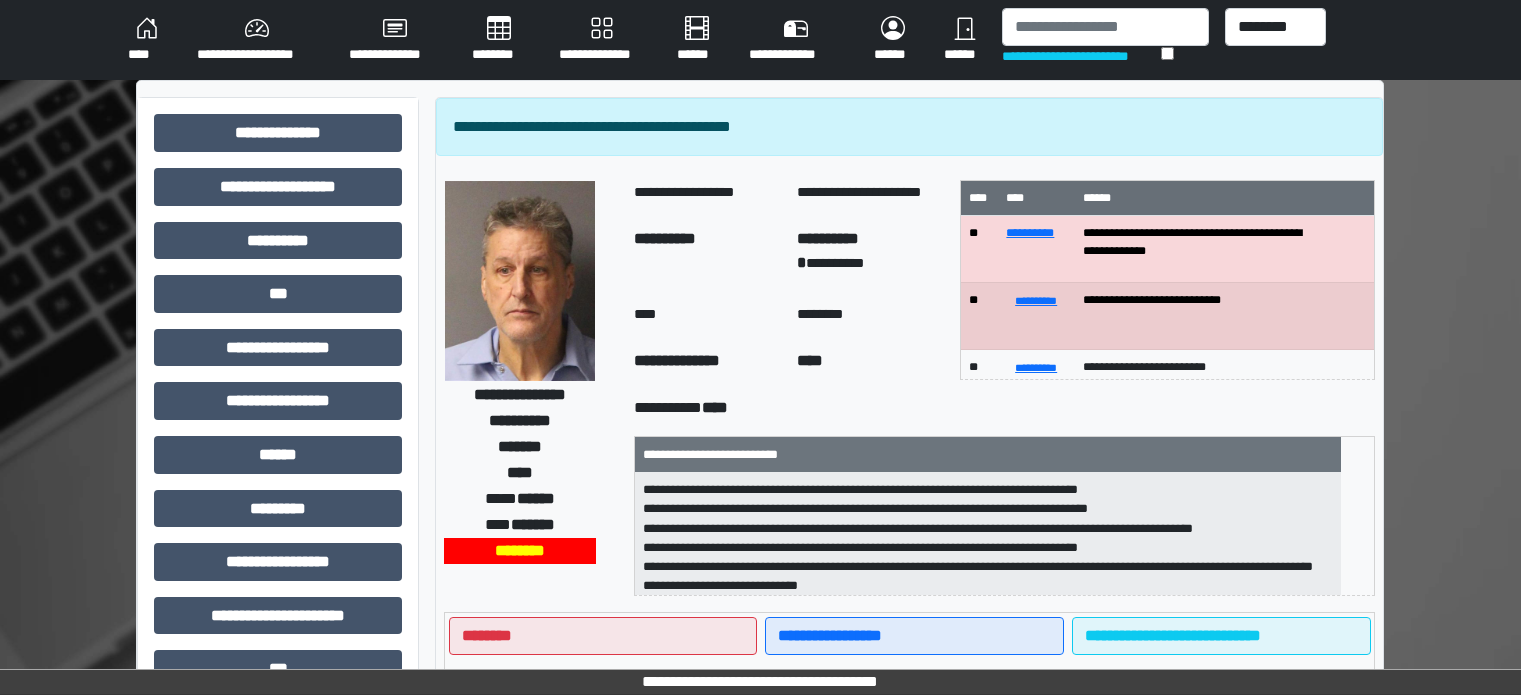 scroll, scrollTop: 0, scrollLeft: 0, axis: both 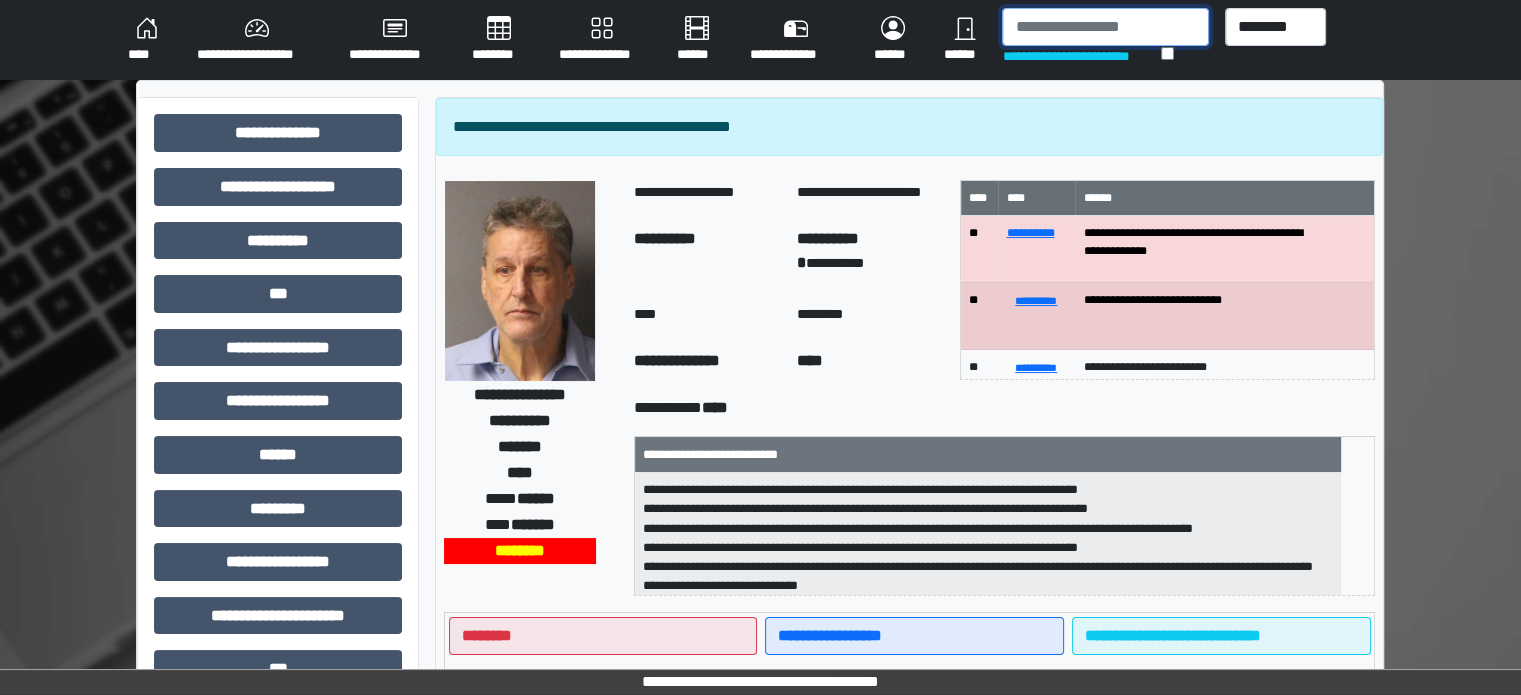click at bounding box center [1105, 27] 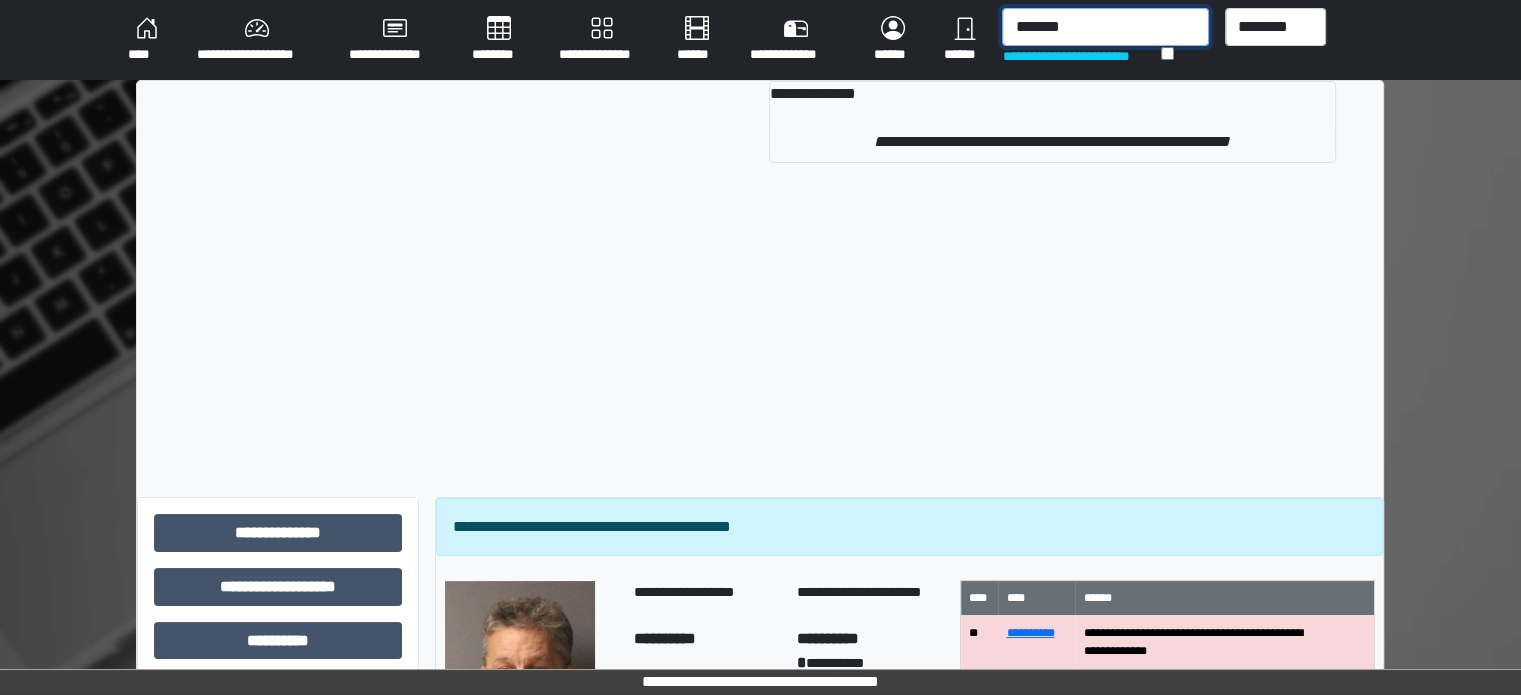 type on "*******" 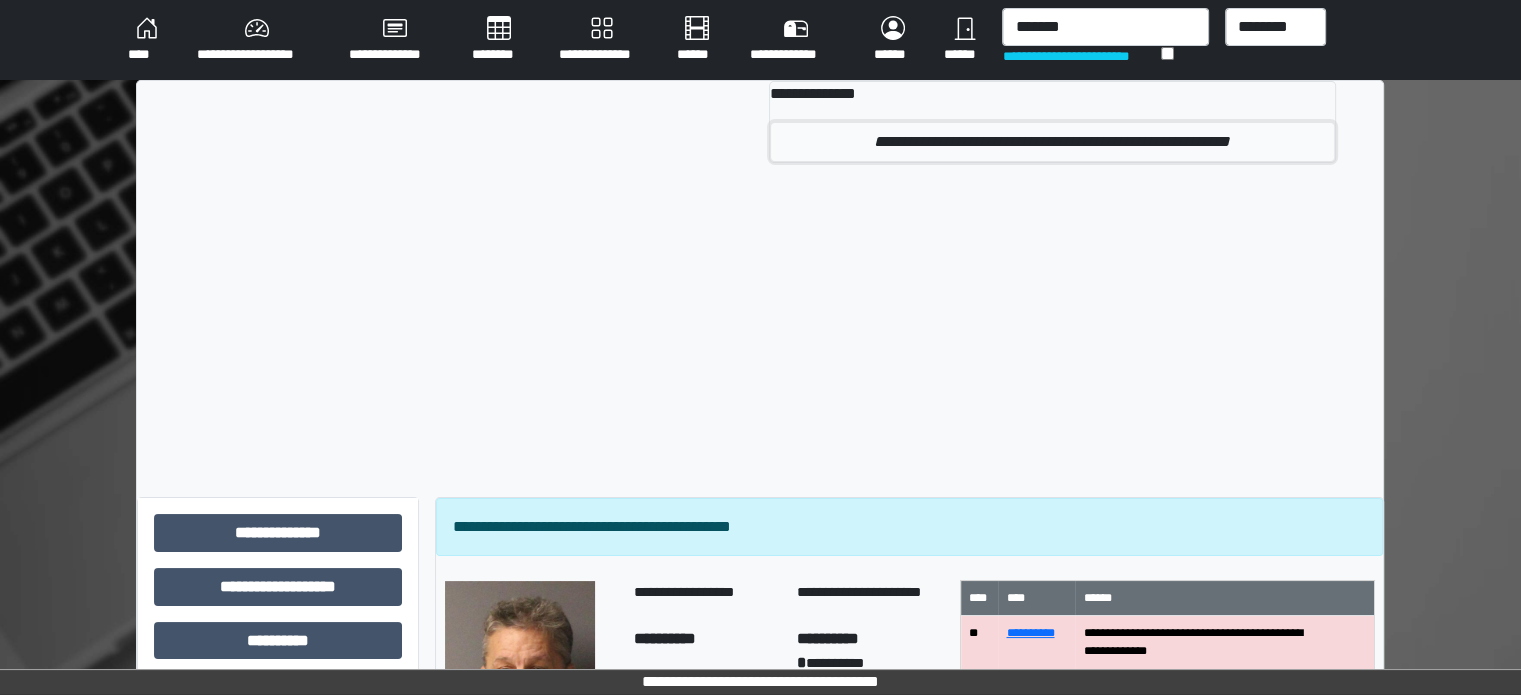 click on "**********" at bounding box center [1052, 142] 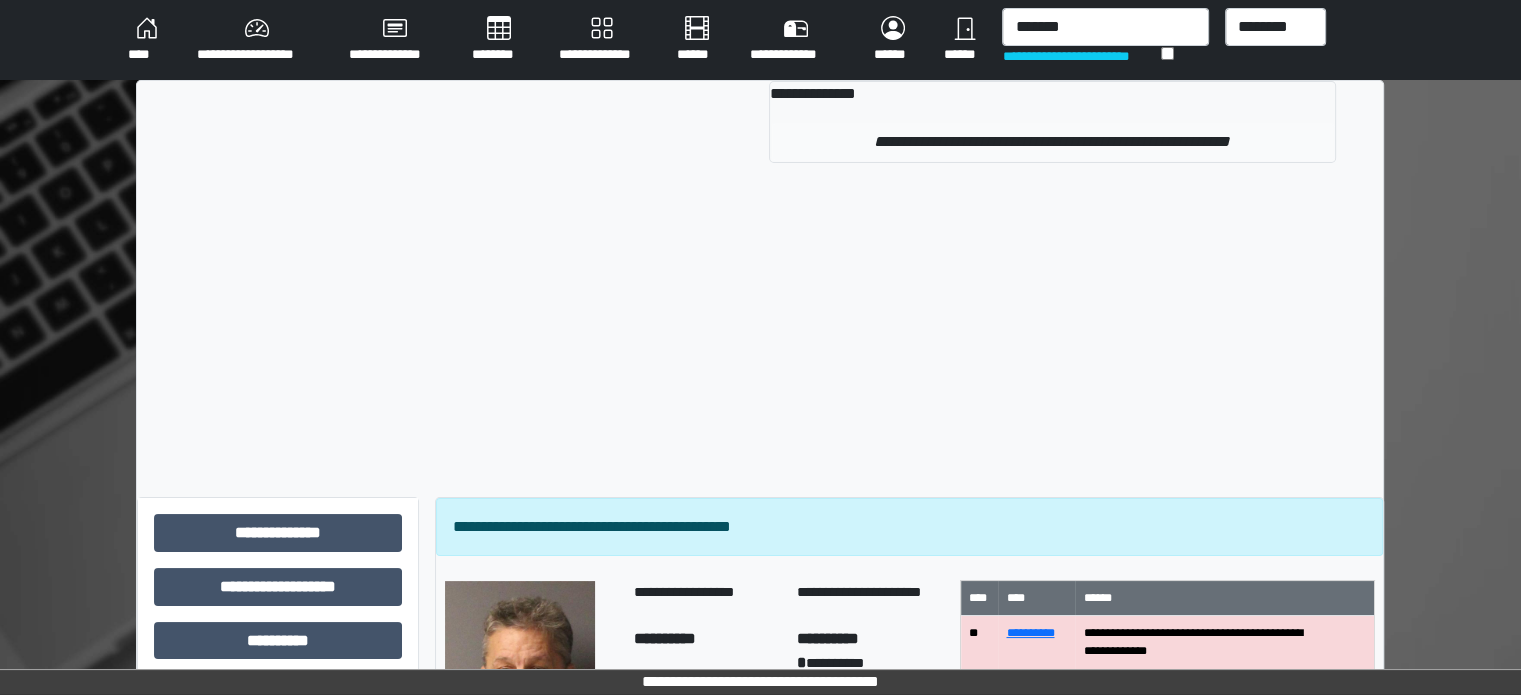 type 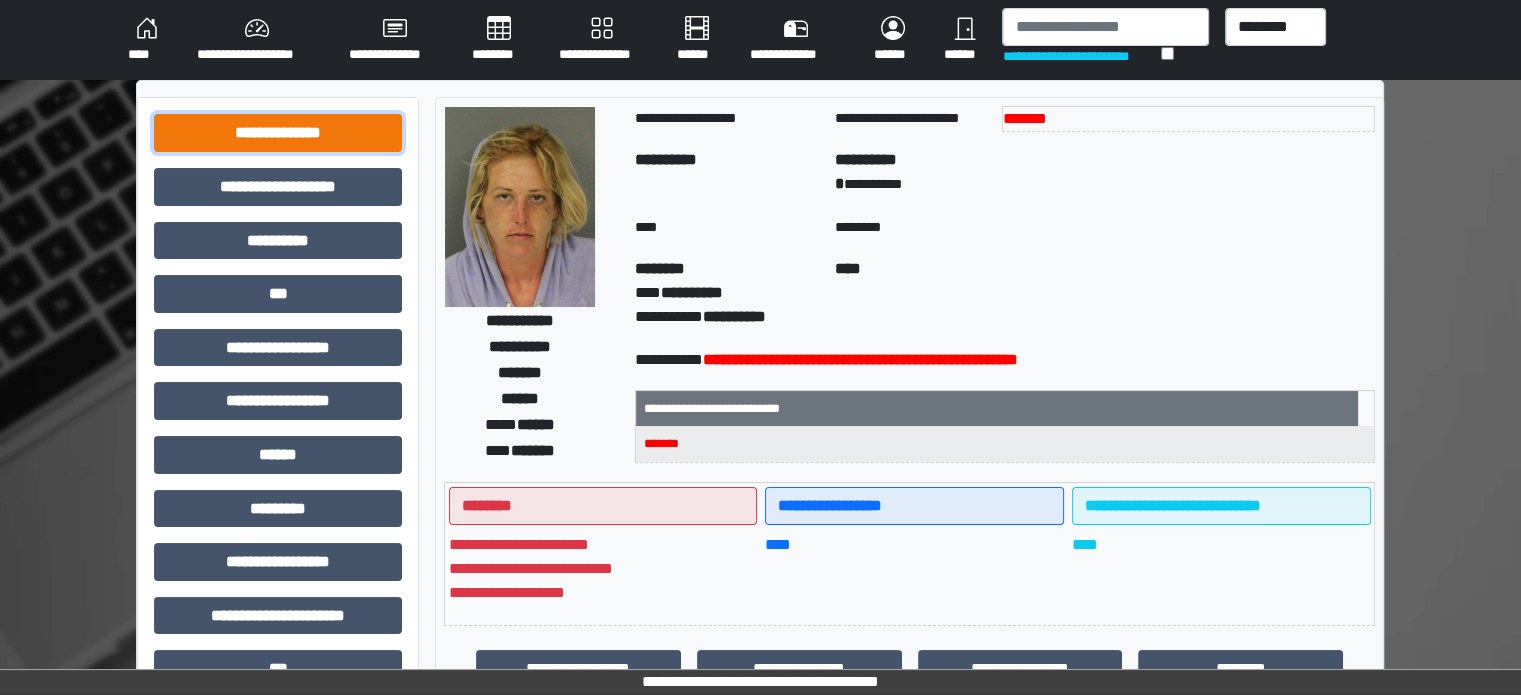 click on "**********" at bounding box center [278, 133] 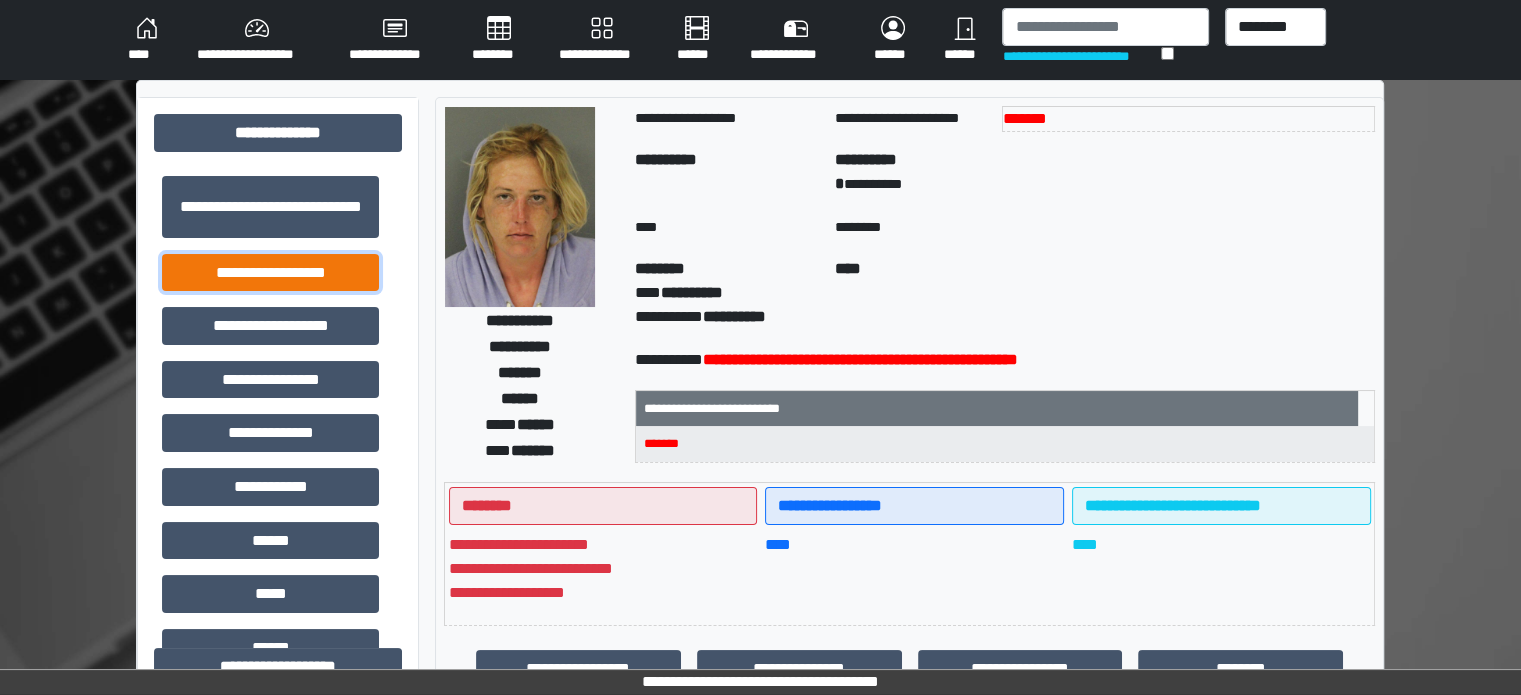click on "**********" at bounding box center (270, 273) 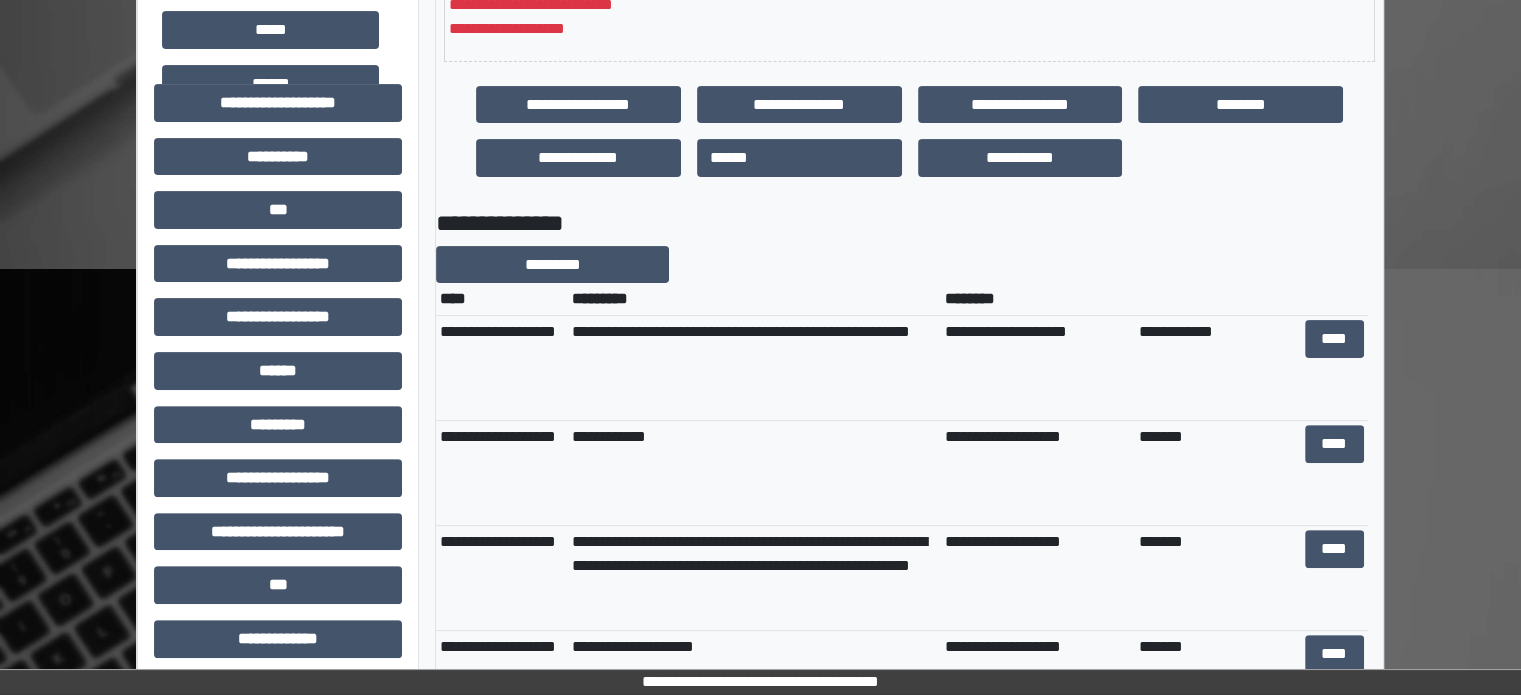 scroll, scrollTop: 600, scrollLeft: 0, axis: vertical 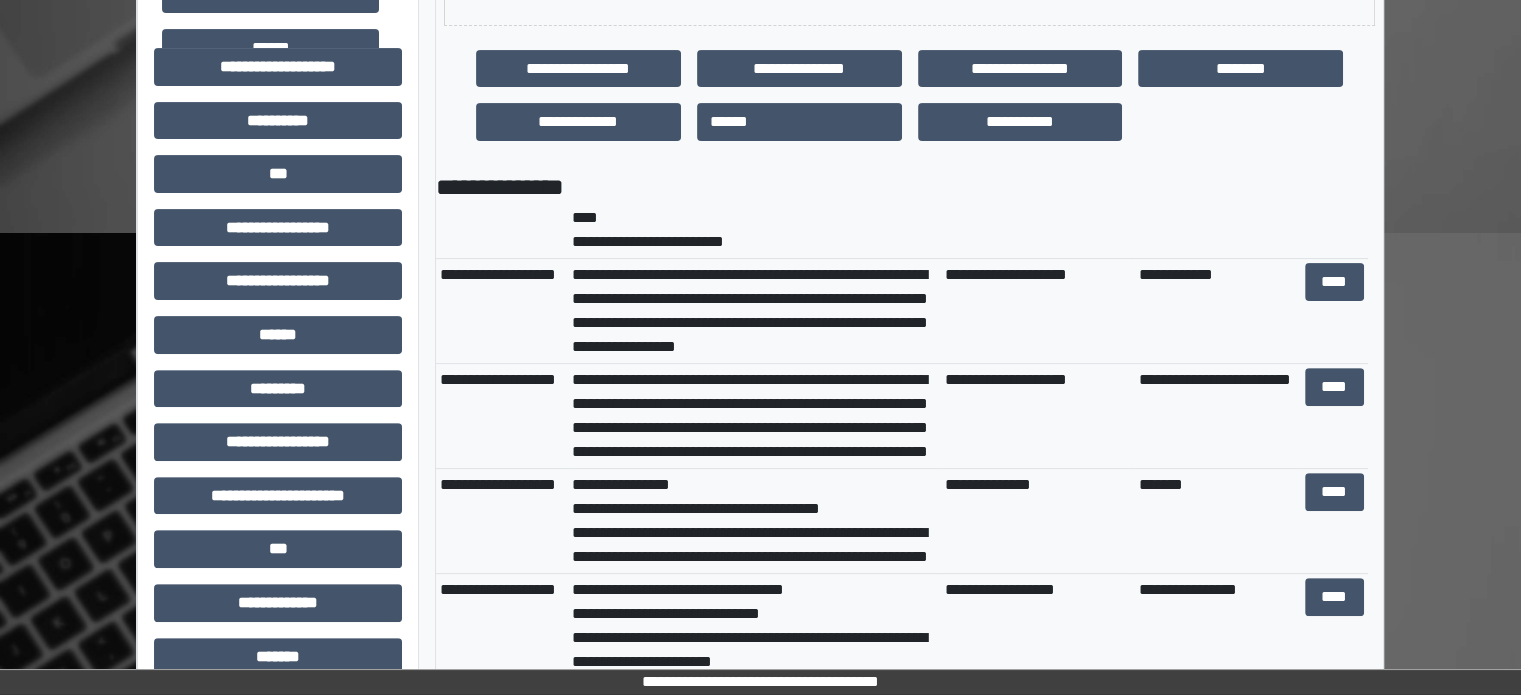 type 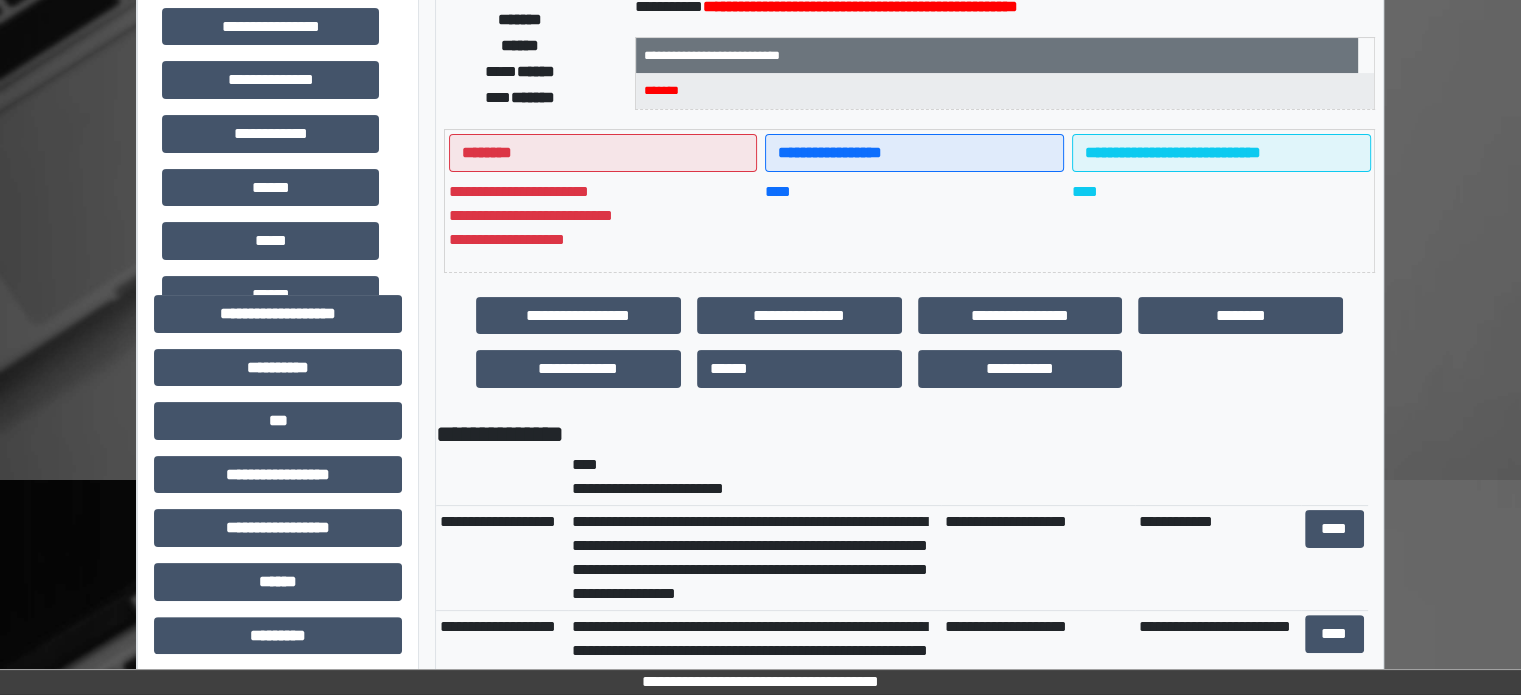 scroll, scrollTop: 0, scrollLeft: 0, axis: both 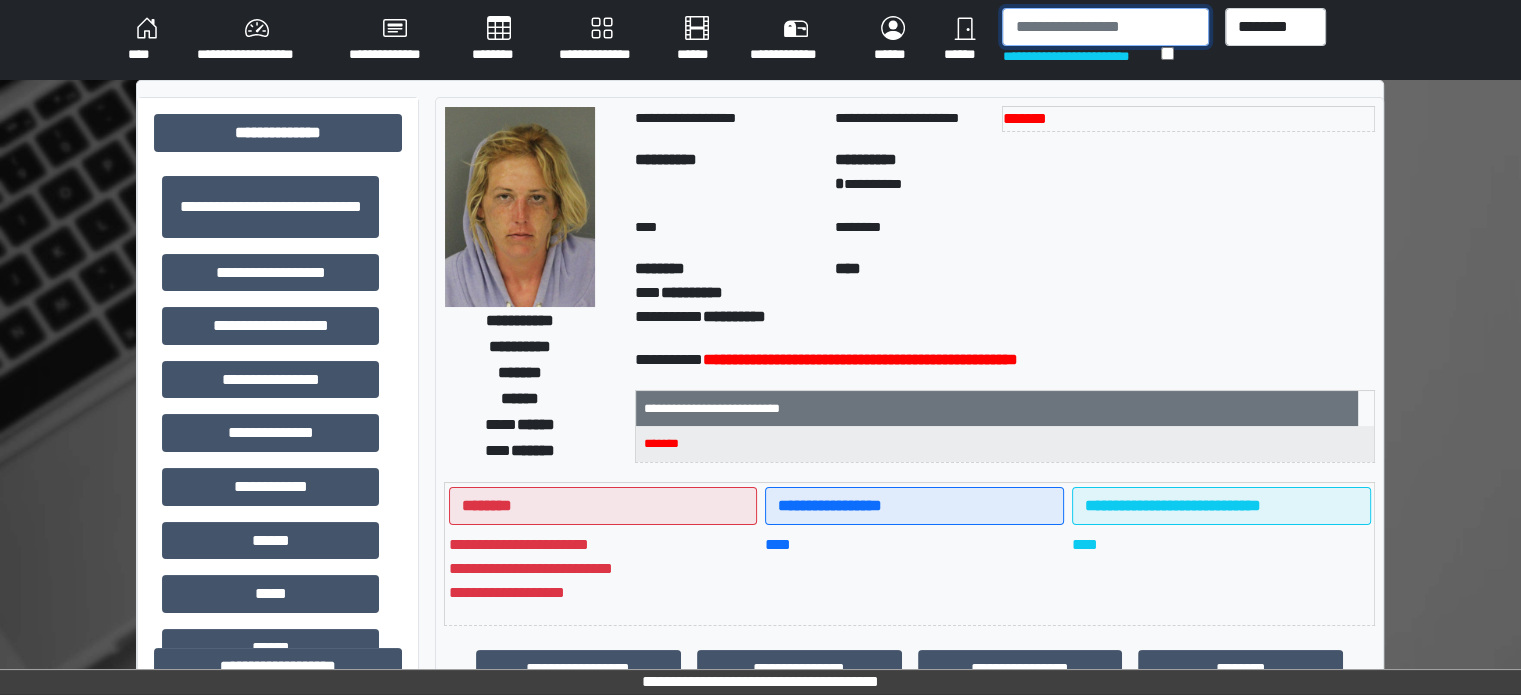 click at bounding box center (1105, 27) 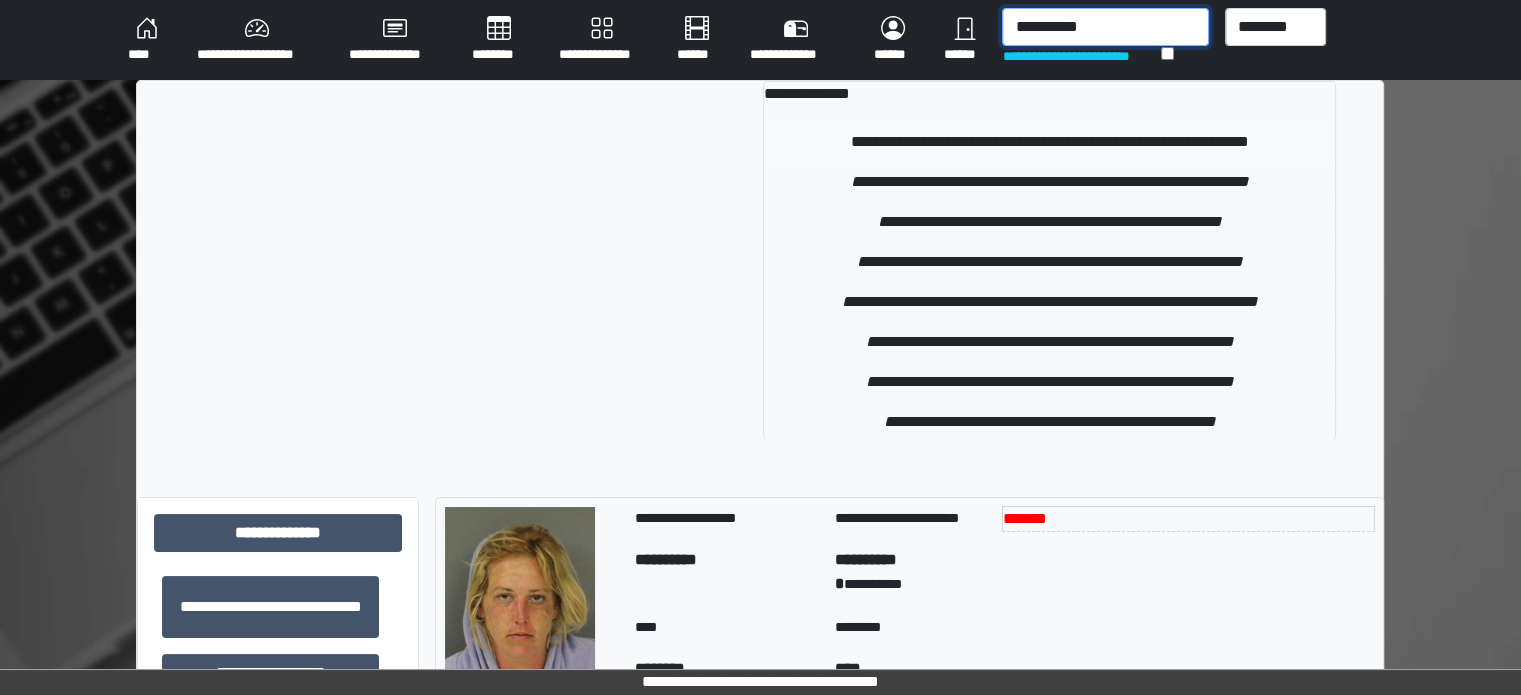 type on "**********" 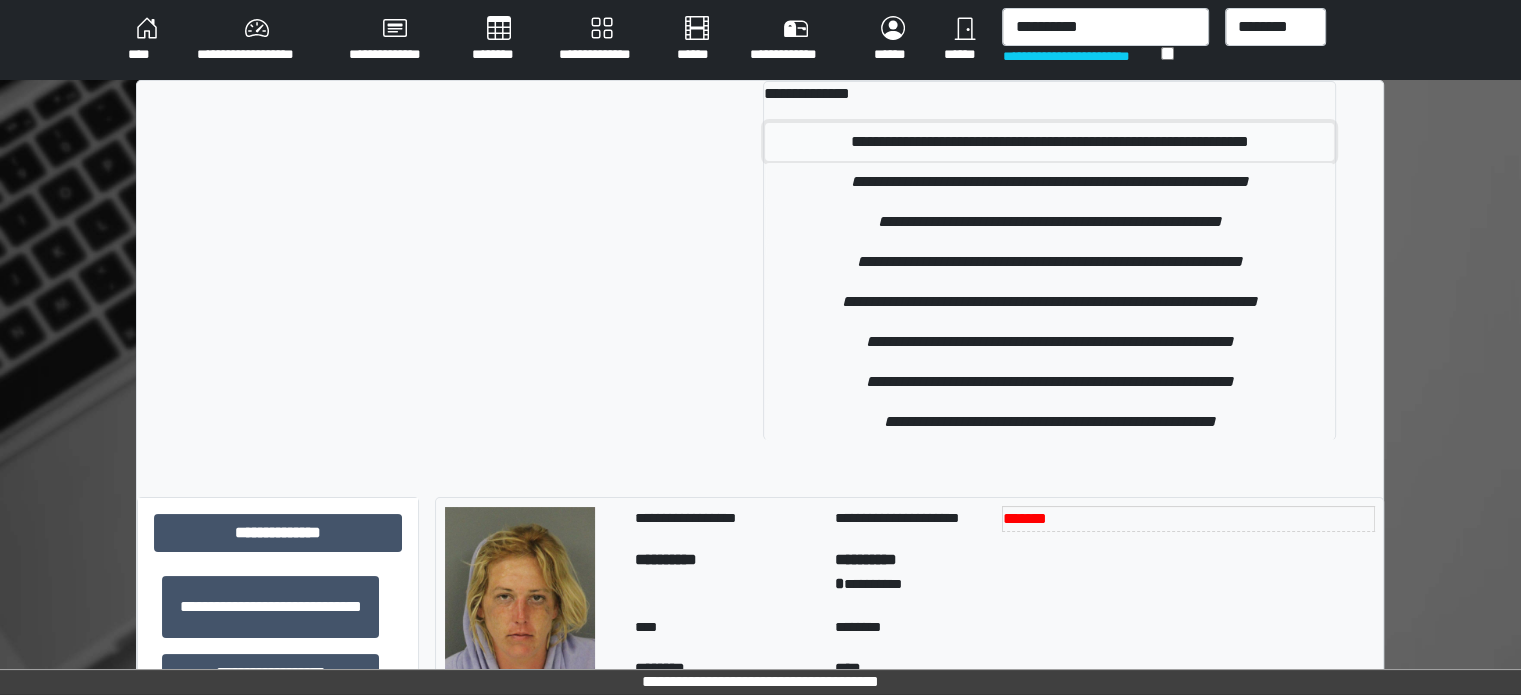 click on "**********" at bounding box center [1049, 142] 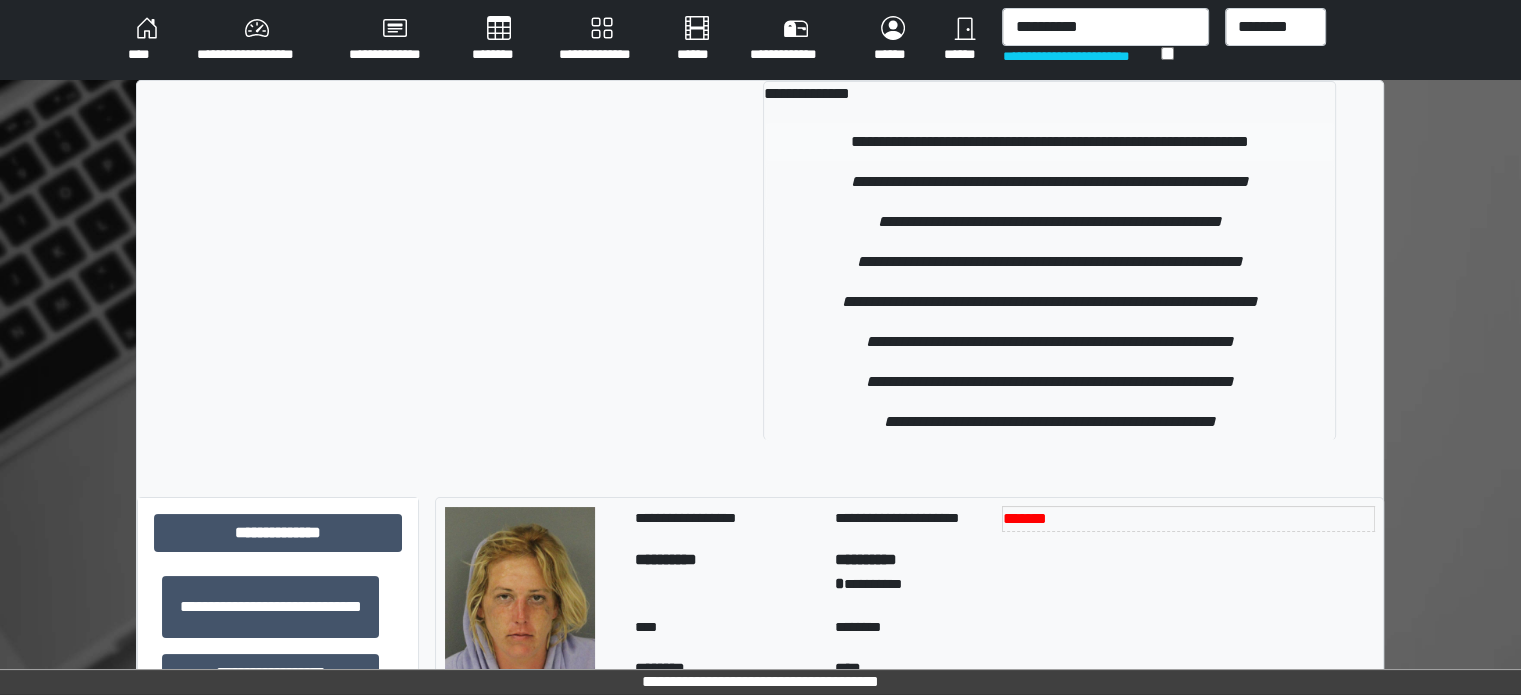 type 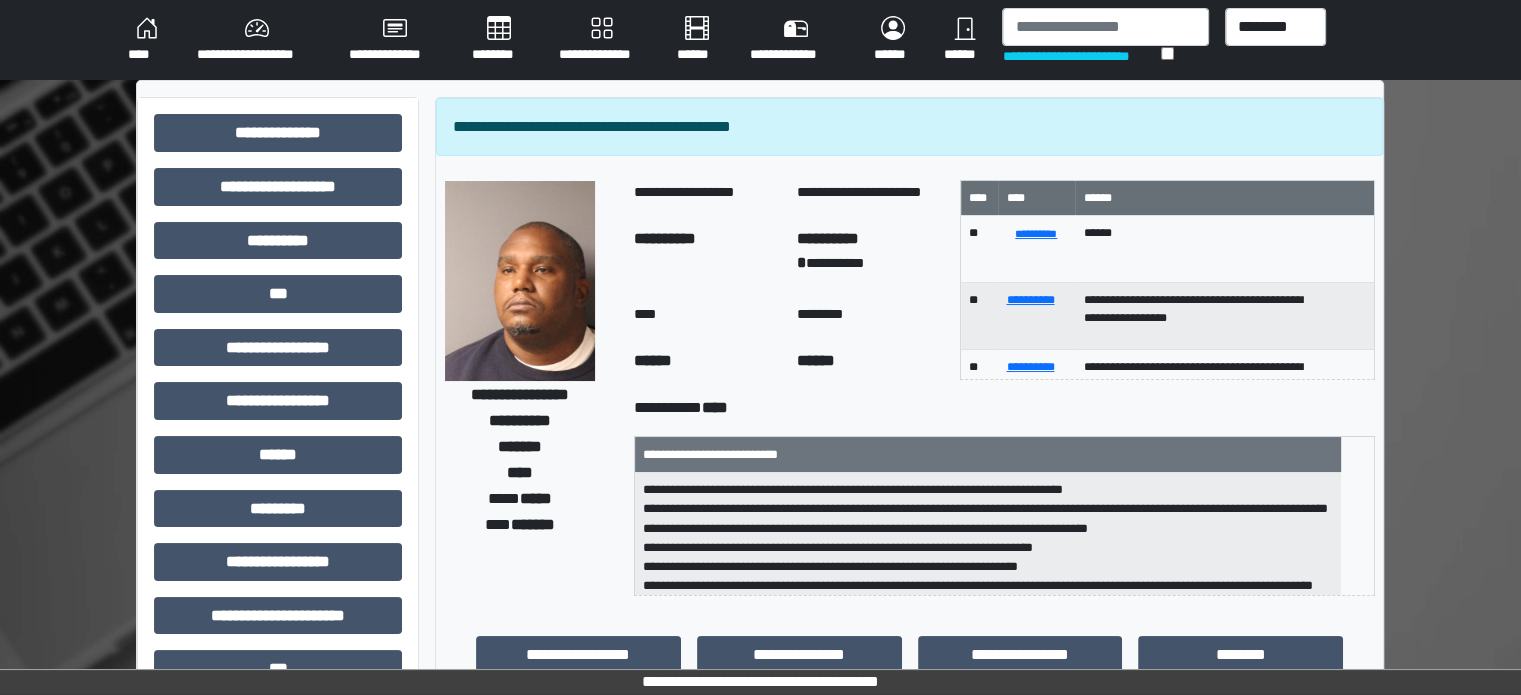 click on "******" at bounding box center (965, 40) 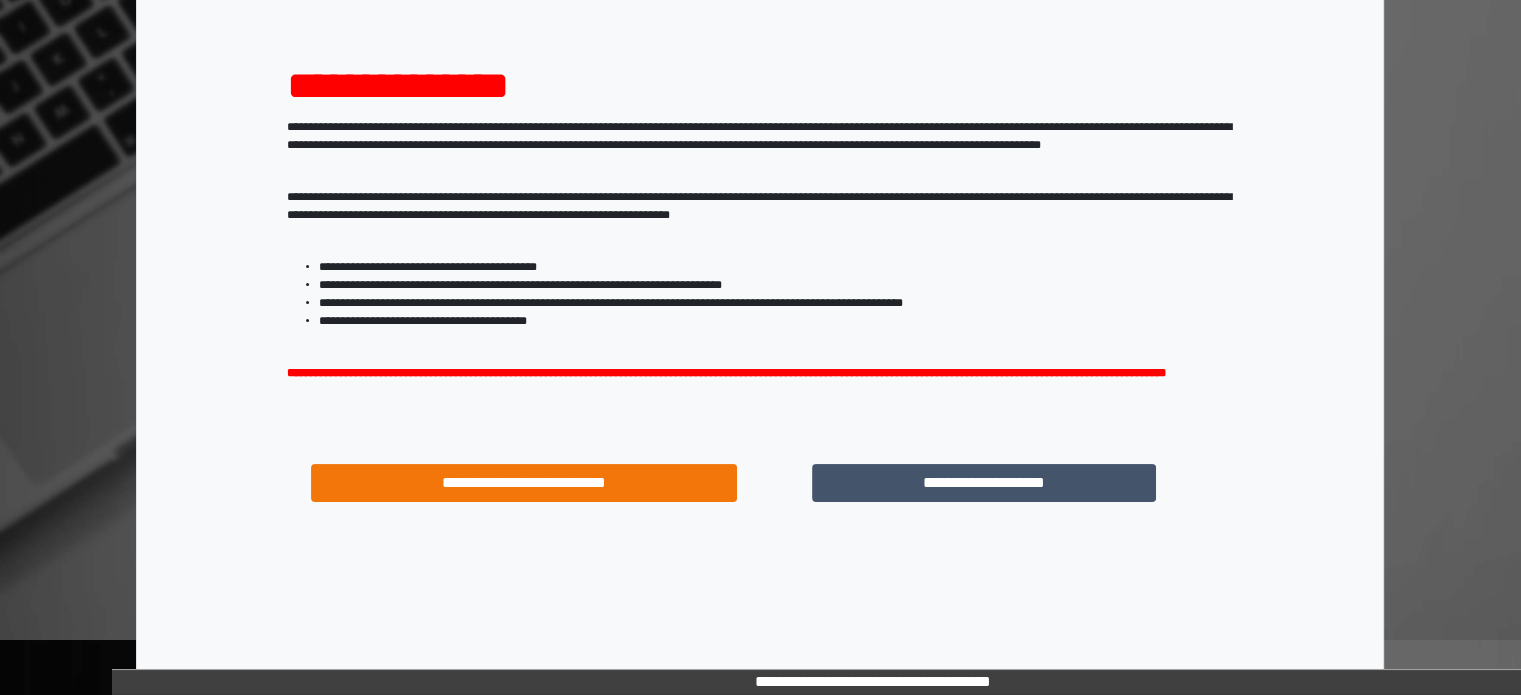 scroll, scrollTop: 214, scrollLeft: 0, axis: vertical 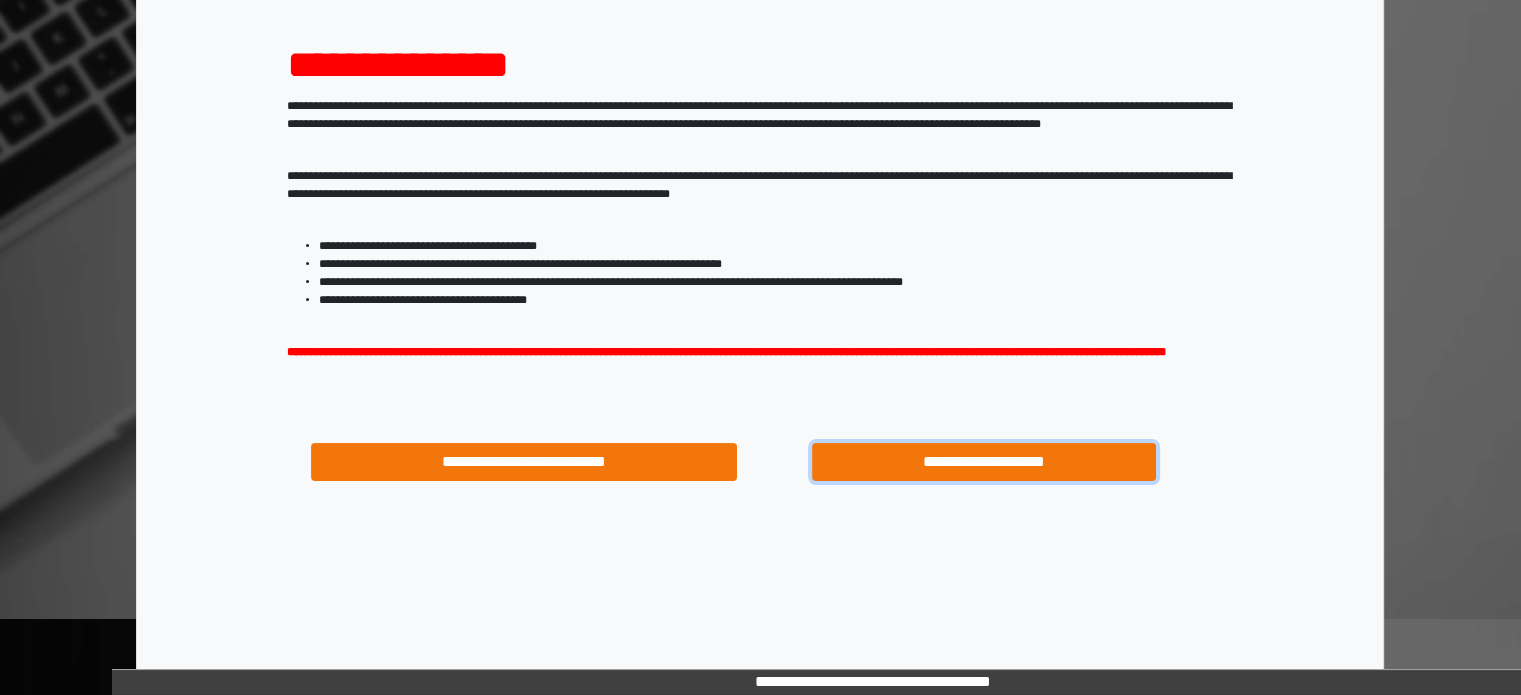 click on "**********" at bounding box center (984, 462) 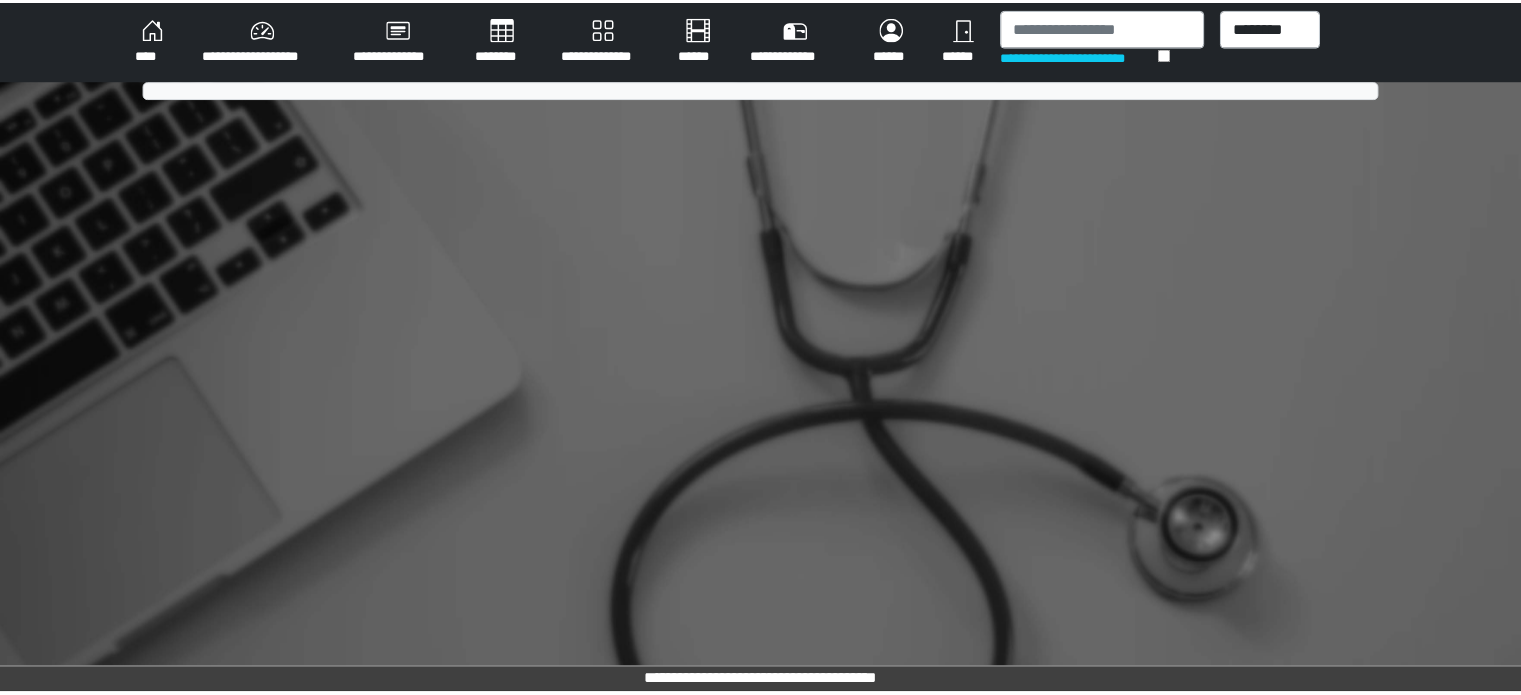 scroll, scrollTop: 0, scrollLeft: 0, axis: both 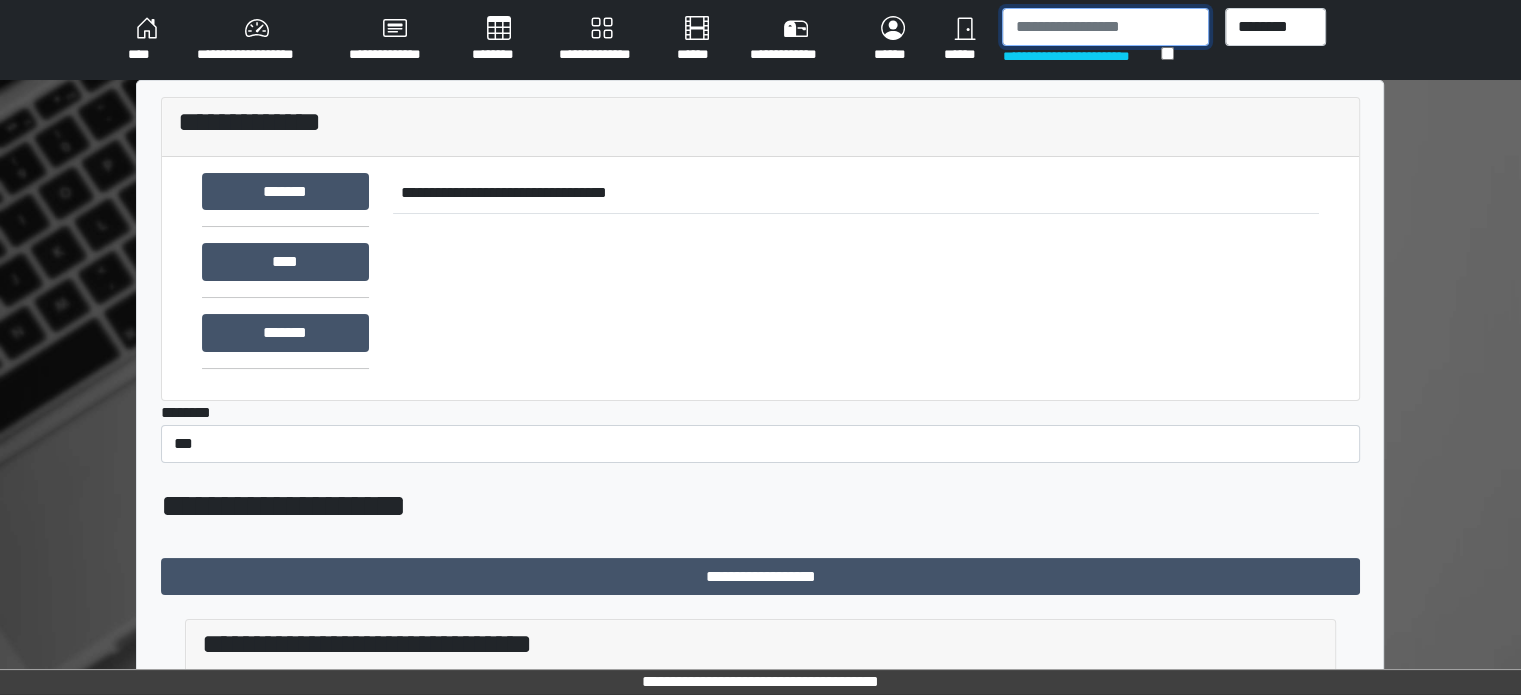click at bounding box center (1105, 27) 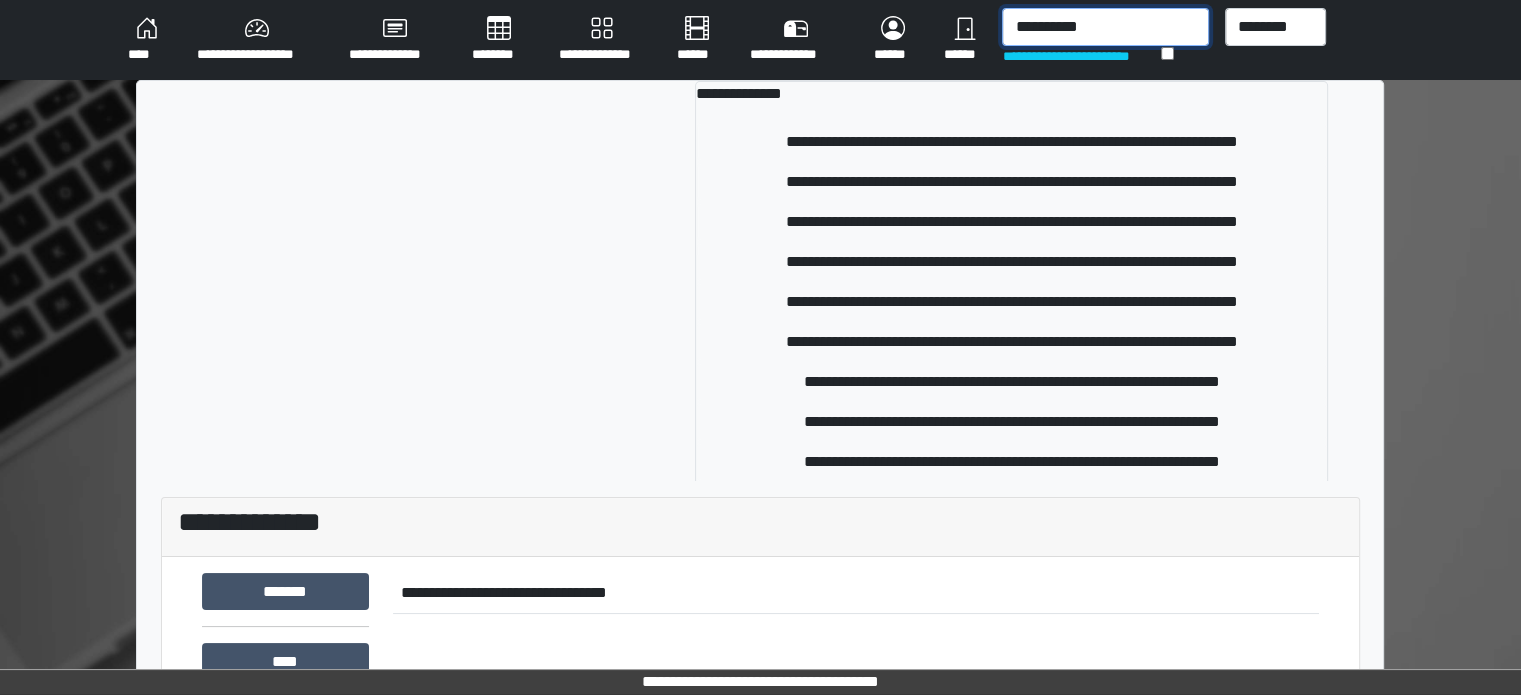 type on "**********" 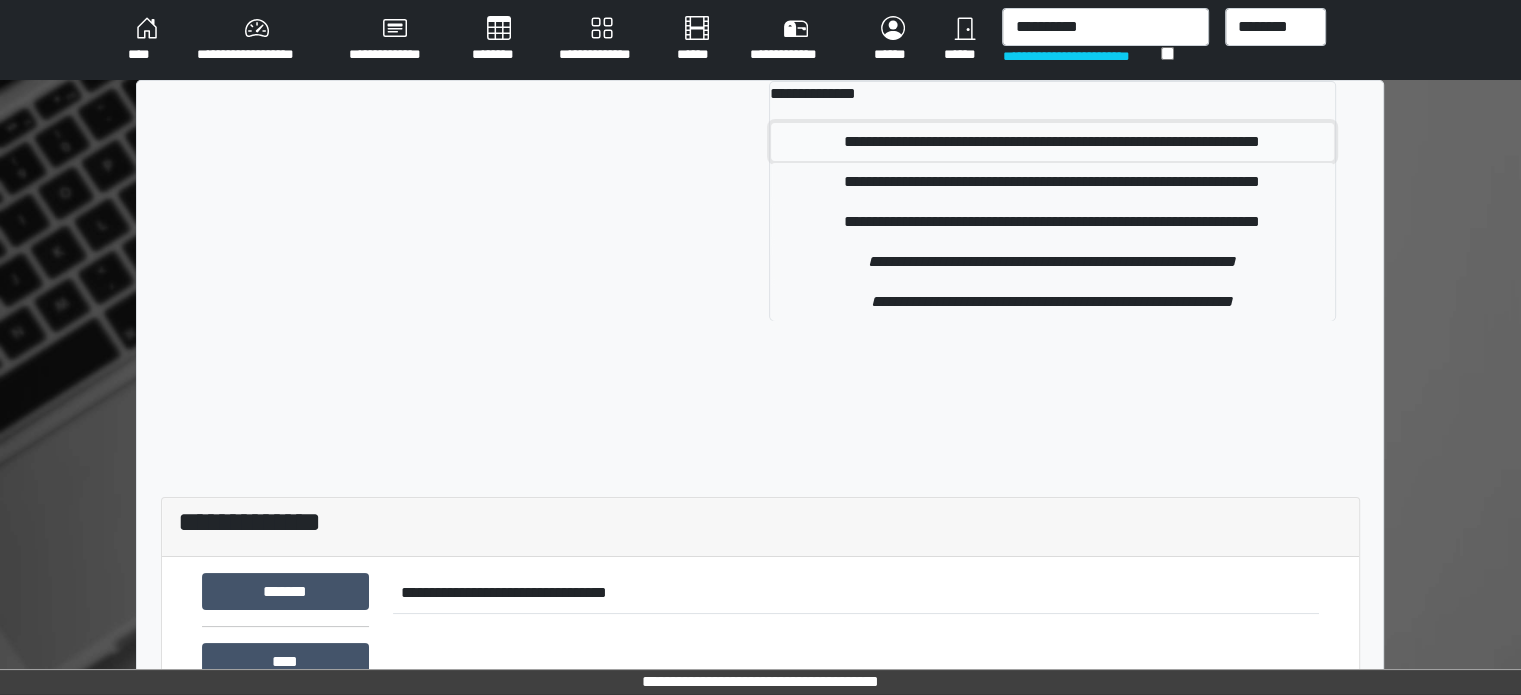 click on "**********" at bounding box center (1052, 142) 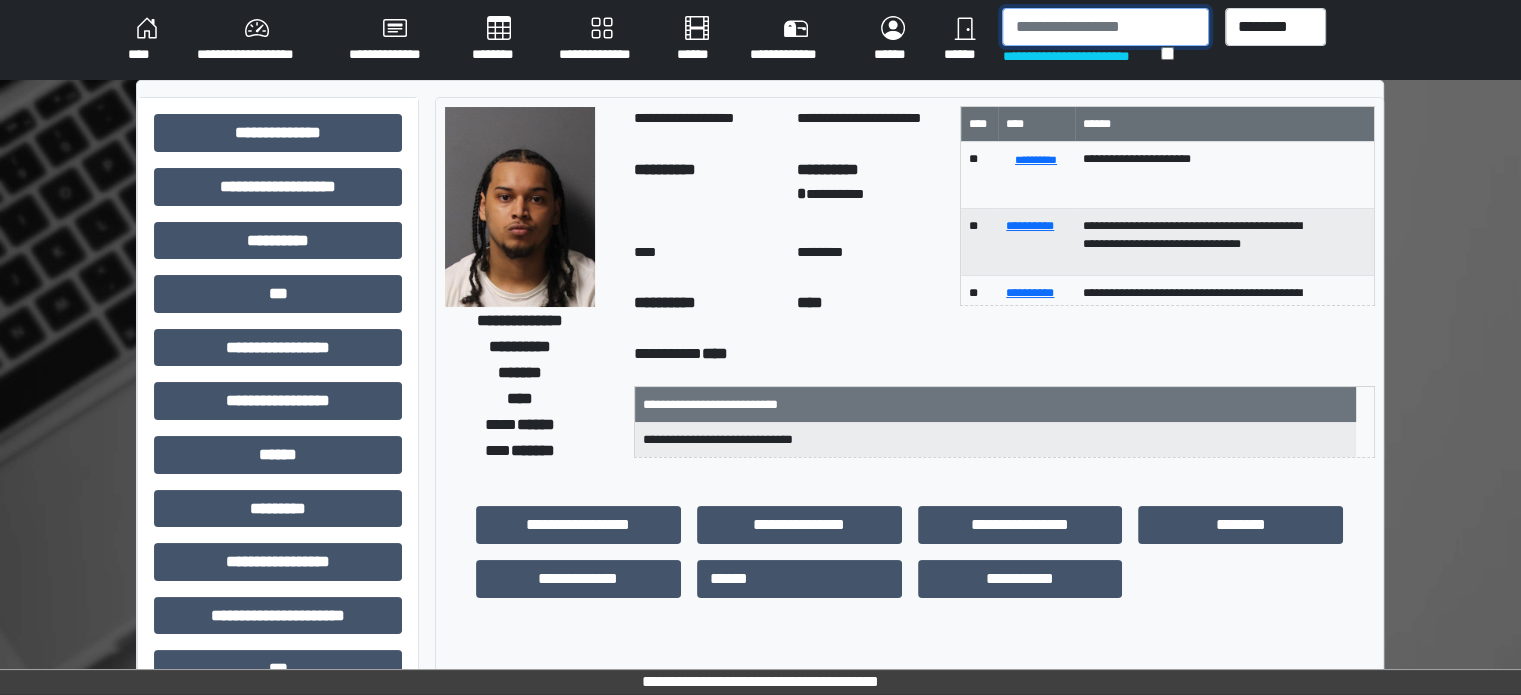 click at bounding box center [1105, 27] 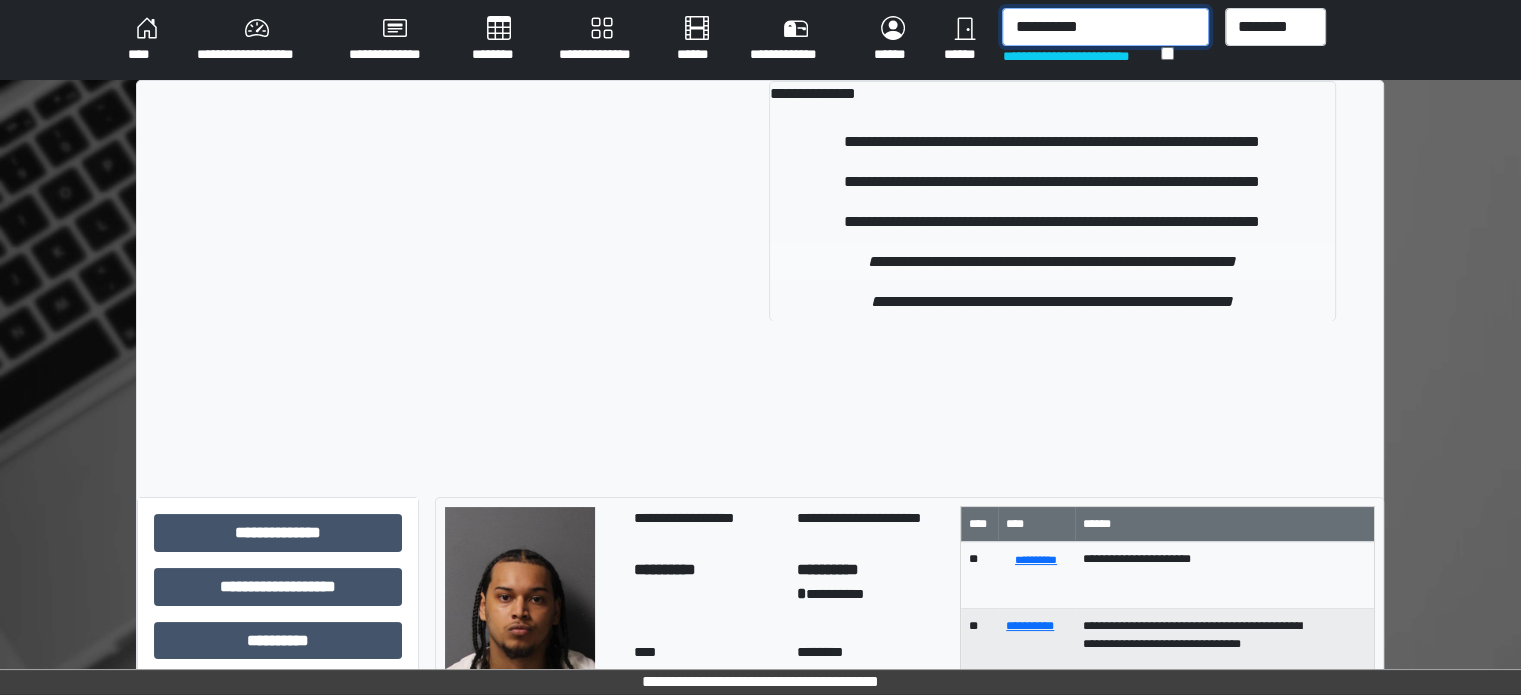 type on "**********" 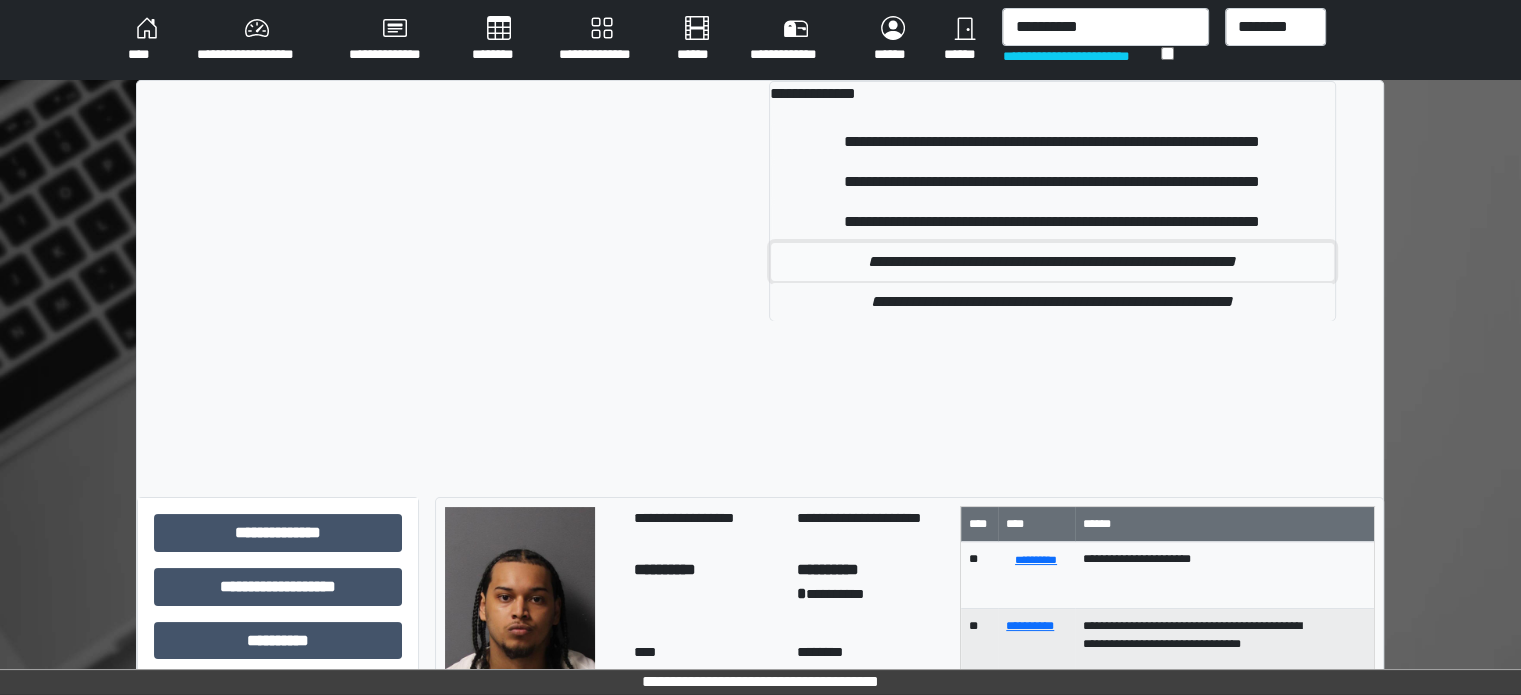 click on "**********" at bounding box center [1052, 262] 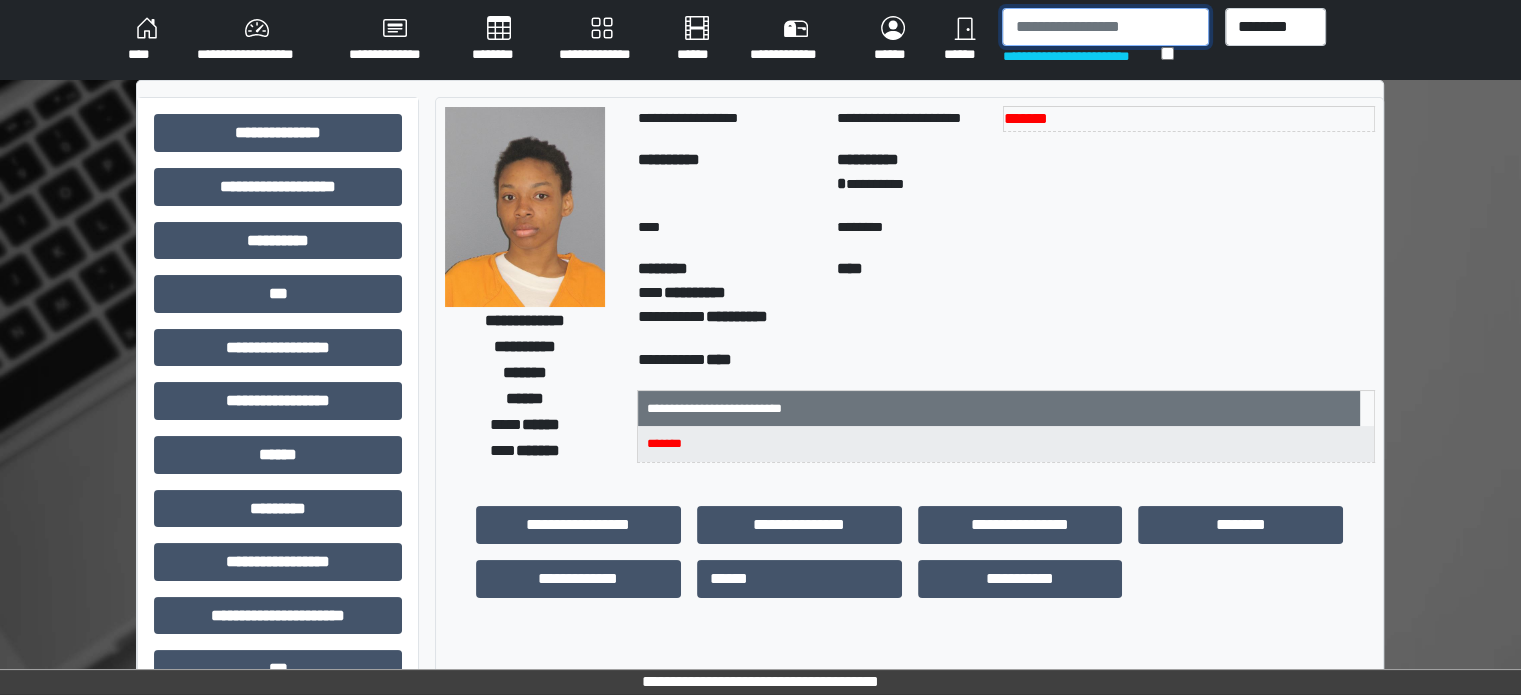 click at bounding box center [1105, 27] 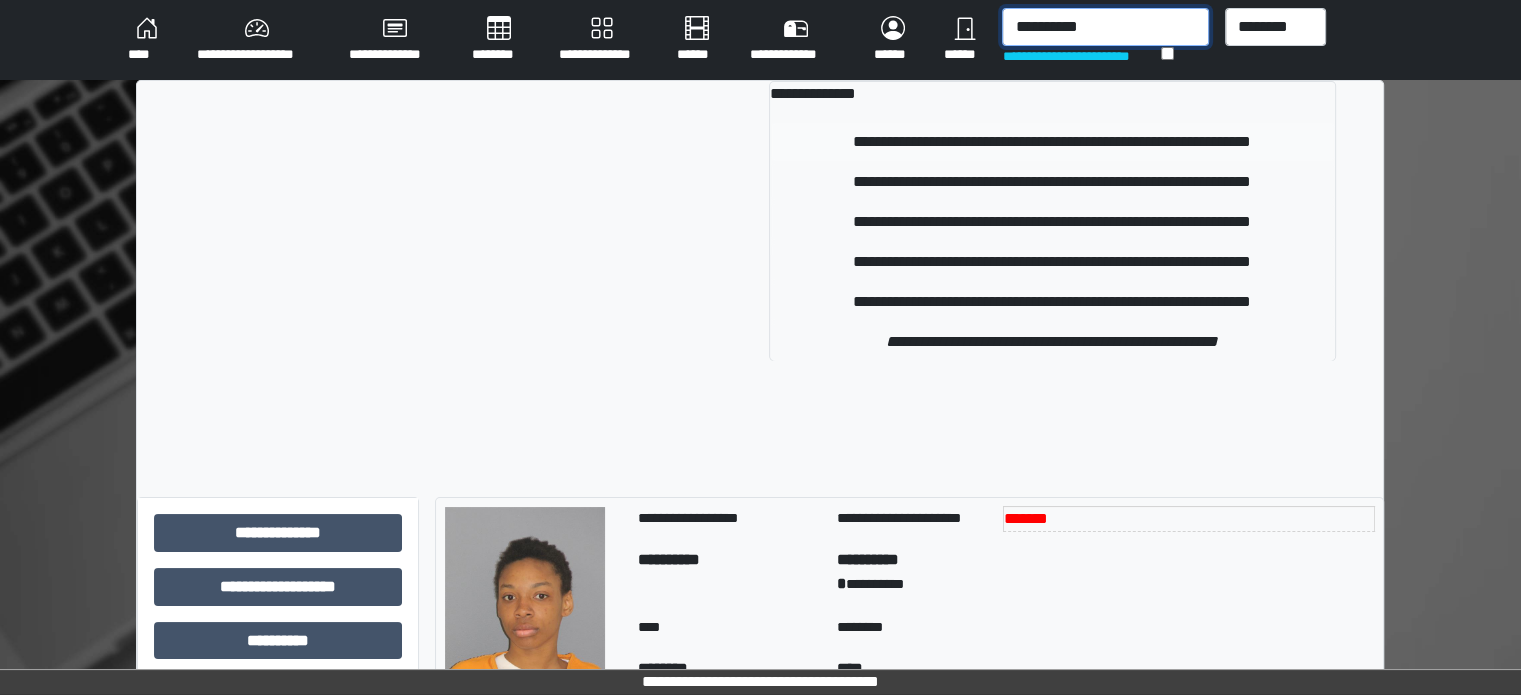 type on "**********" 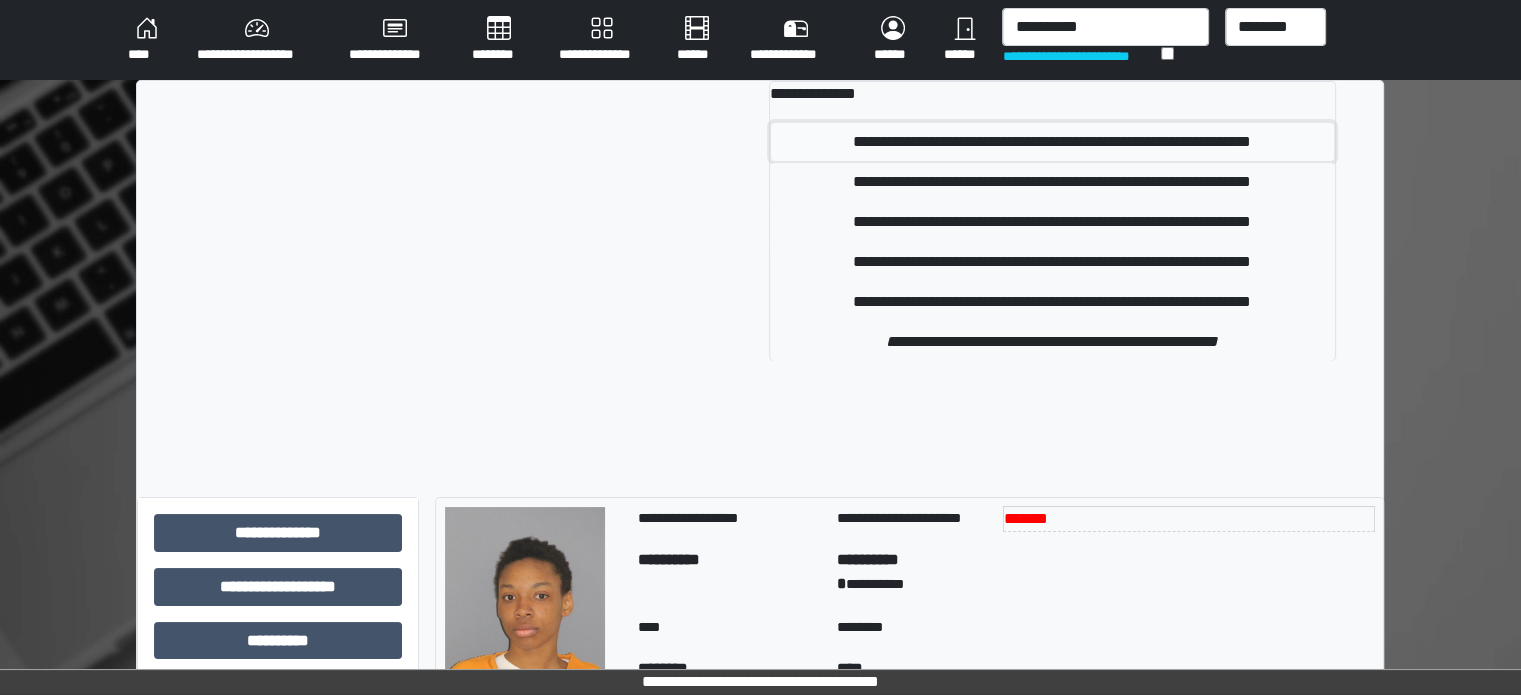 click on "**********" at bounding box center (1052, 142) 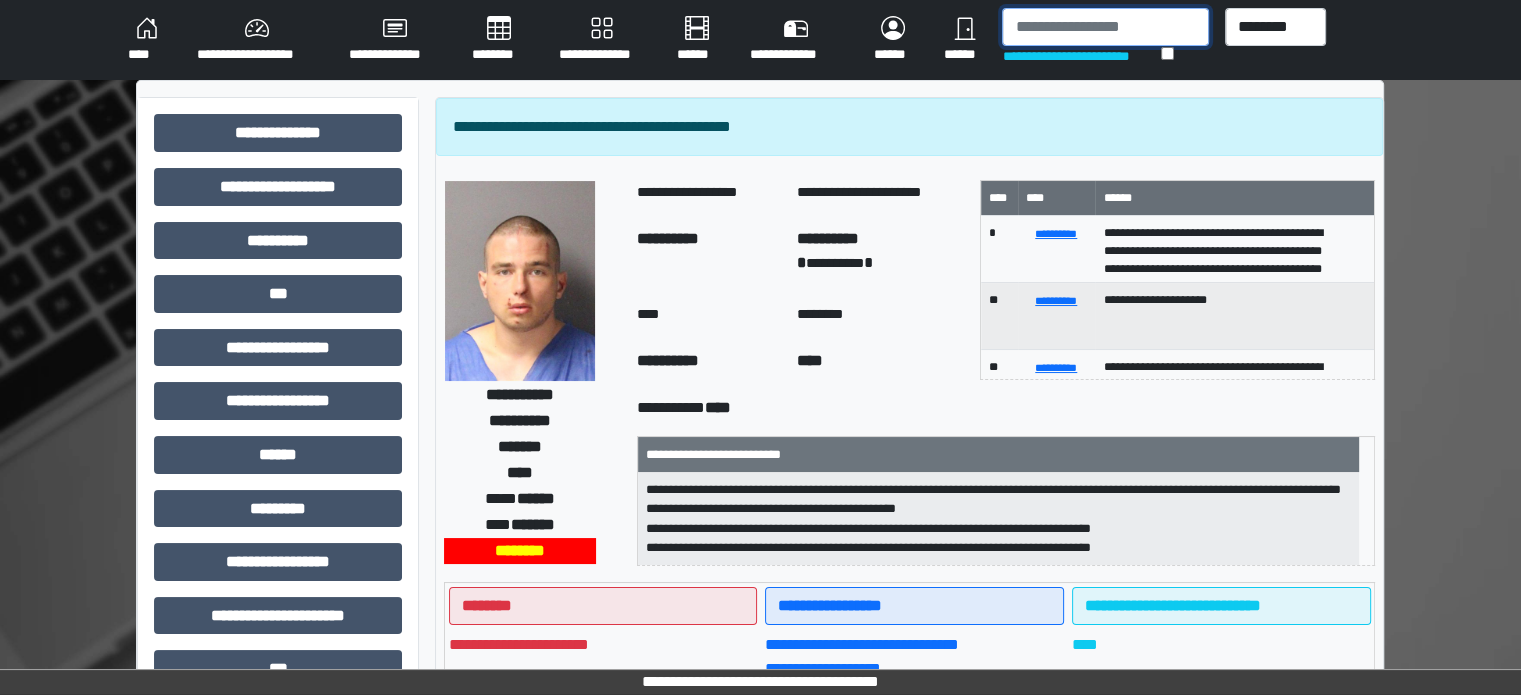 click at bounding box center [1105, 27] 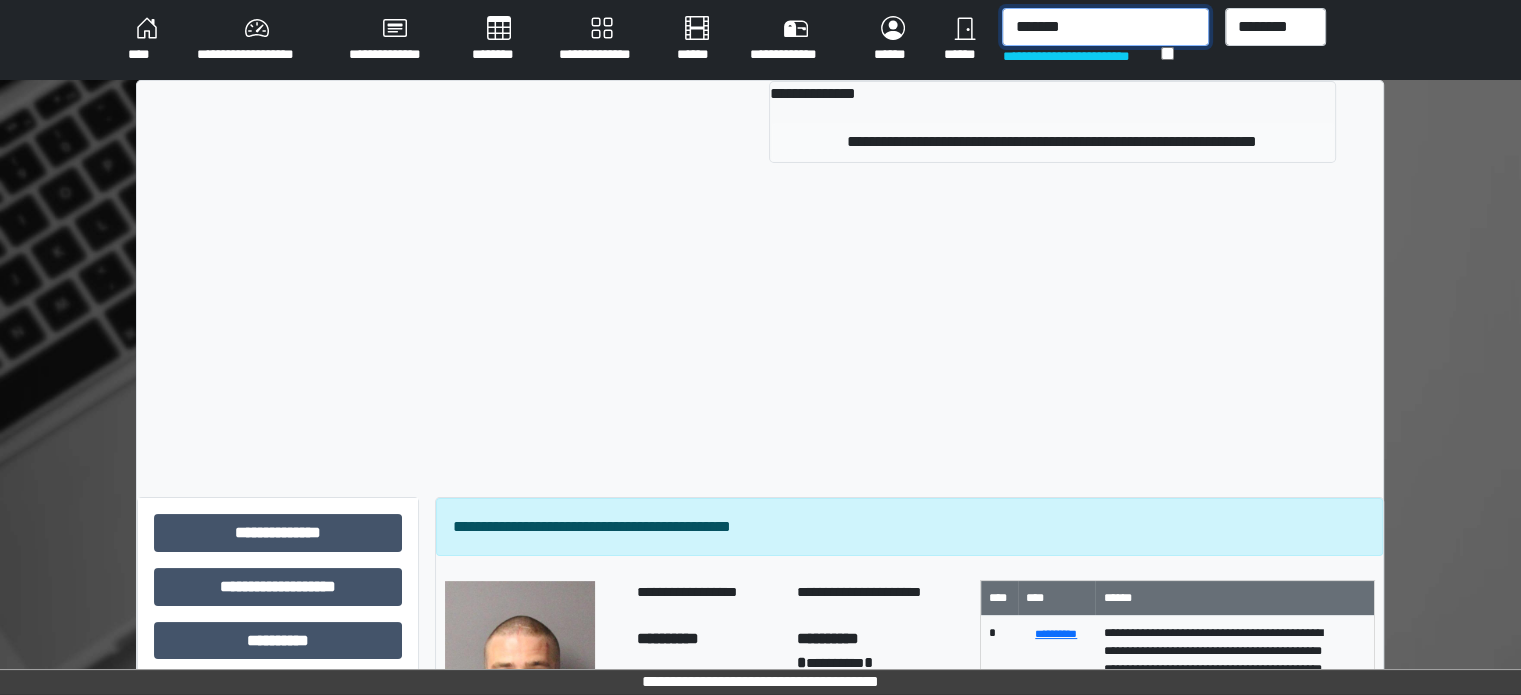 type on "*******" 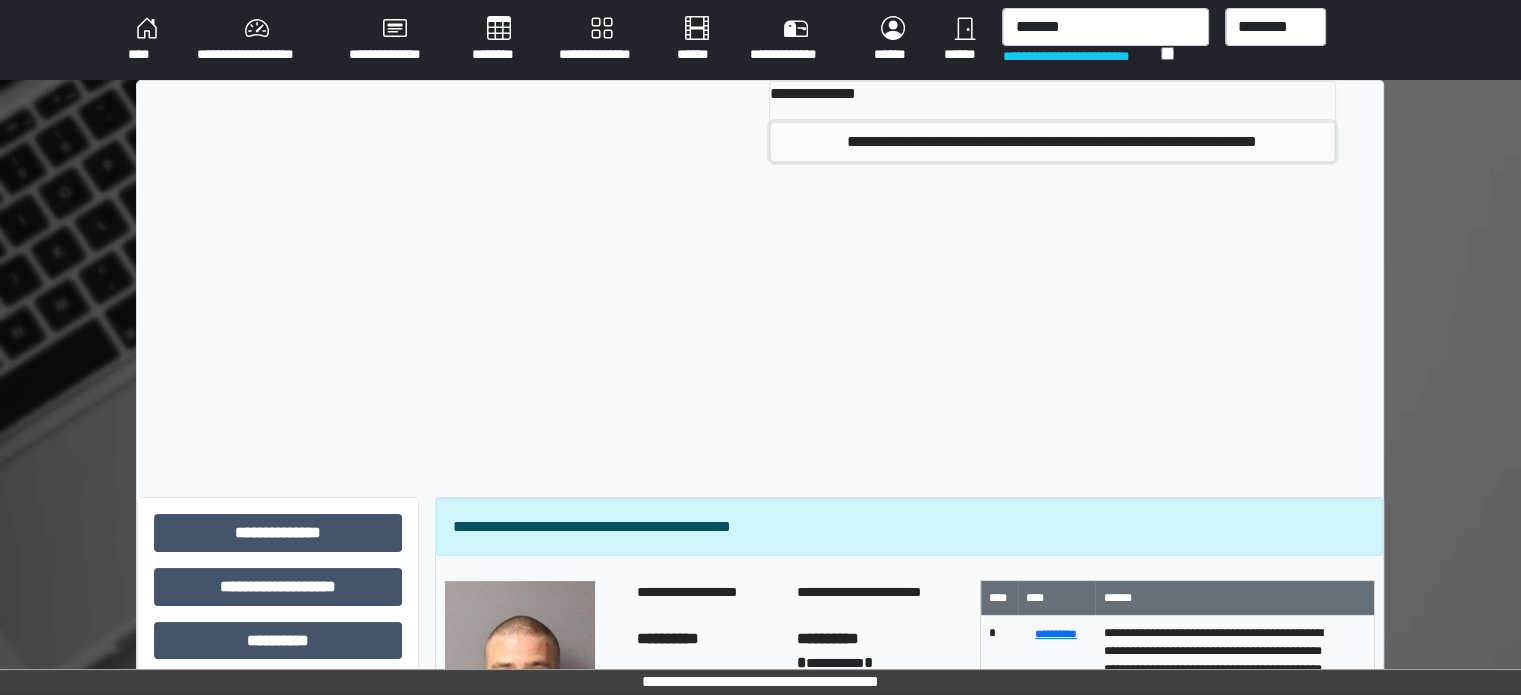 click on "**********" at bounding box center [1052, 142] 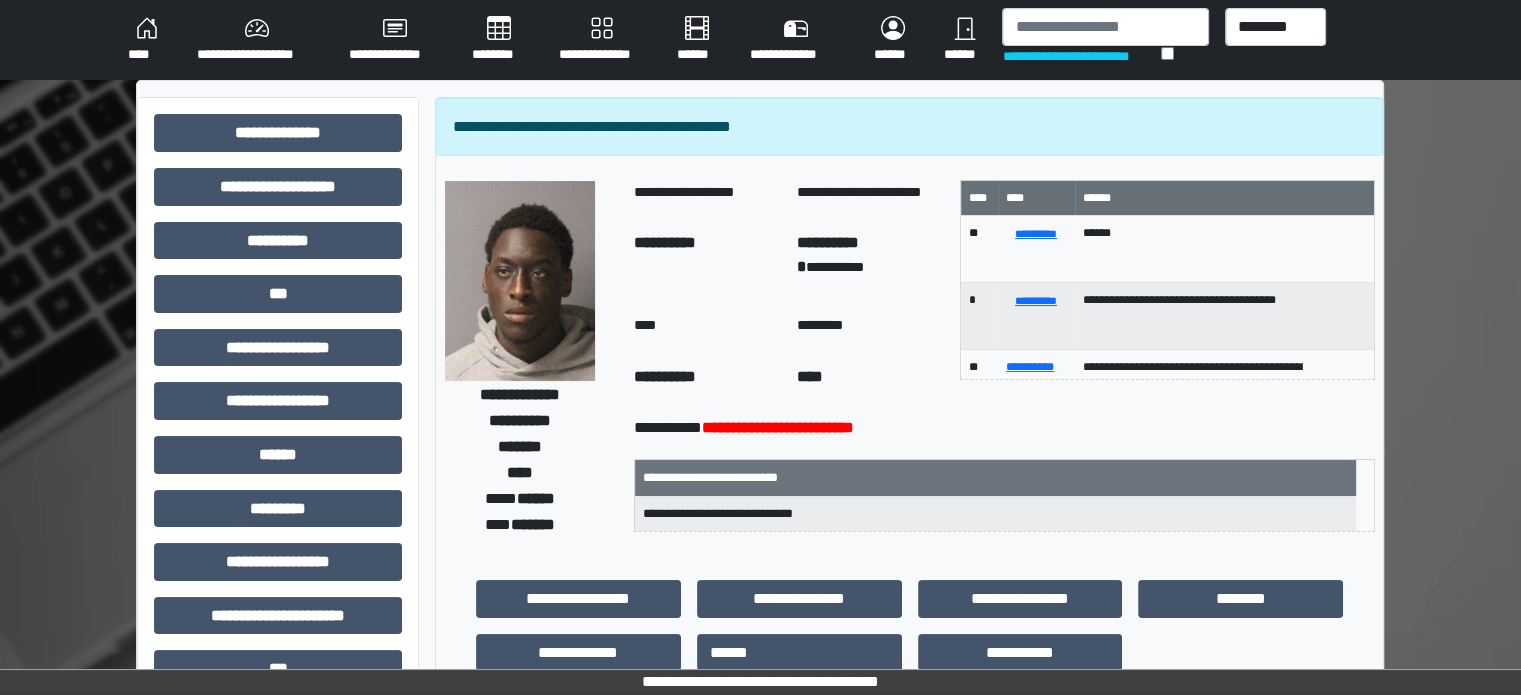 click on "**********" at bounding box center (760, 40) 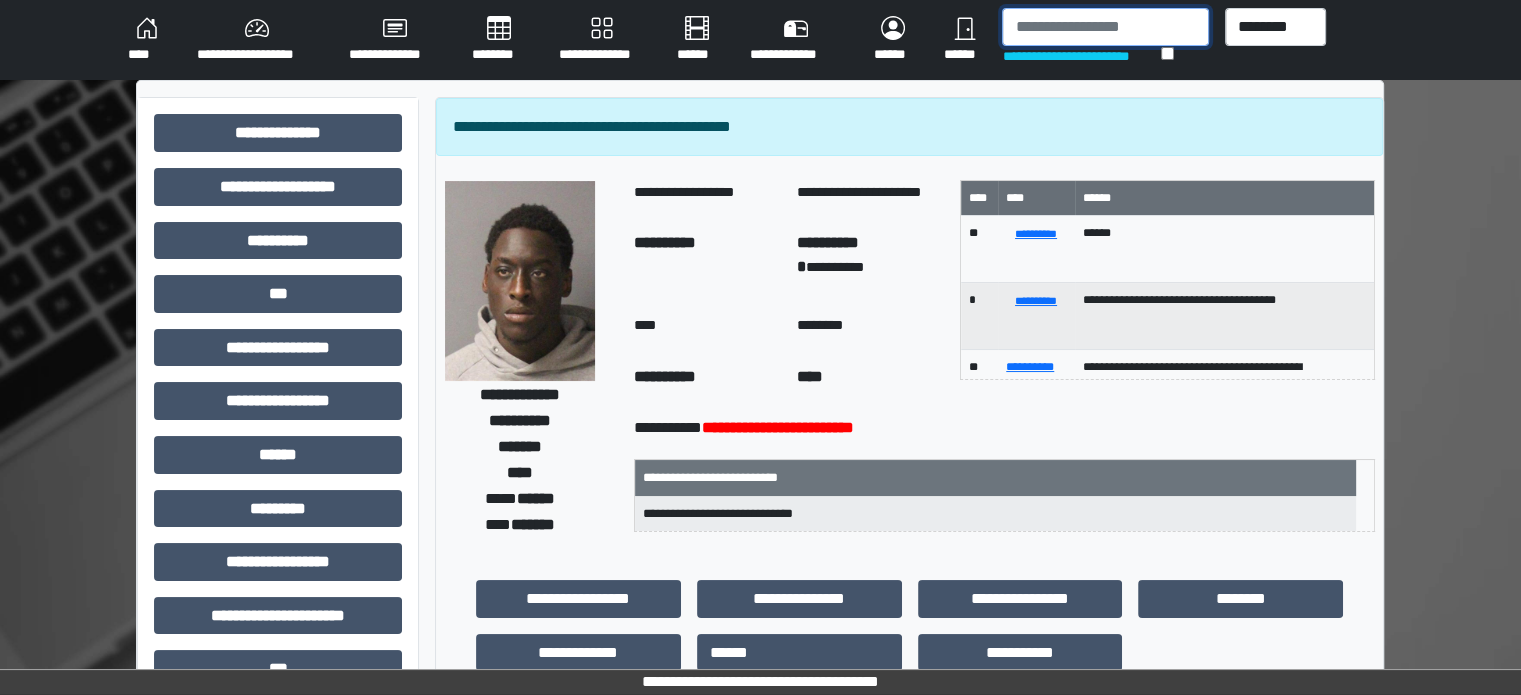 click at bounding box center (1105, 27) 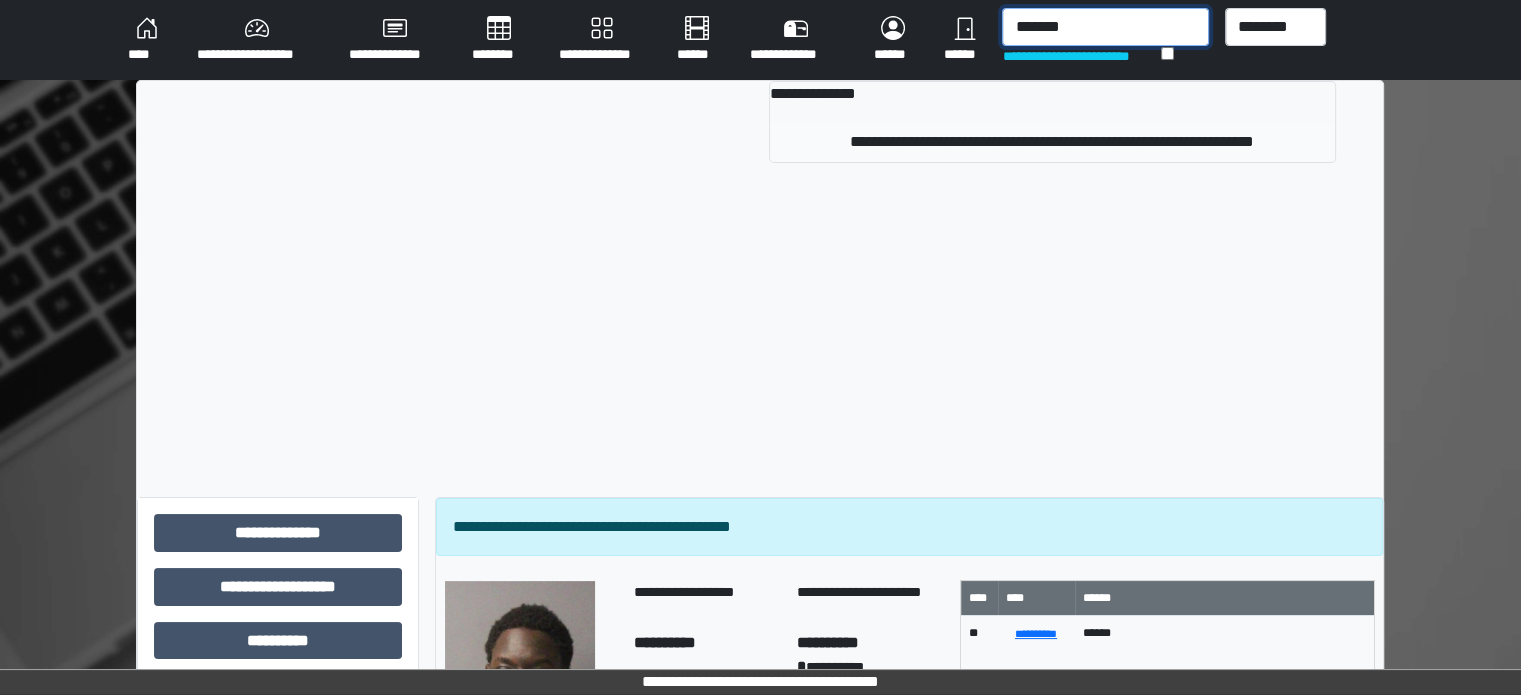 type on "*******" 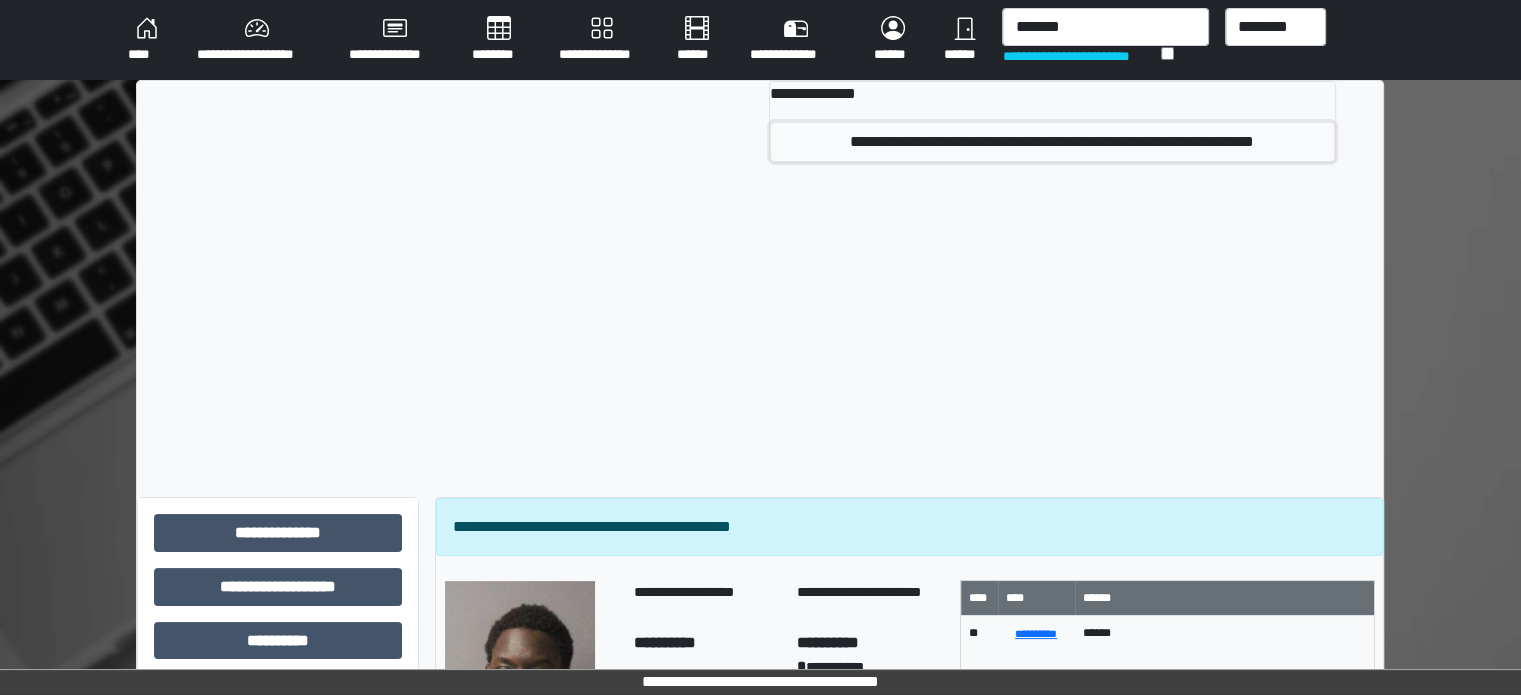 click on "**********" at bounding box center (1052, 142) 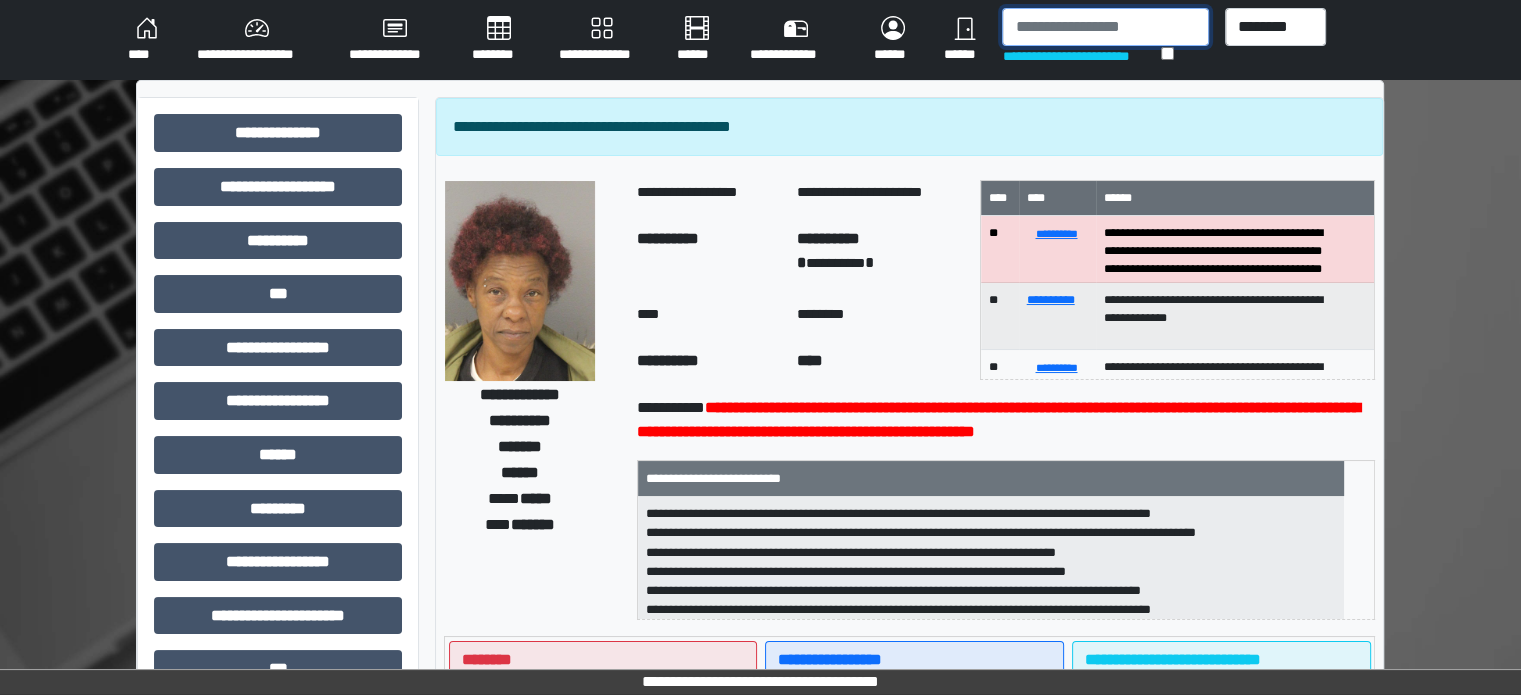click at bounding box center (1105, 27) 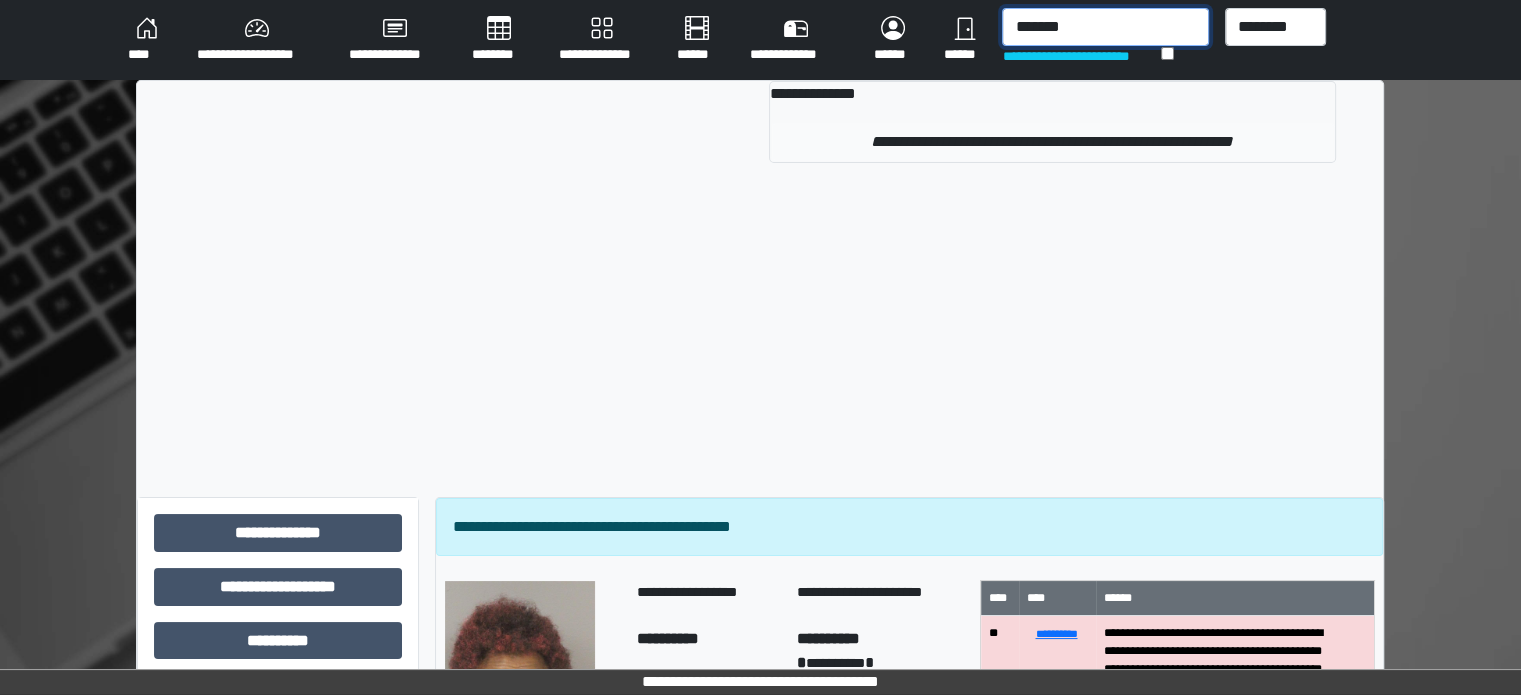 type on "*******" 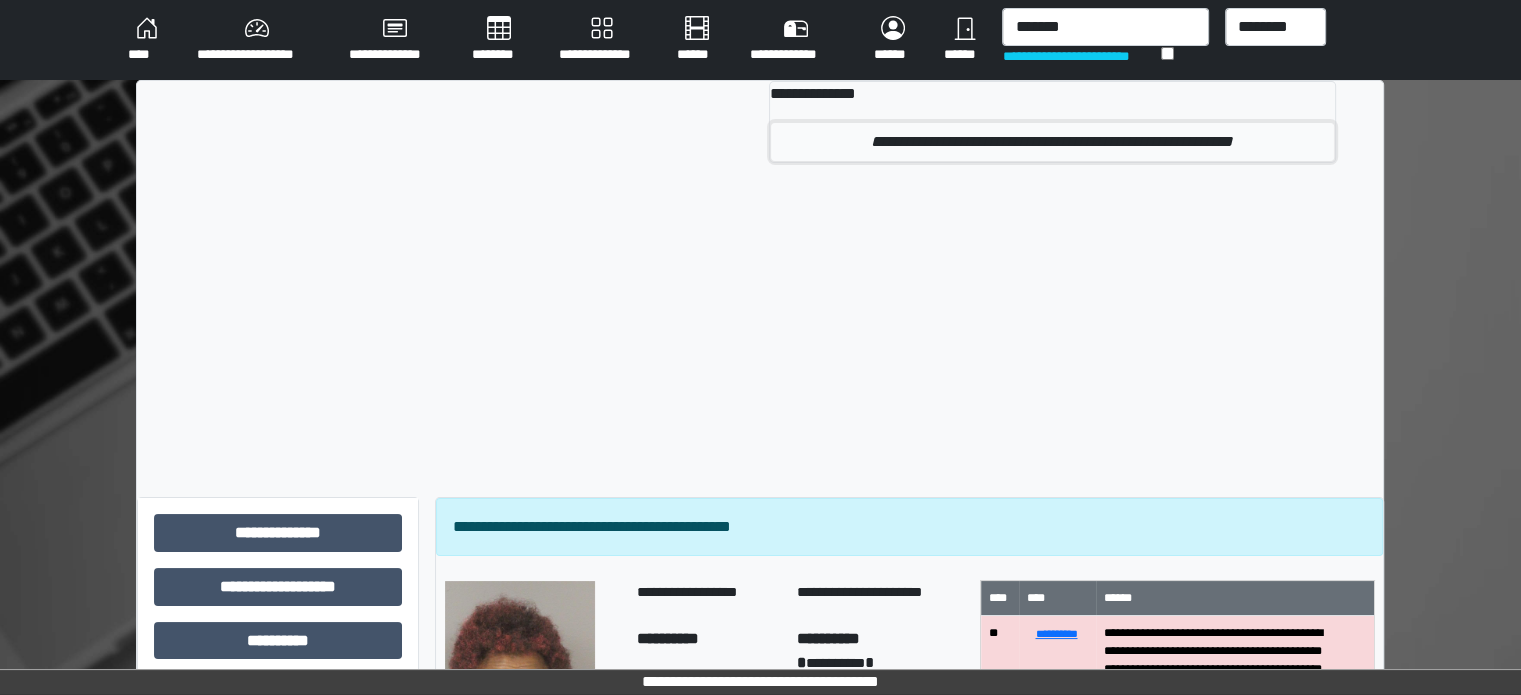 click on "**********" at bounding box center (1052, 142) 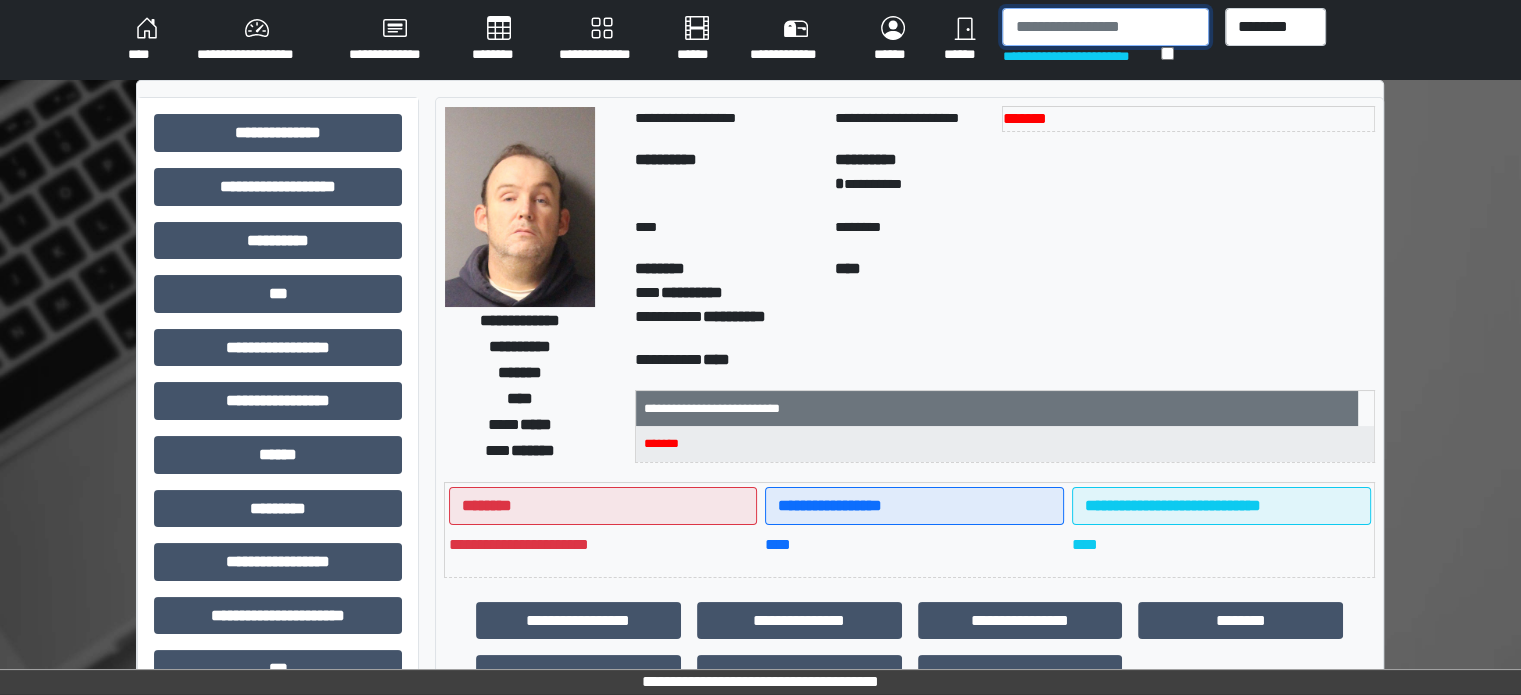 click at bounding box center [1105, 27] 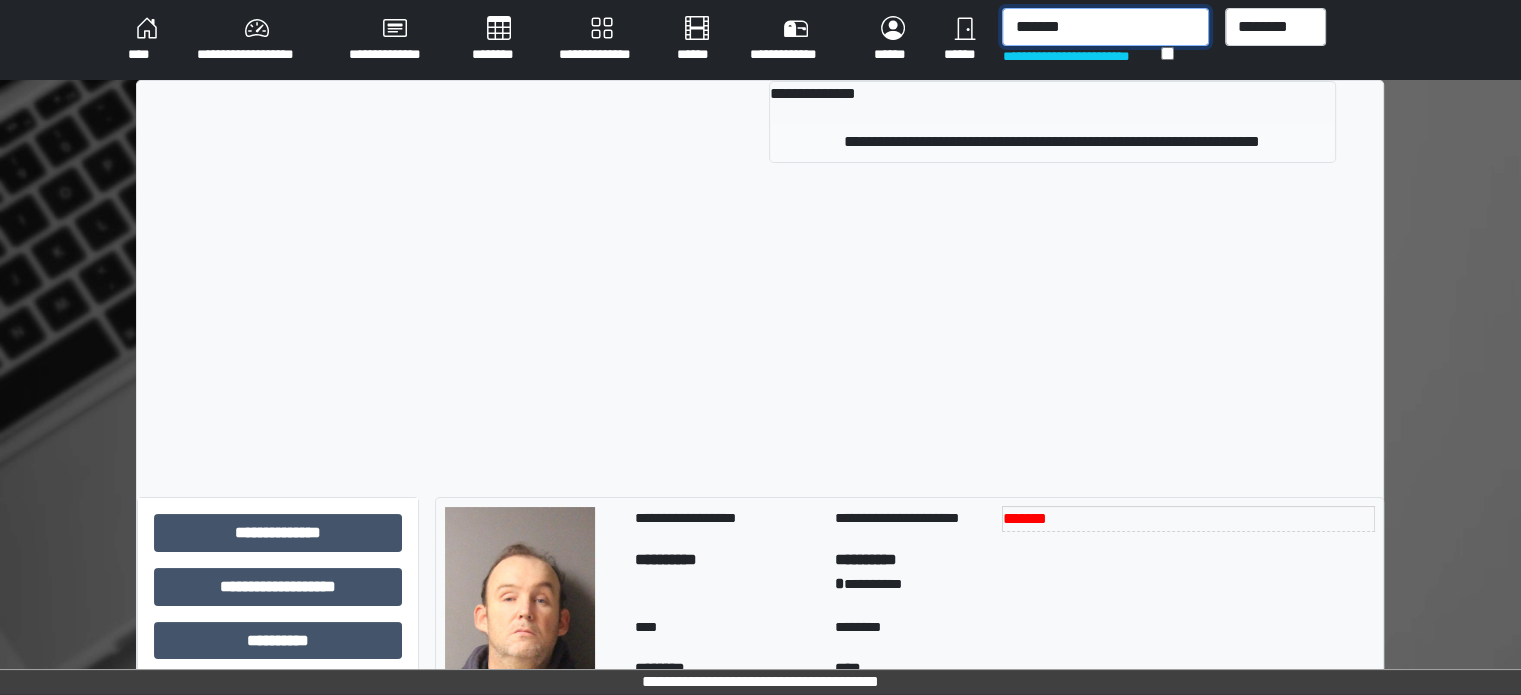 type on "*******" 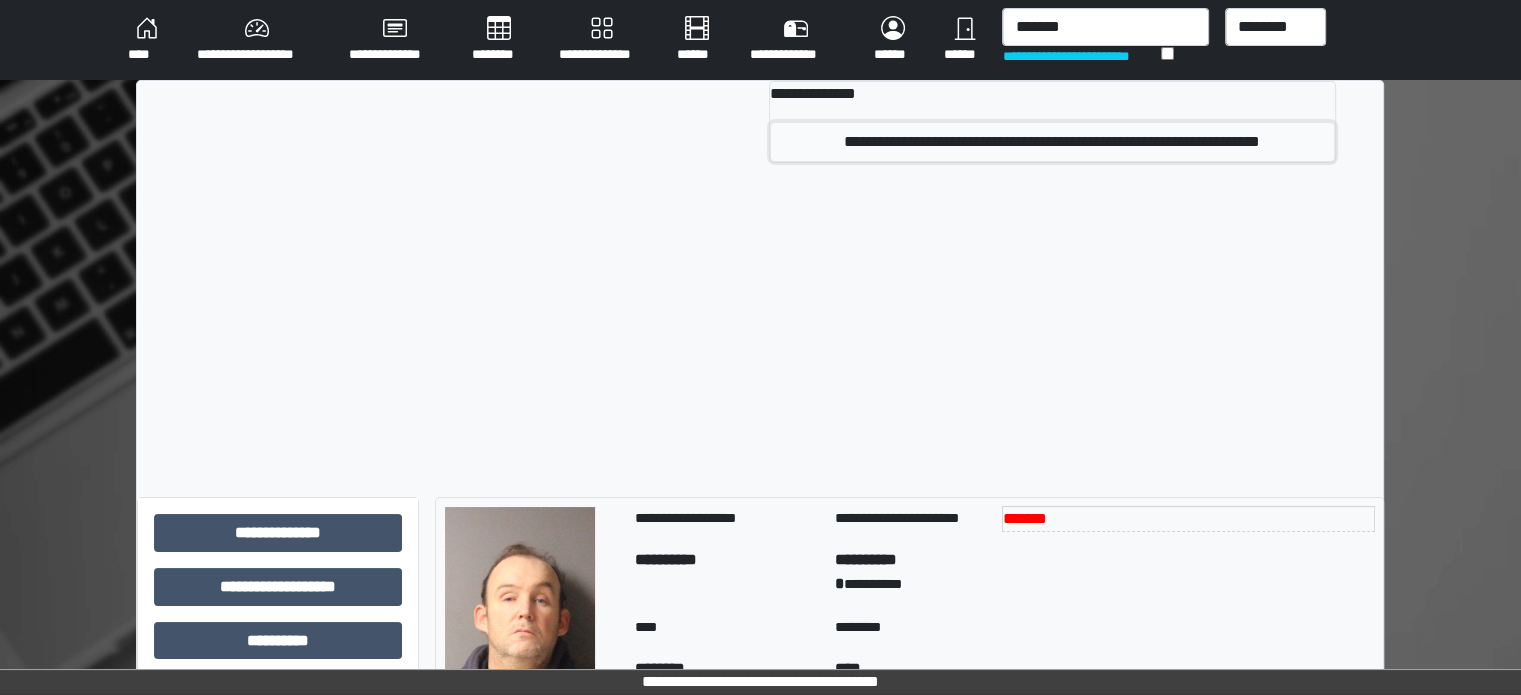 click on "**********" at bounding box center [1052, 142] 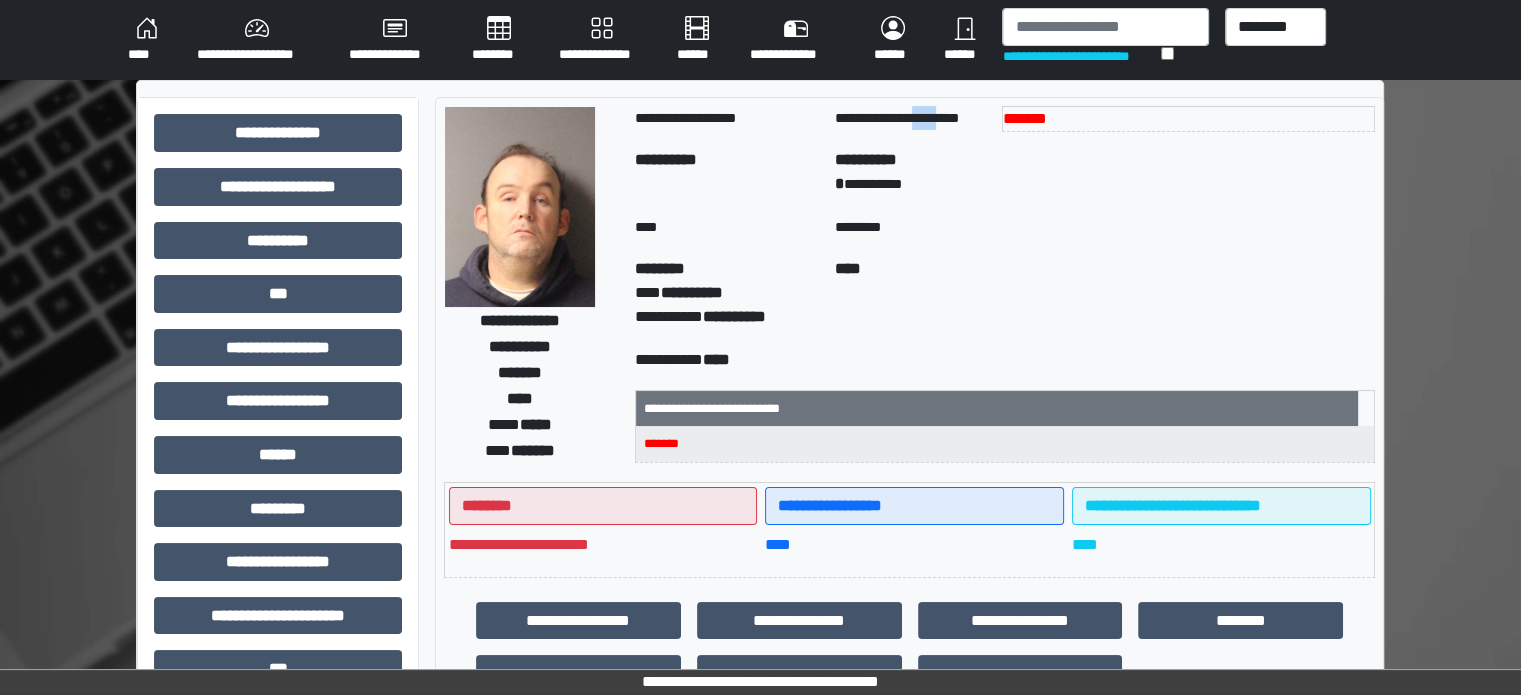 click on "**********" at bounding box center [910, 119] 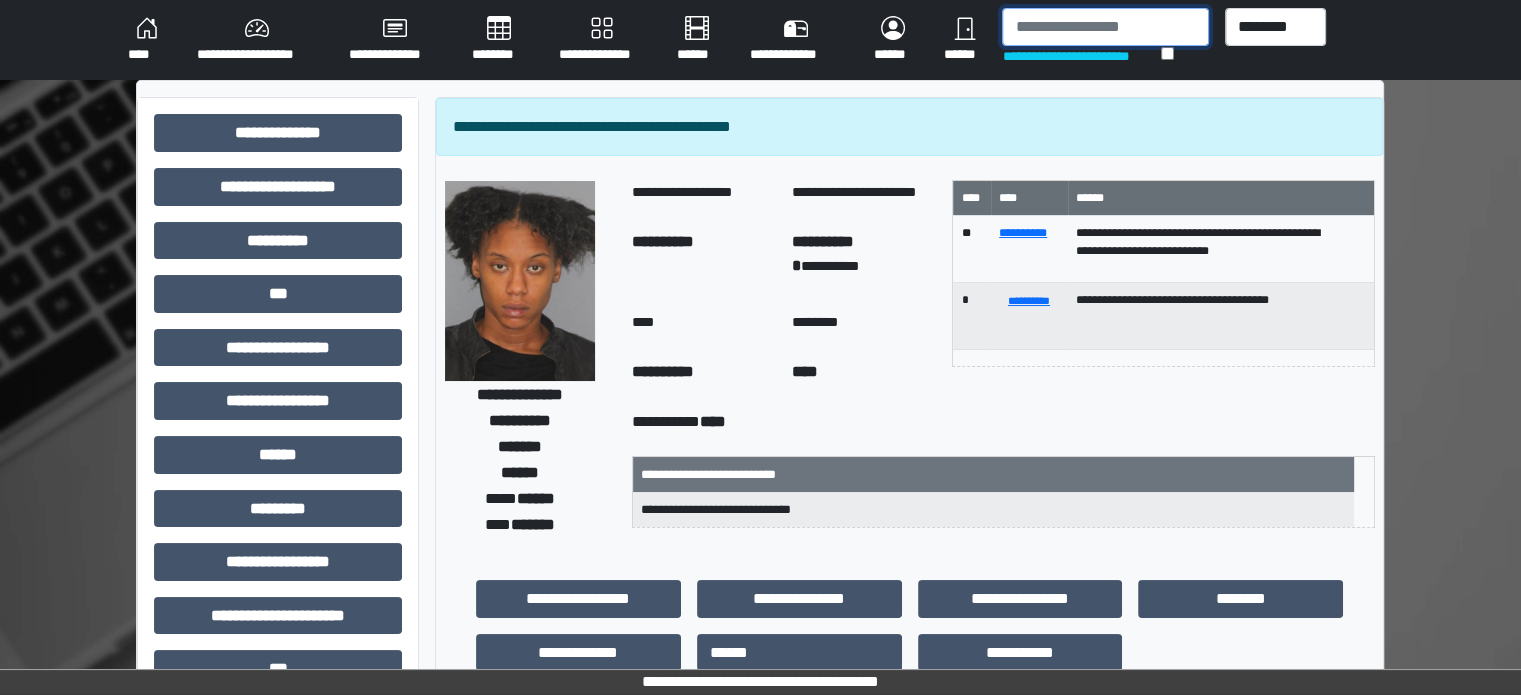 click at bounding box center [1105, 27] 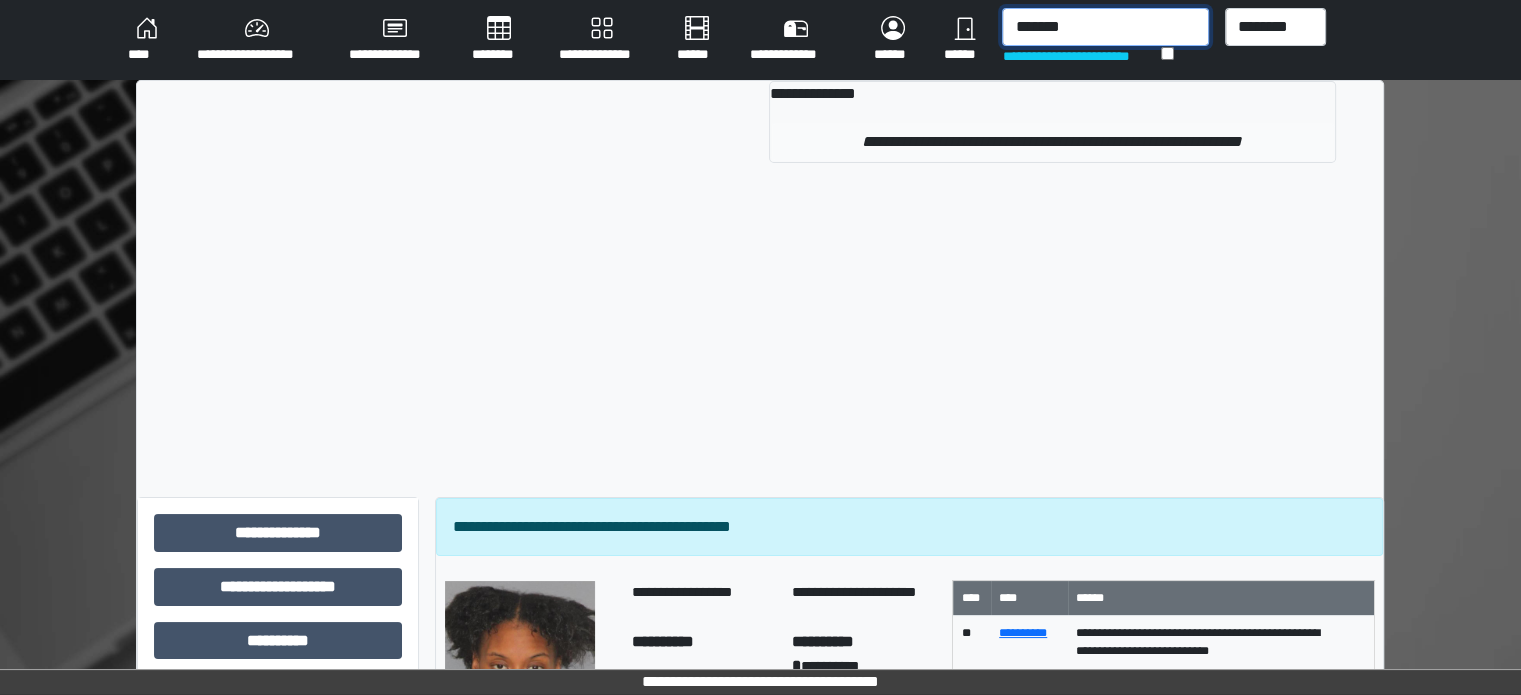type on "*******" 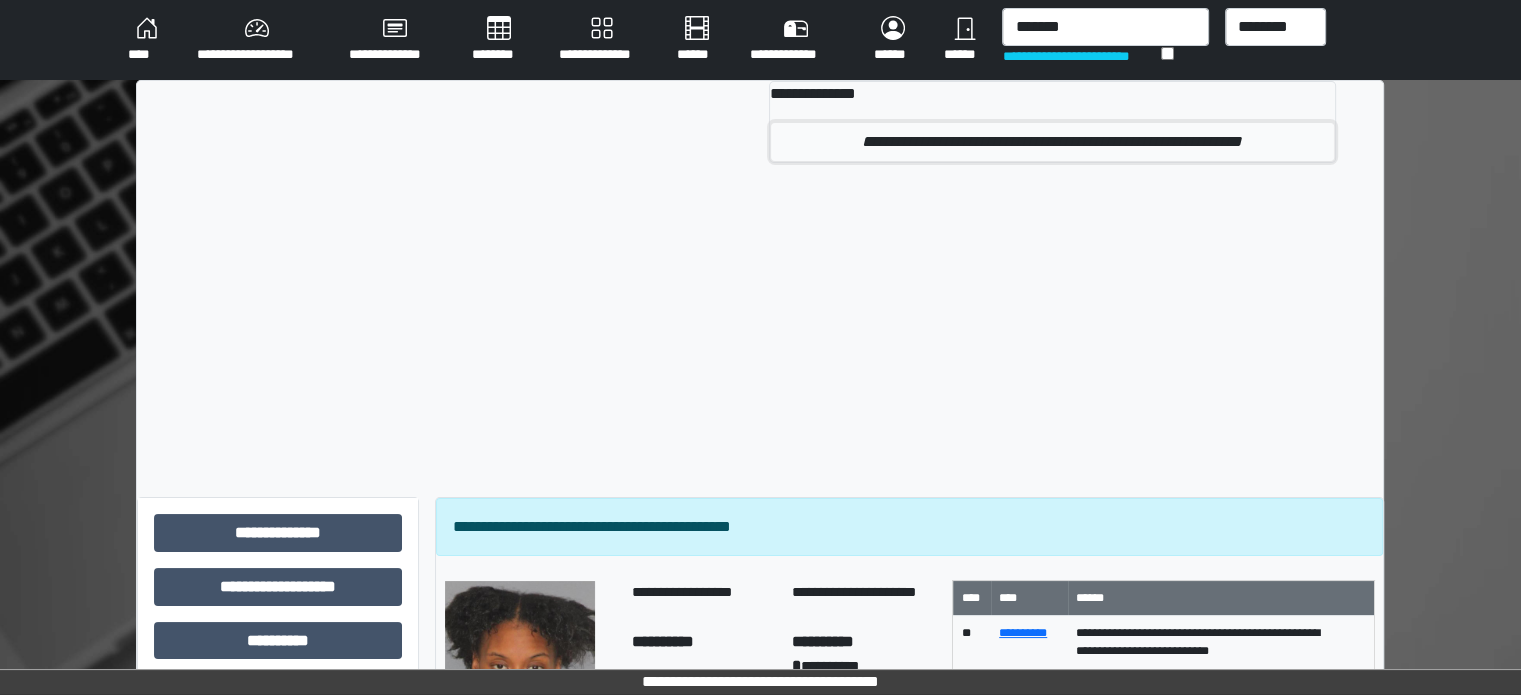 click on "**********" at bounding box center [1052, 142] 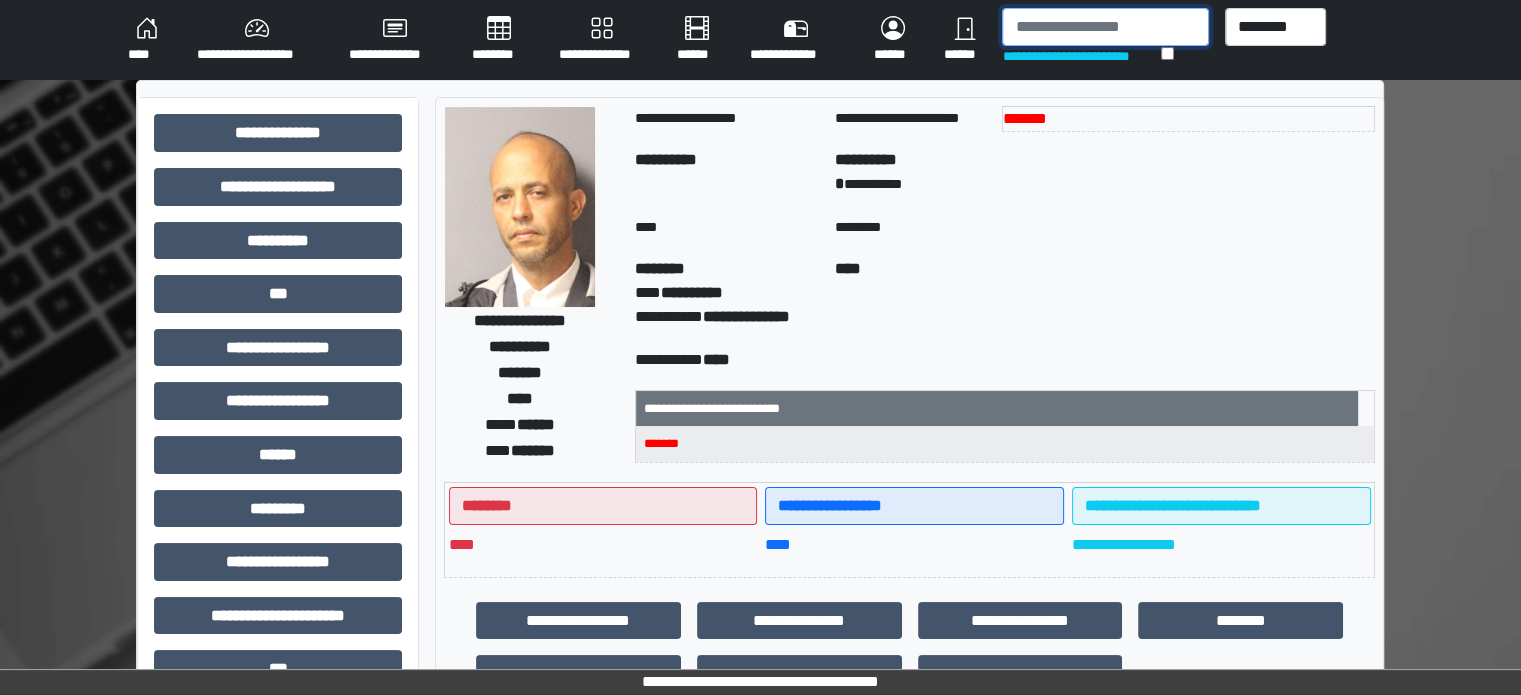 click at bounding box center (1105, 27) 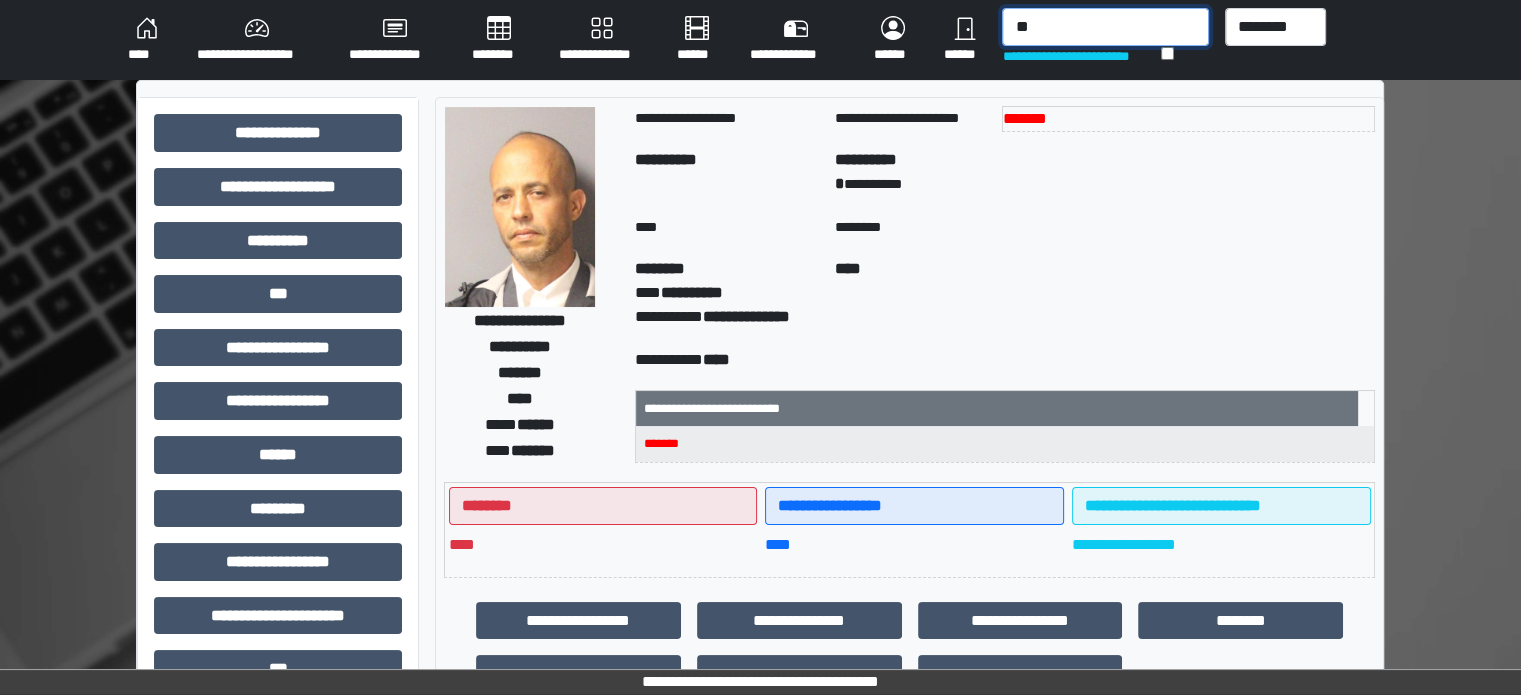 type on "*" 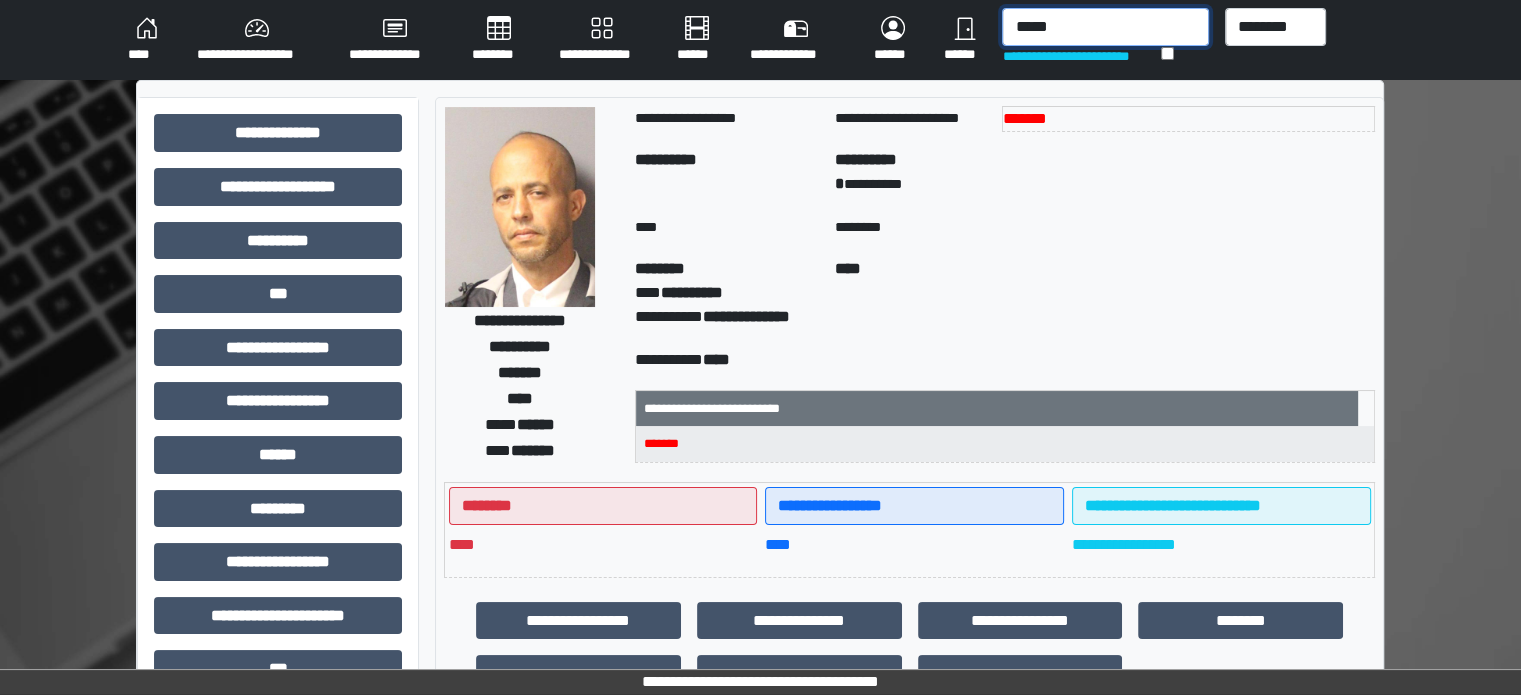 type on "******" 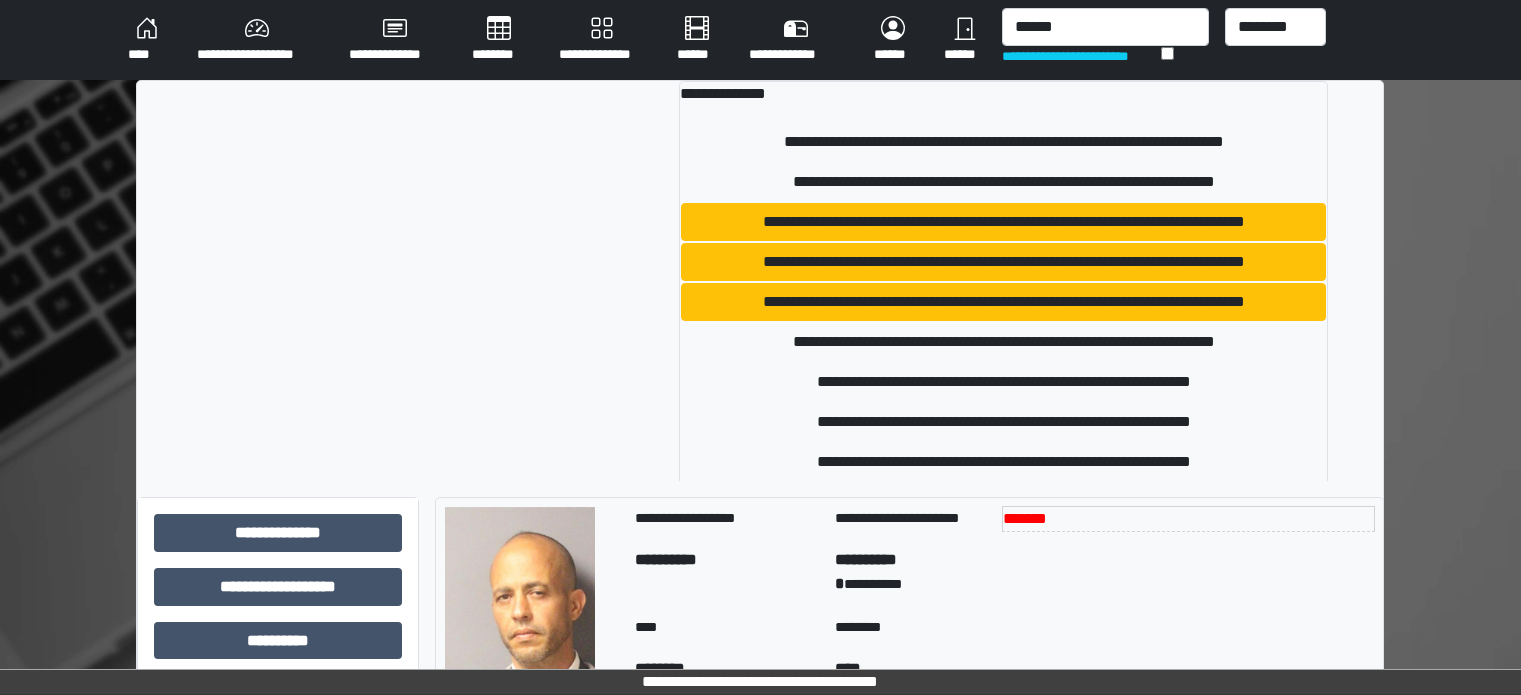 scroll, scrollTop: 0, scrollLeft: 0, axis: both 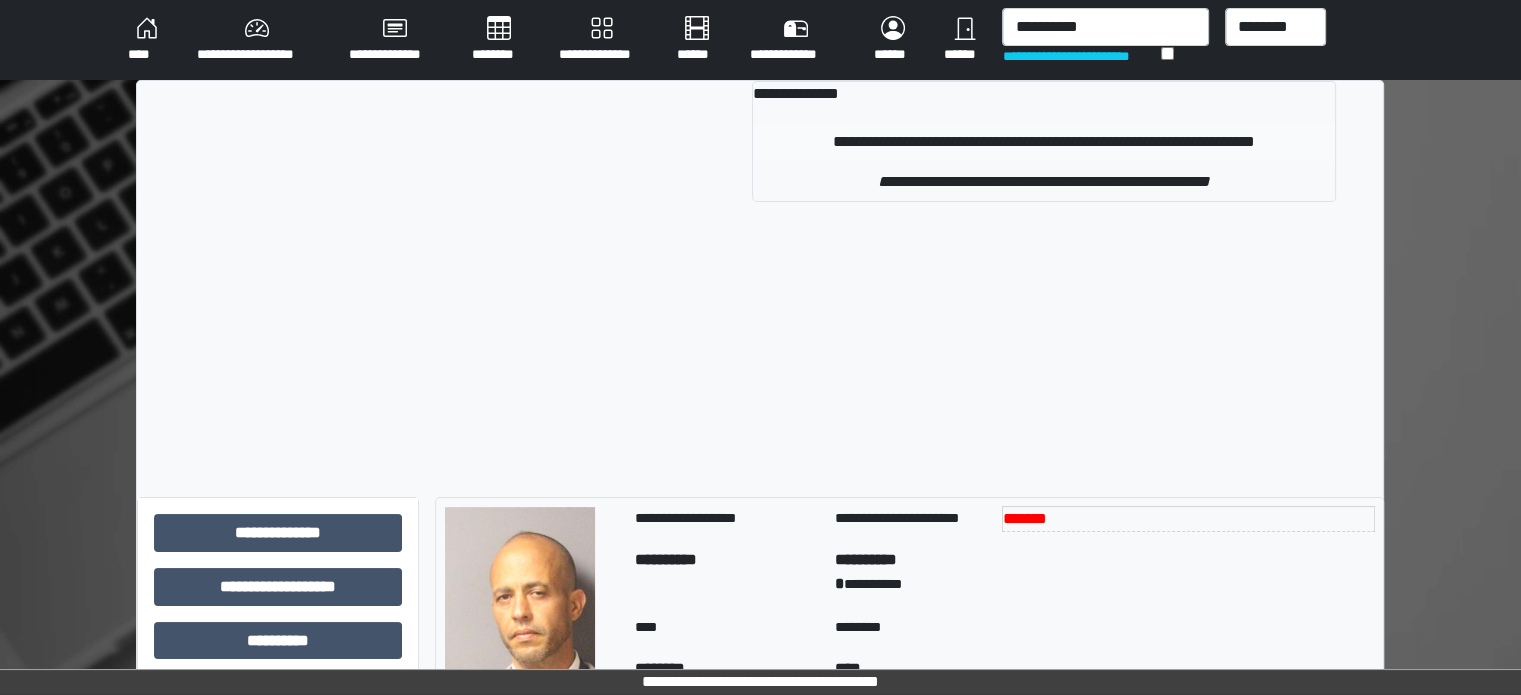 type on "**********" 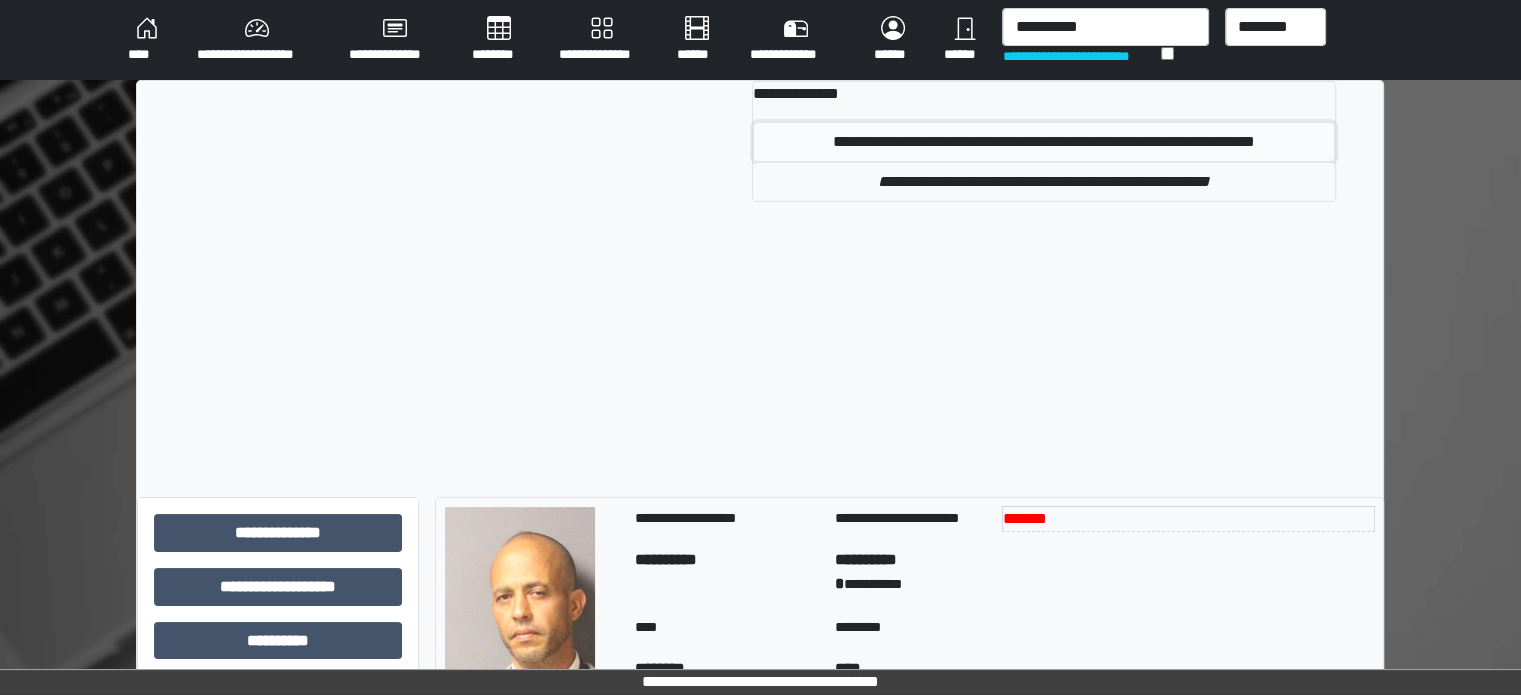 click on "**********" at bounding box center [1044, 142] 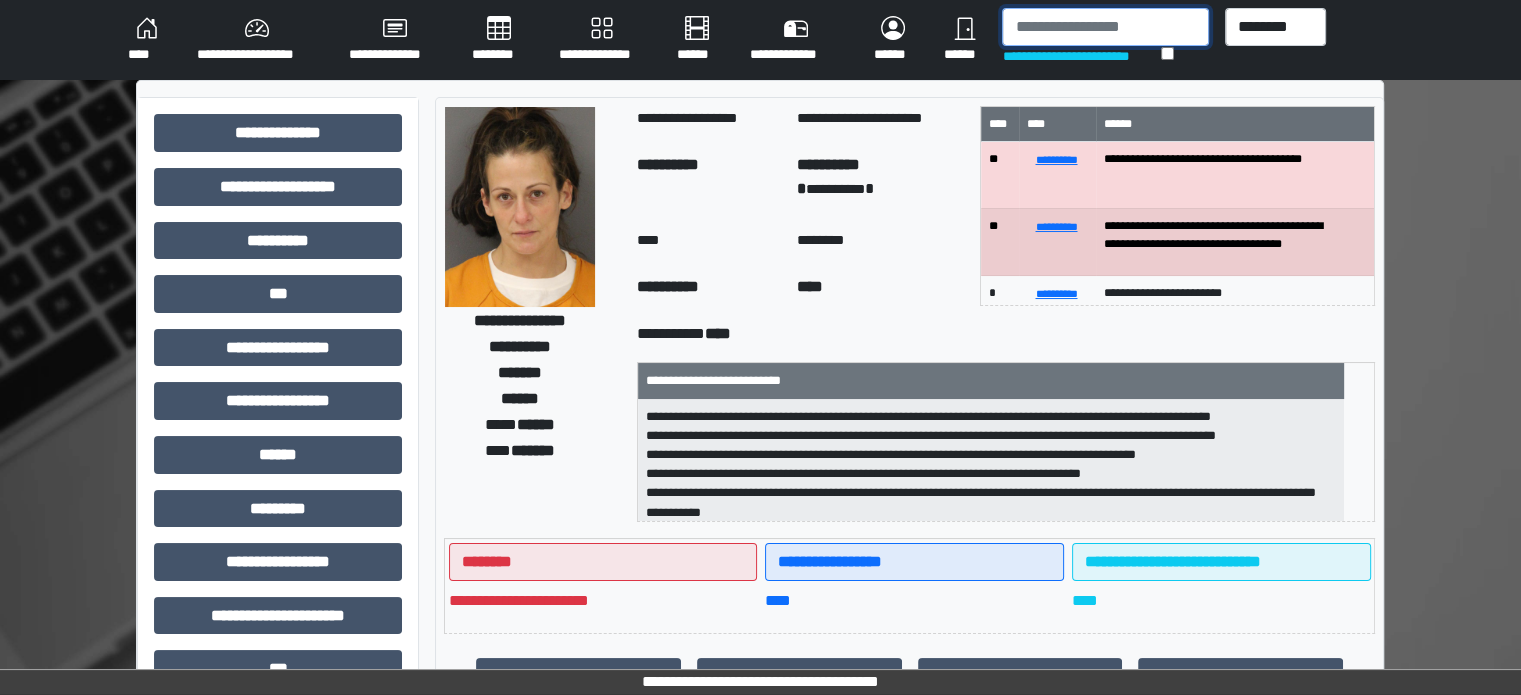click at bounding box center [1105, 27] 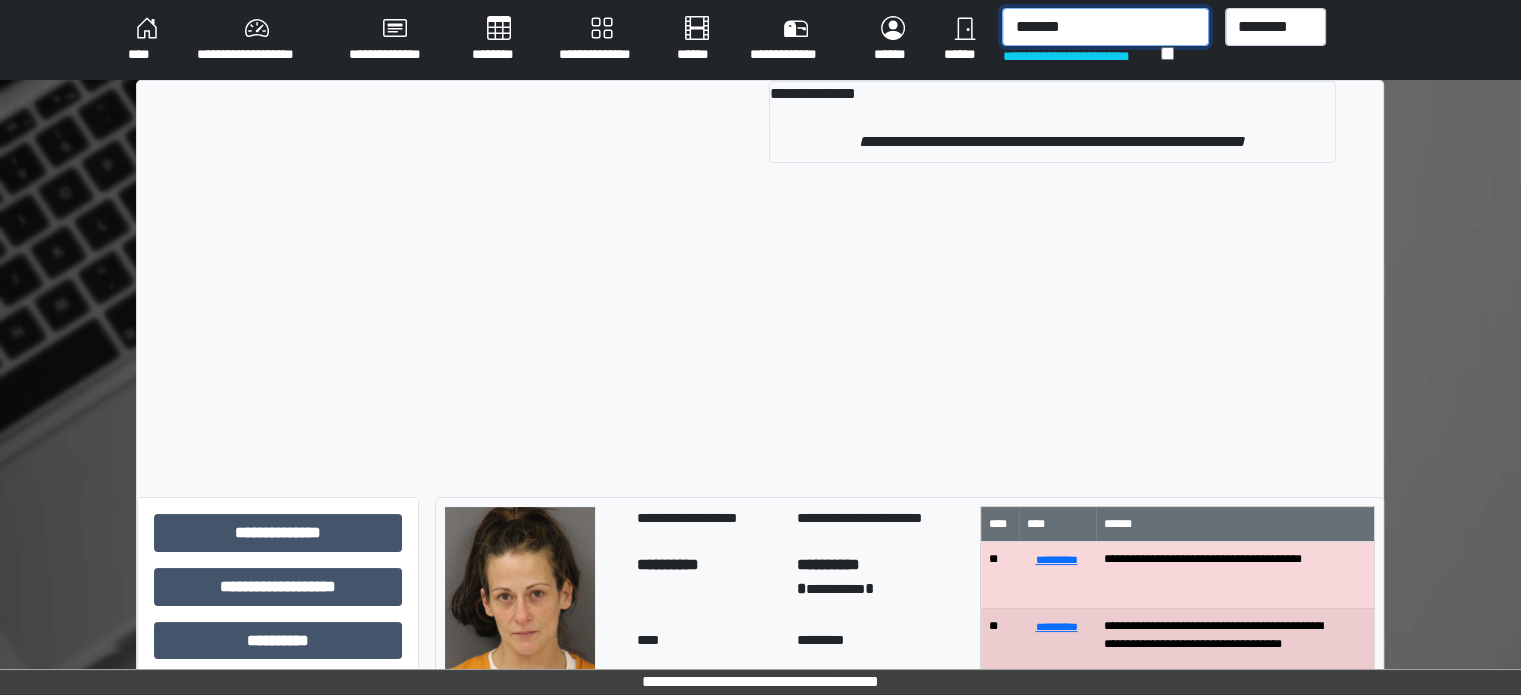type on "*******" 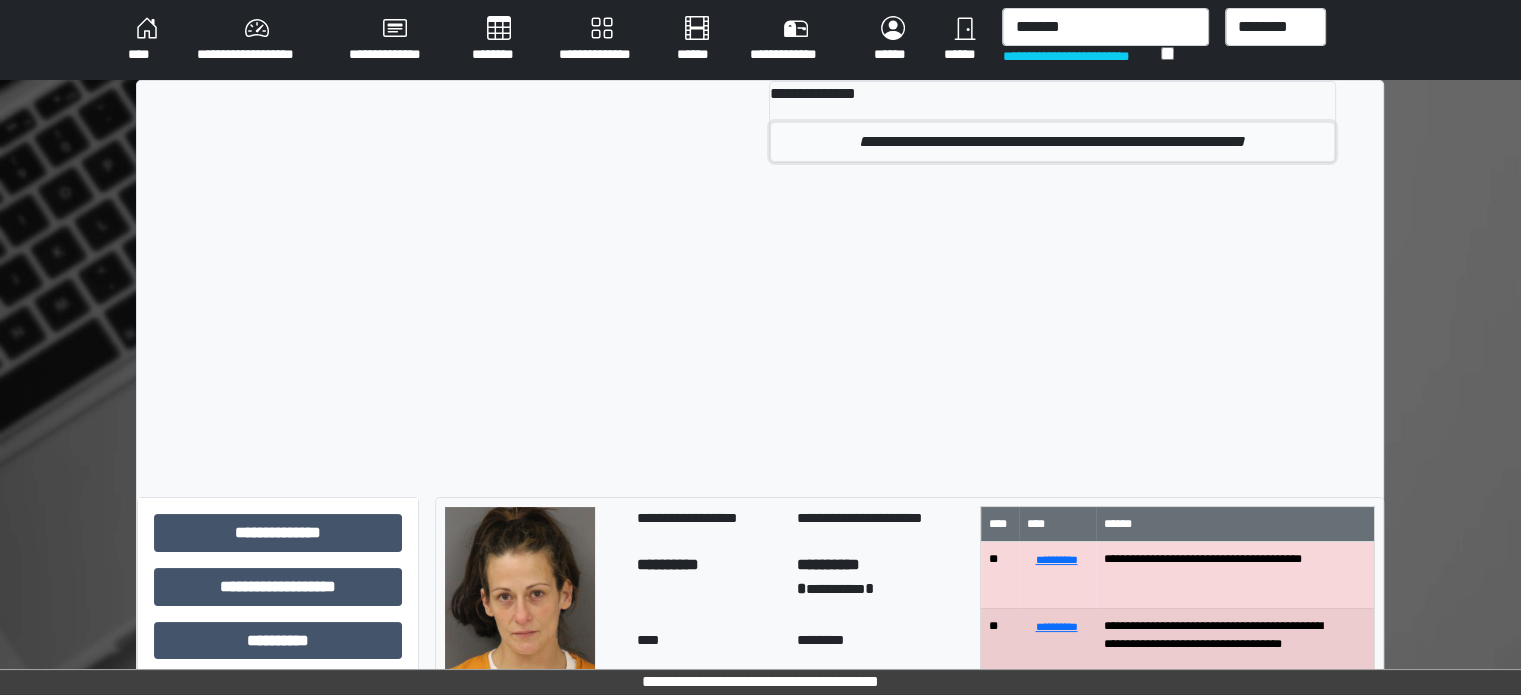 click on "**********" at bounding box center [1052, 142] 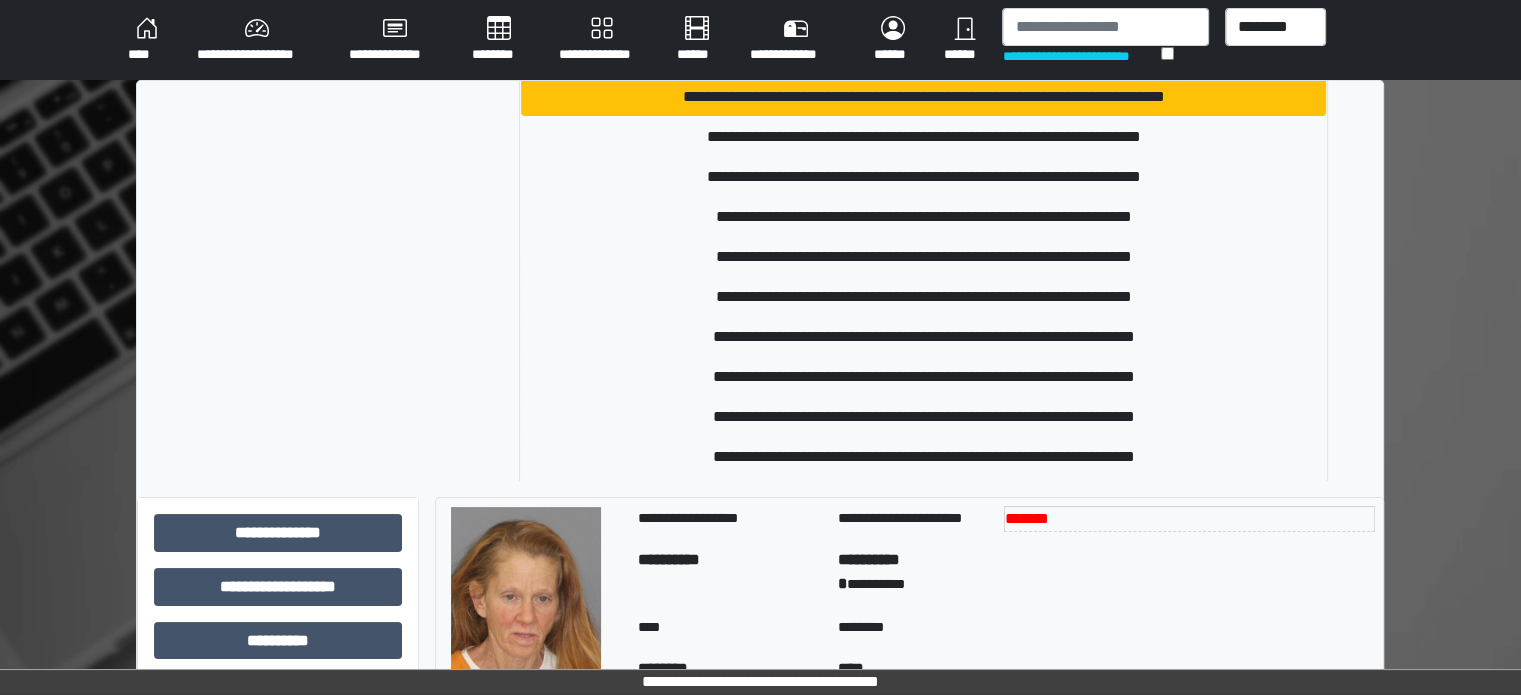 scroll, scrollTop: 300, scrollLeft: 0, axis: vertical 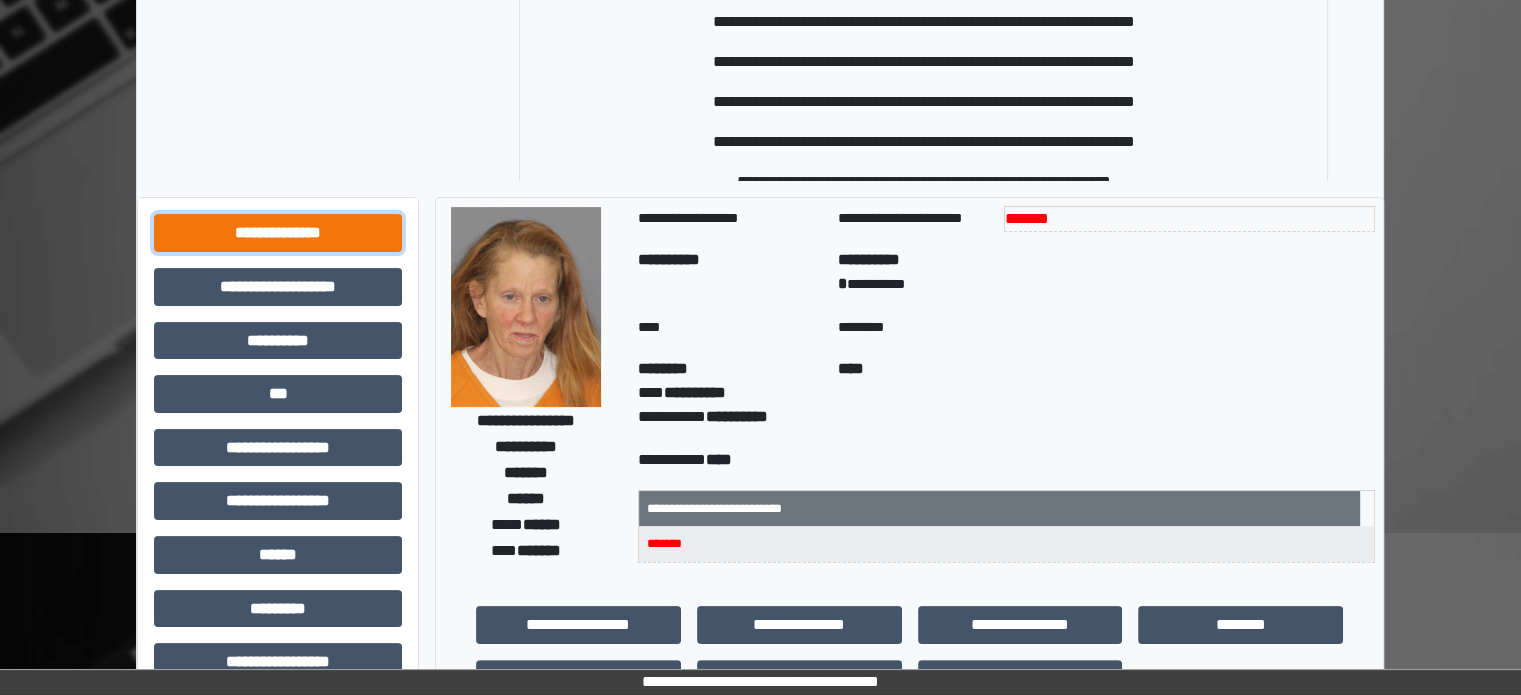 click on "**********" at bounding box center (278, 233) 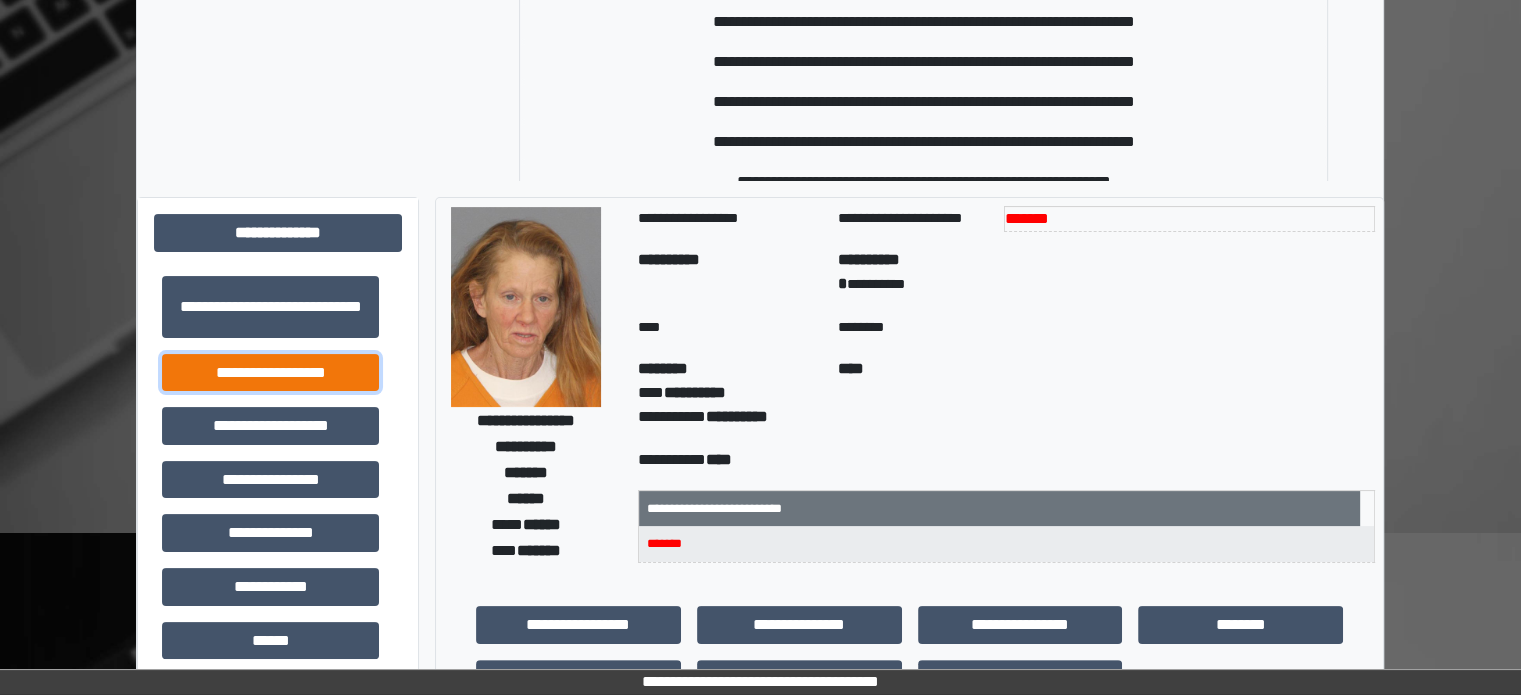 click on "**********" at bounding box center (270, 373) 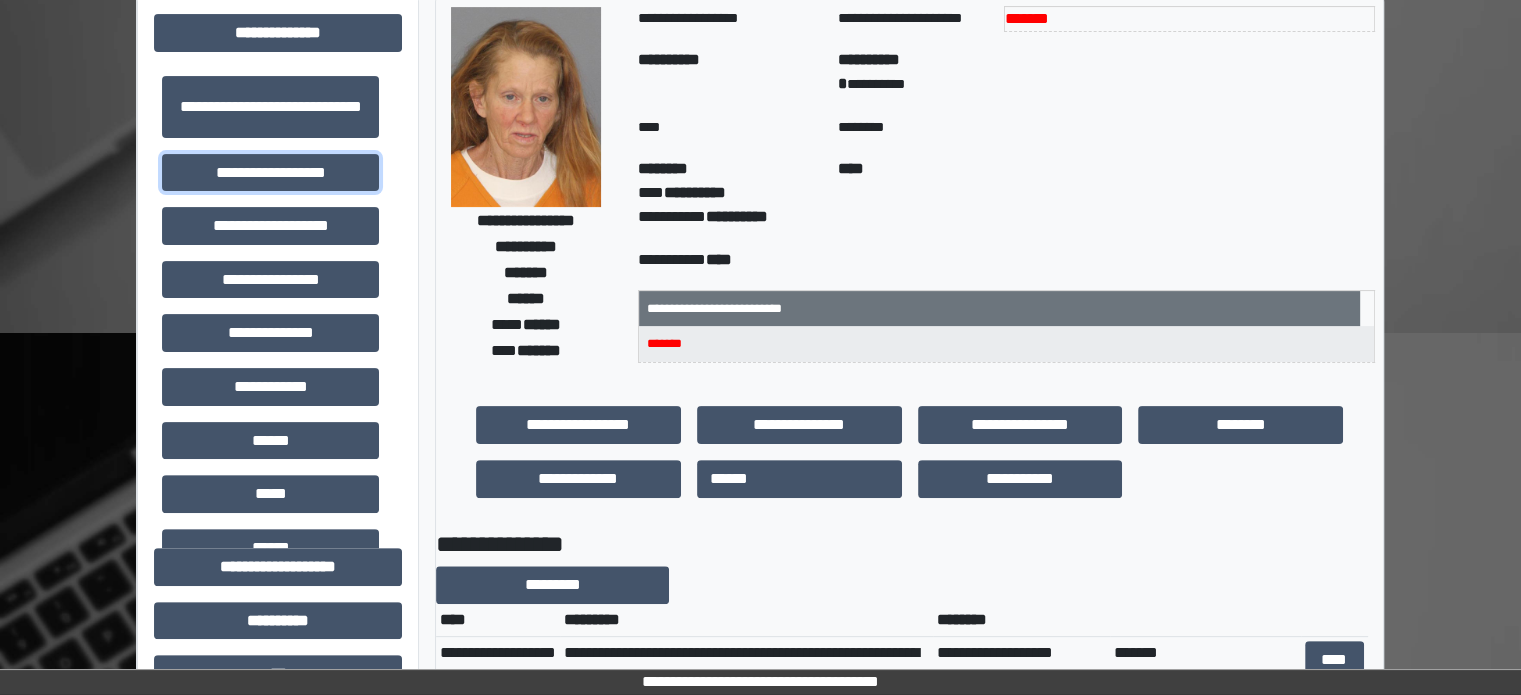 scroll, scrollTop: 400, scrollLeft: 0, axis: vertical 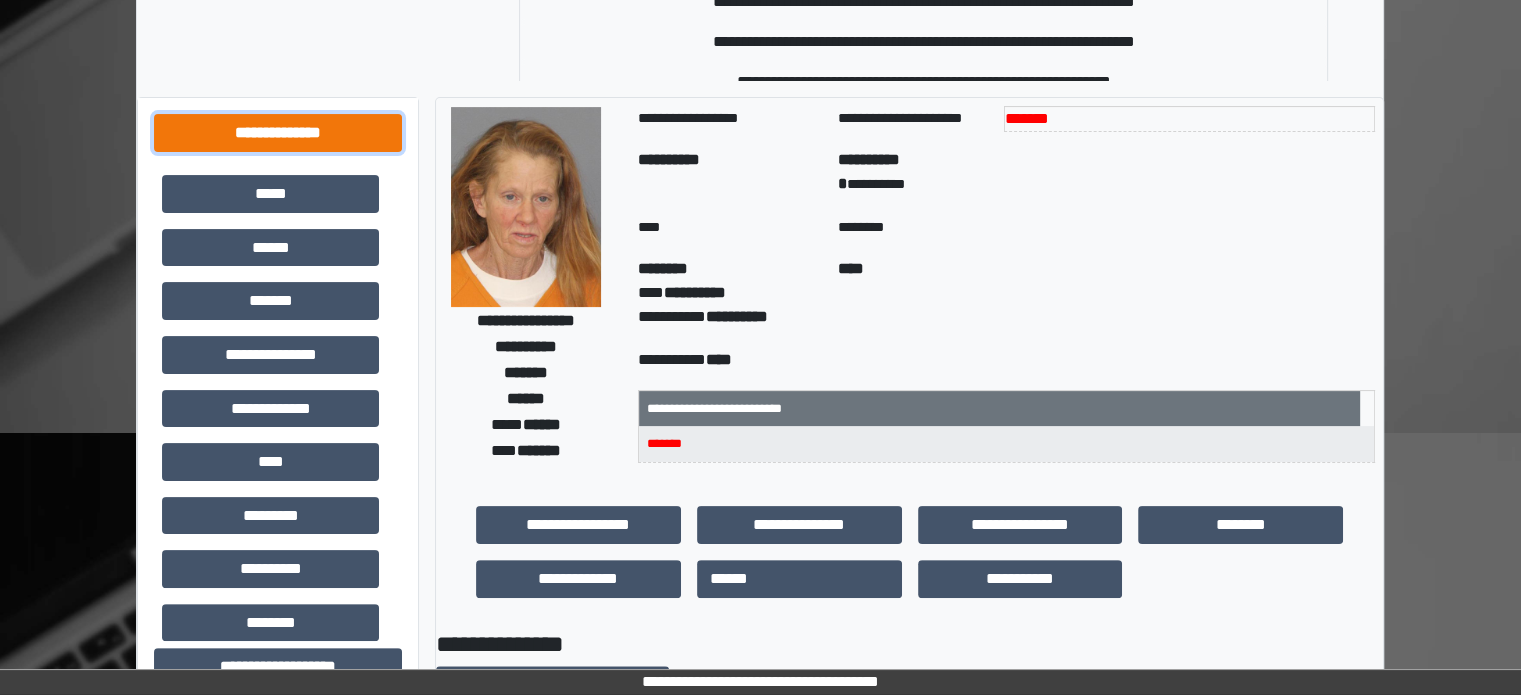 click on "**********" at bounding box center (278, 133) 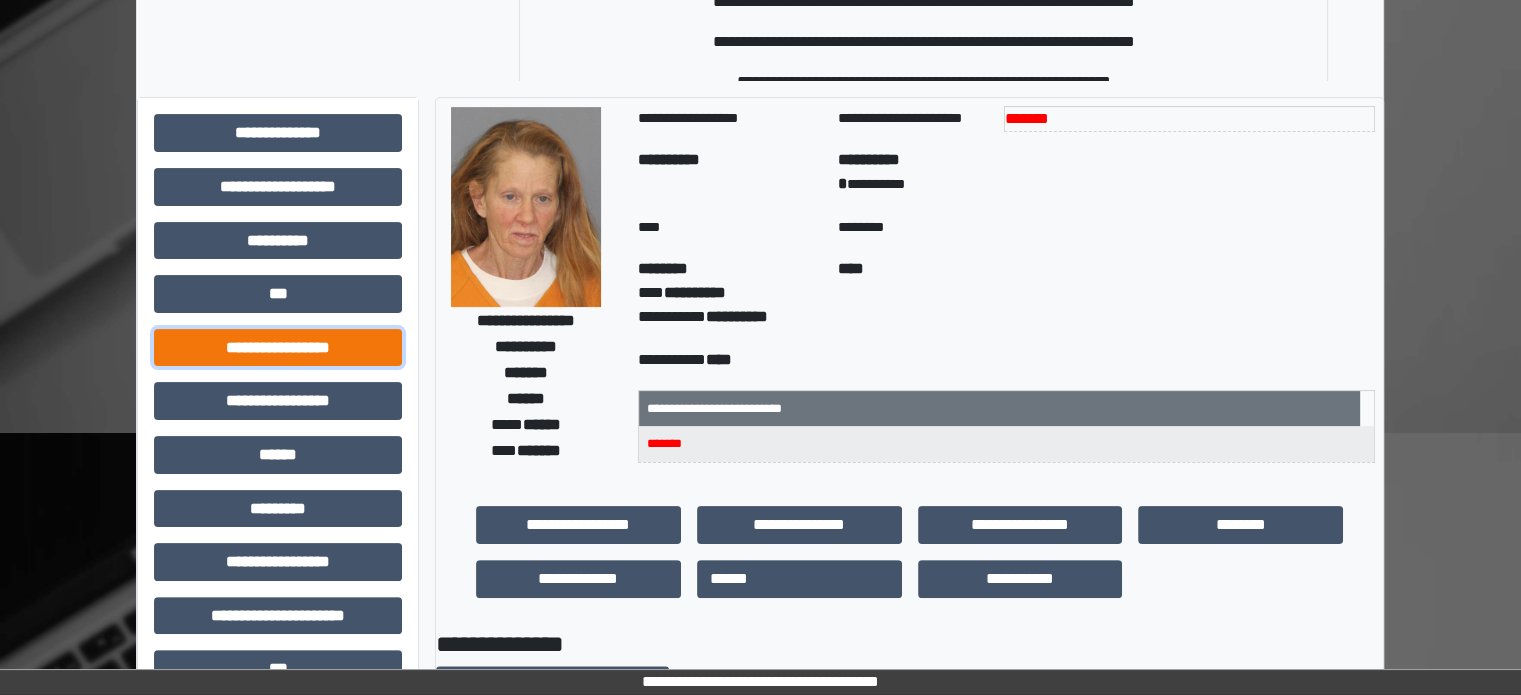 click on "**********" at bounding box center [278, 348] 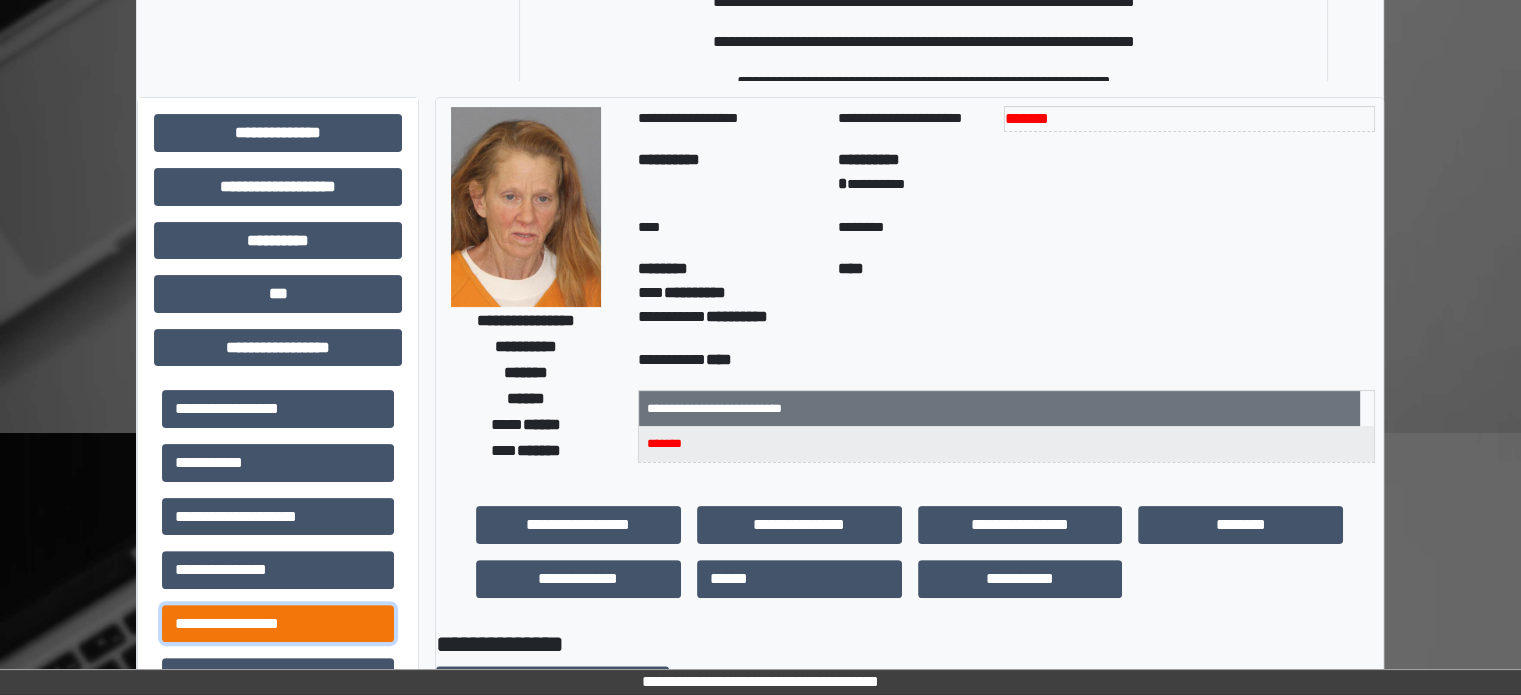 click on "**********" at bounding box center (278, 624) 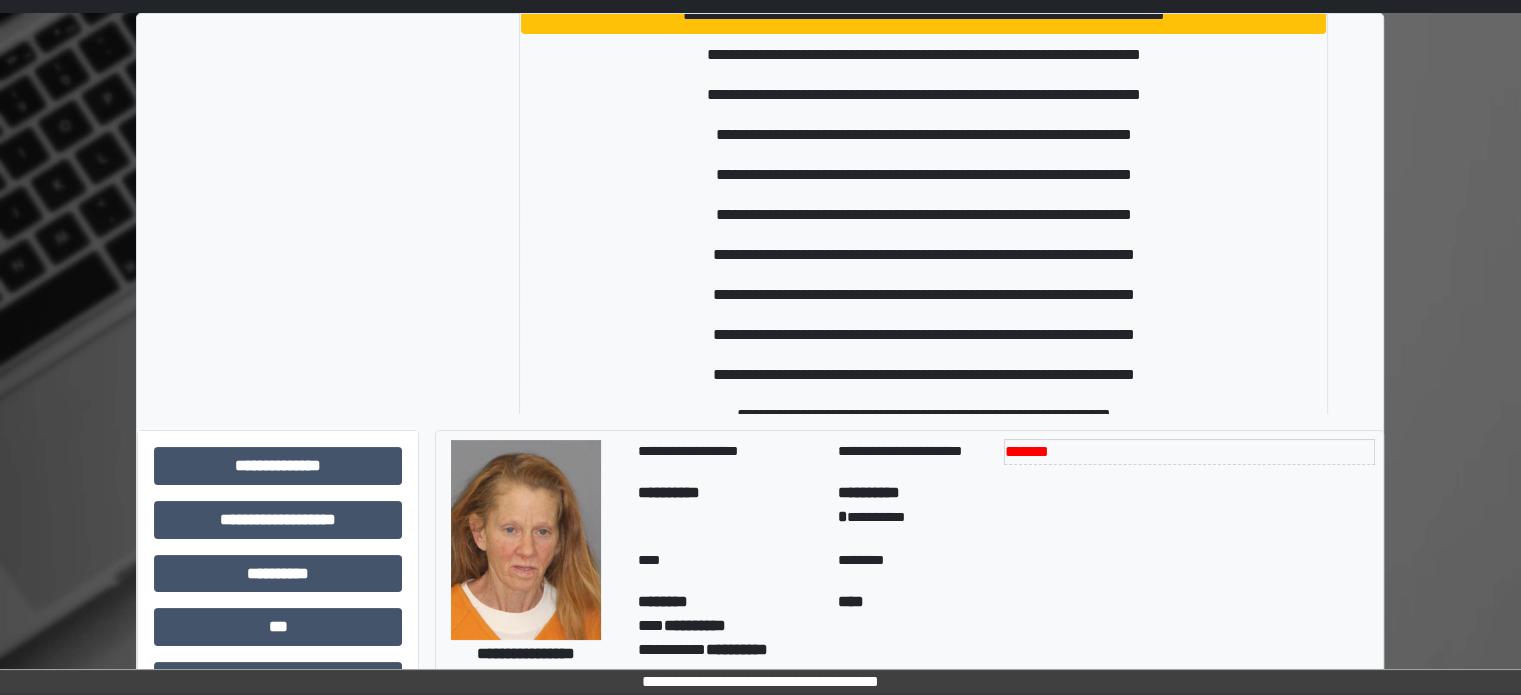 scroll, scrollTop: 0, scrollLeft: 0, axis: both 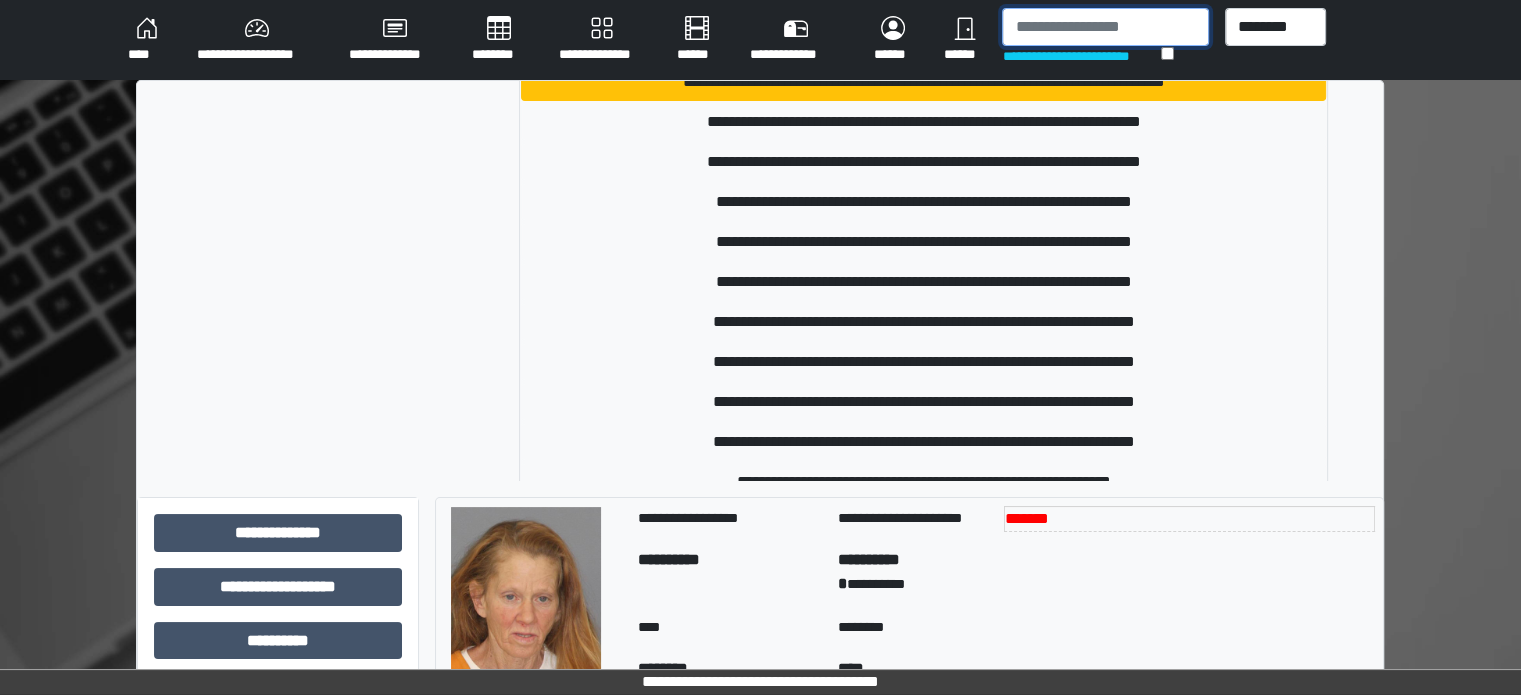 click at bounding box center (1105, 27) 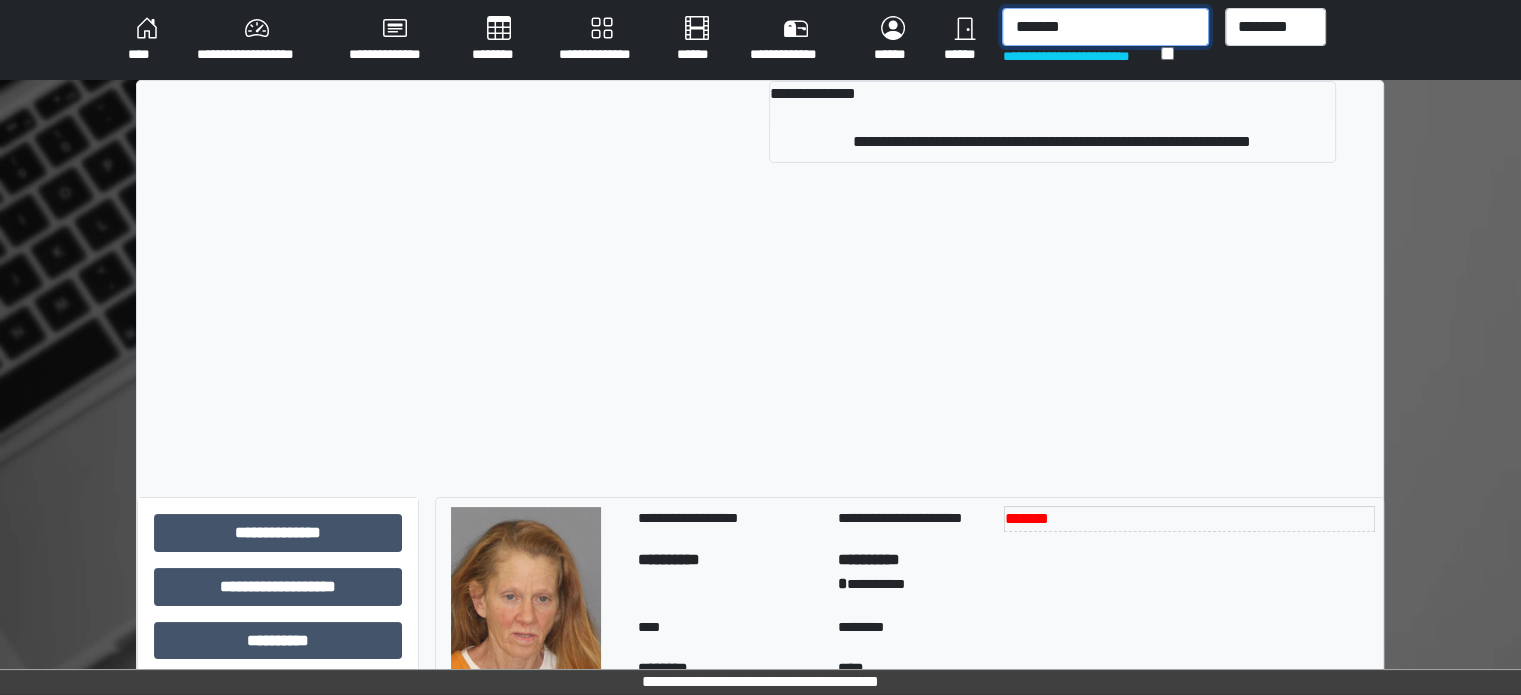 type on "*******" 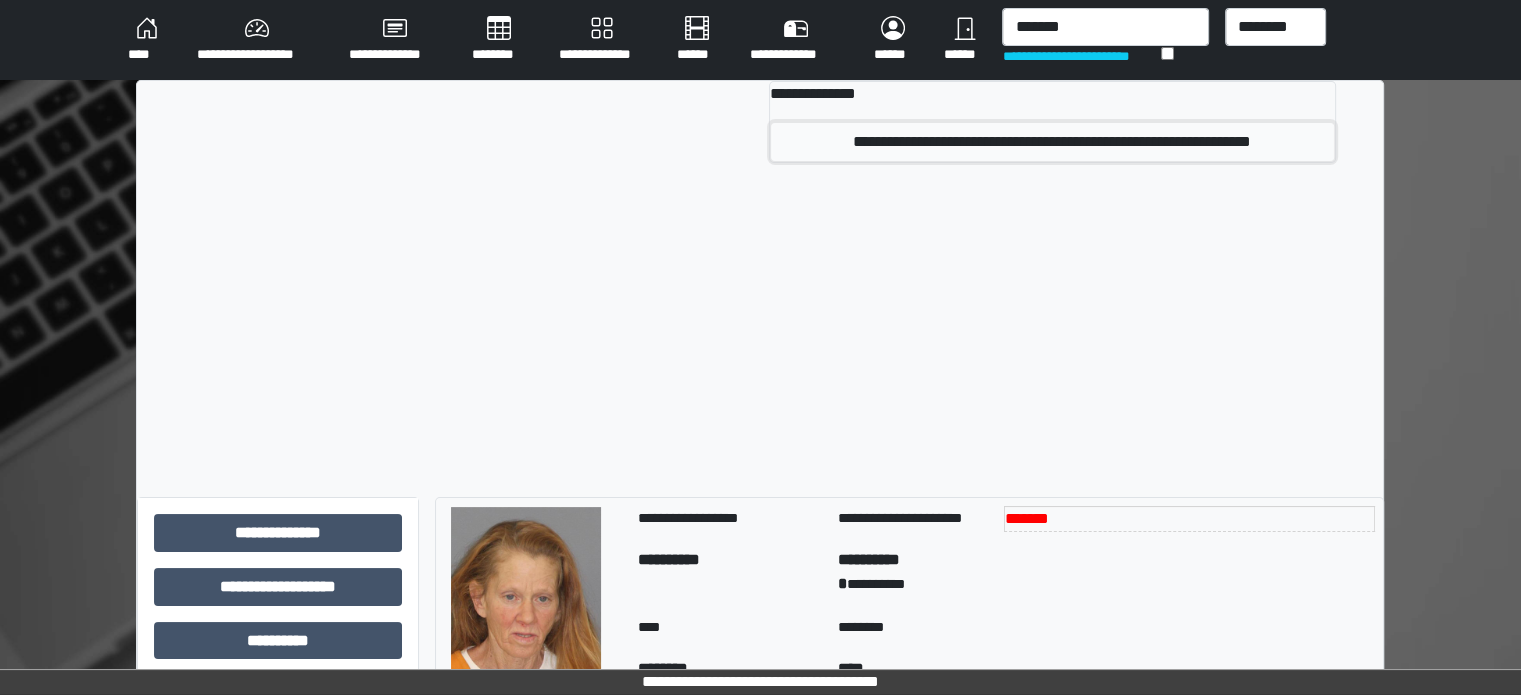 click on "**********" at bounding box center [1052, 142] 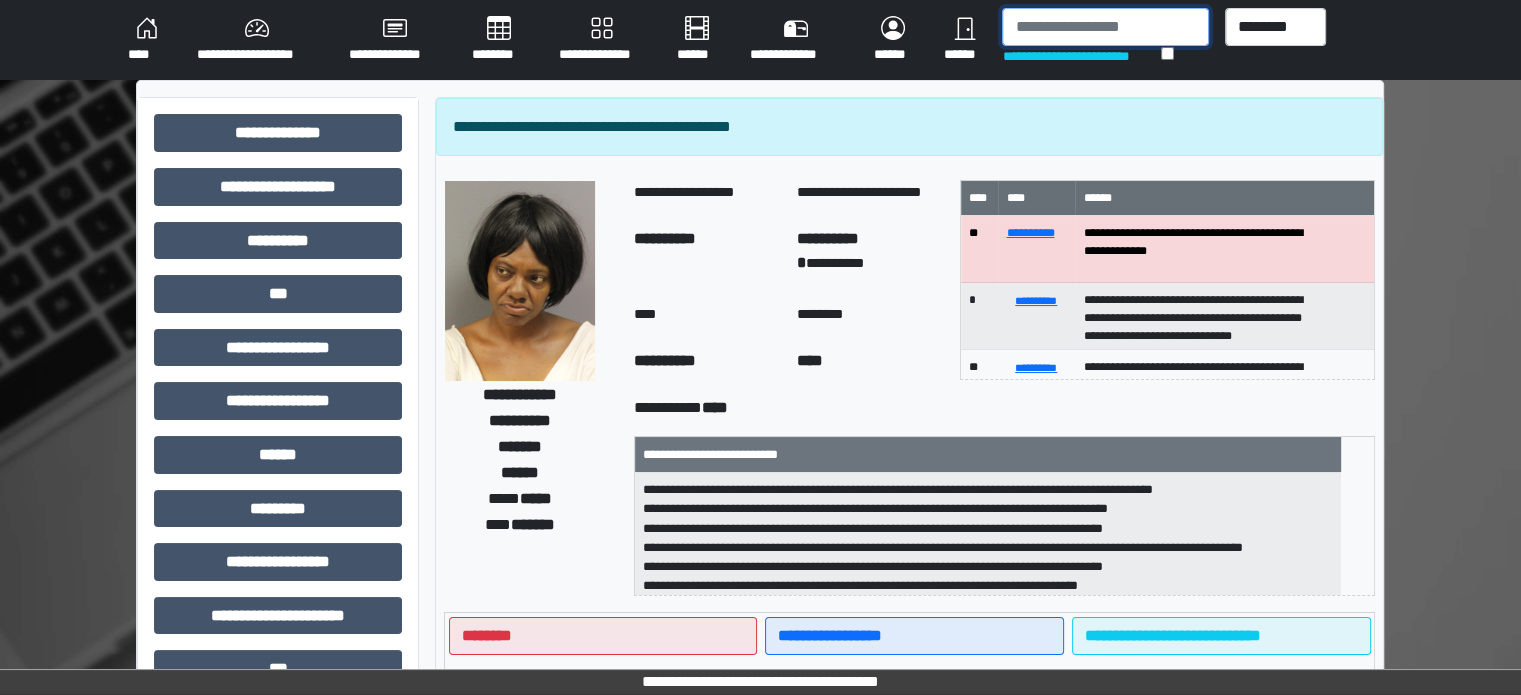 click at bounding box center (1105, 27) 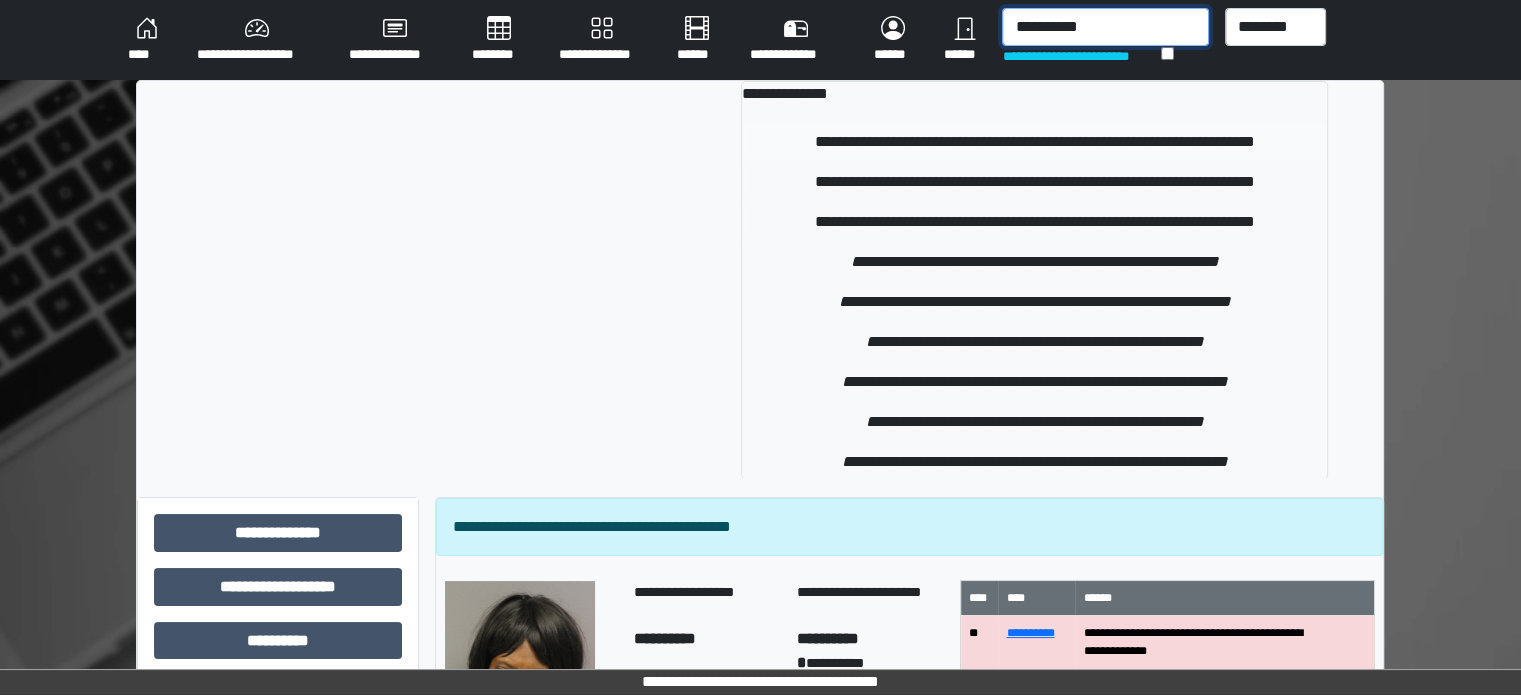 type on "**********" 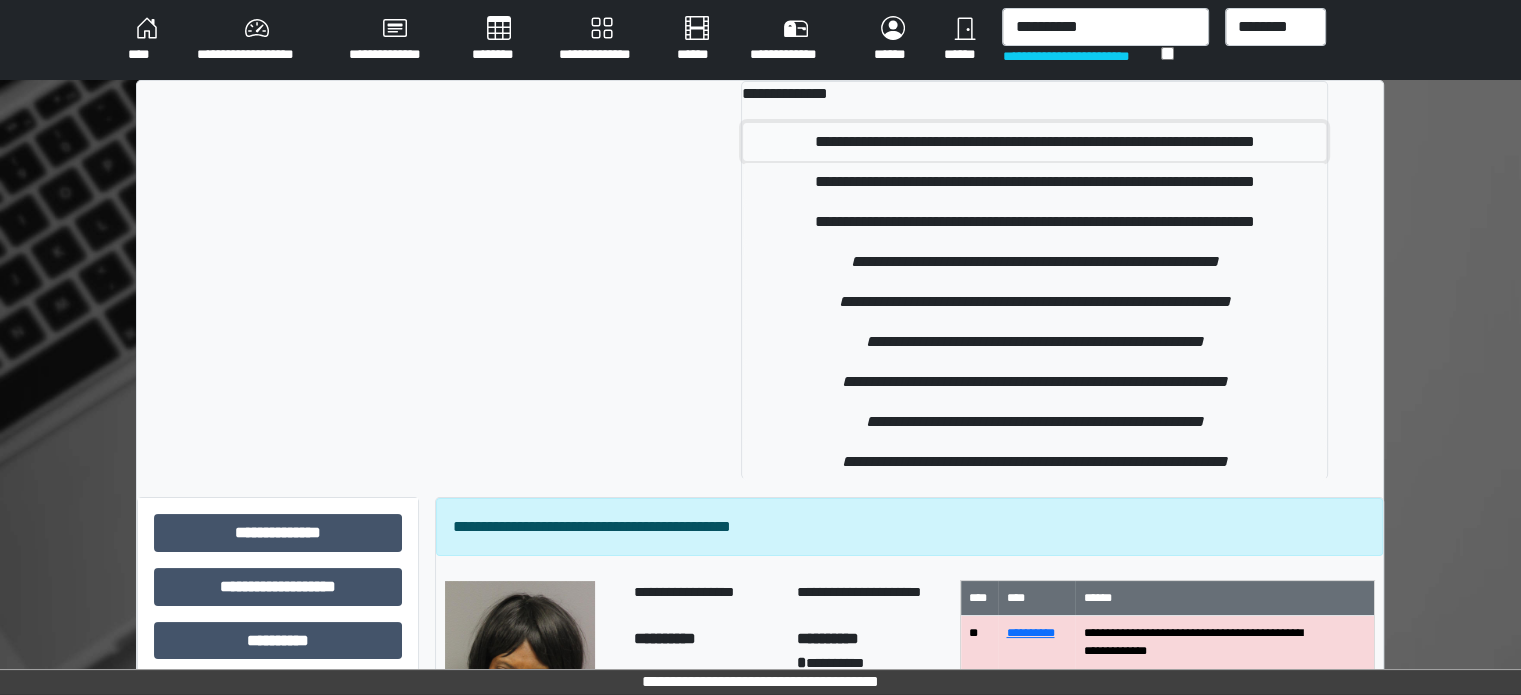 click on "**********" at bounding box center [1034, 142] 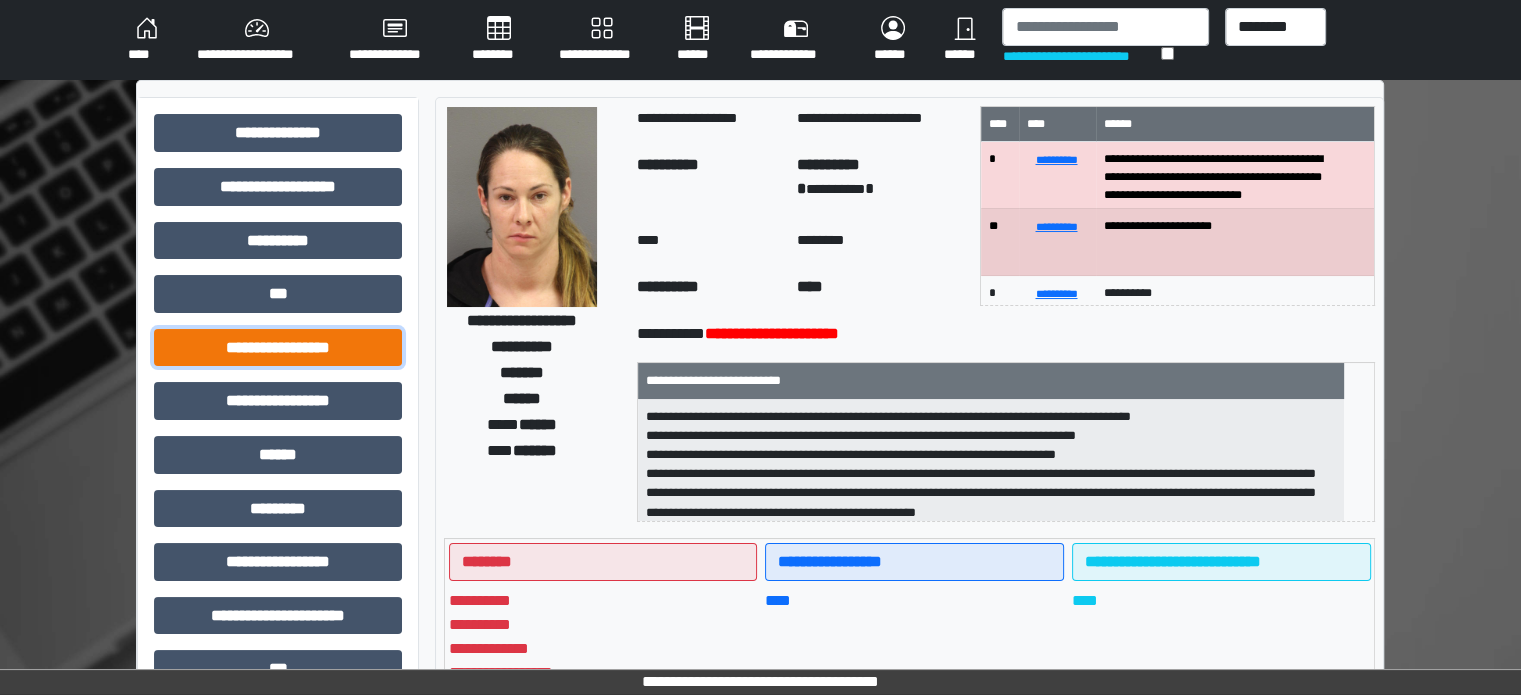 click on "**********" at bounding box center (278, 348) 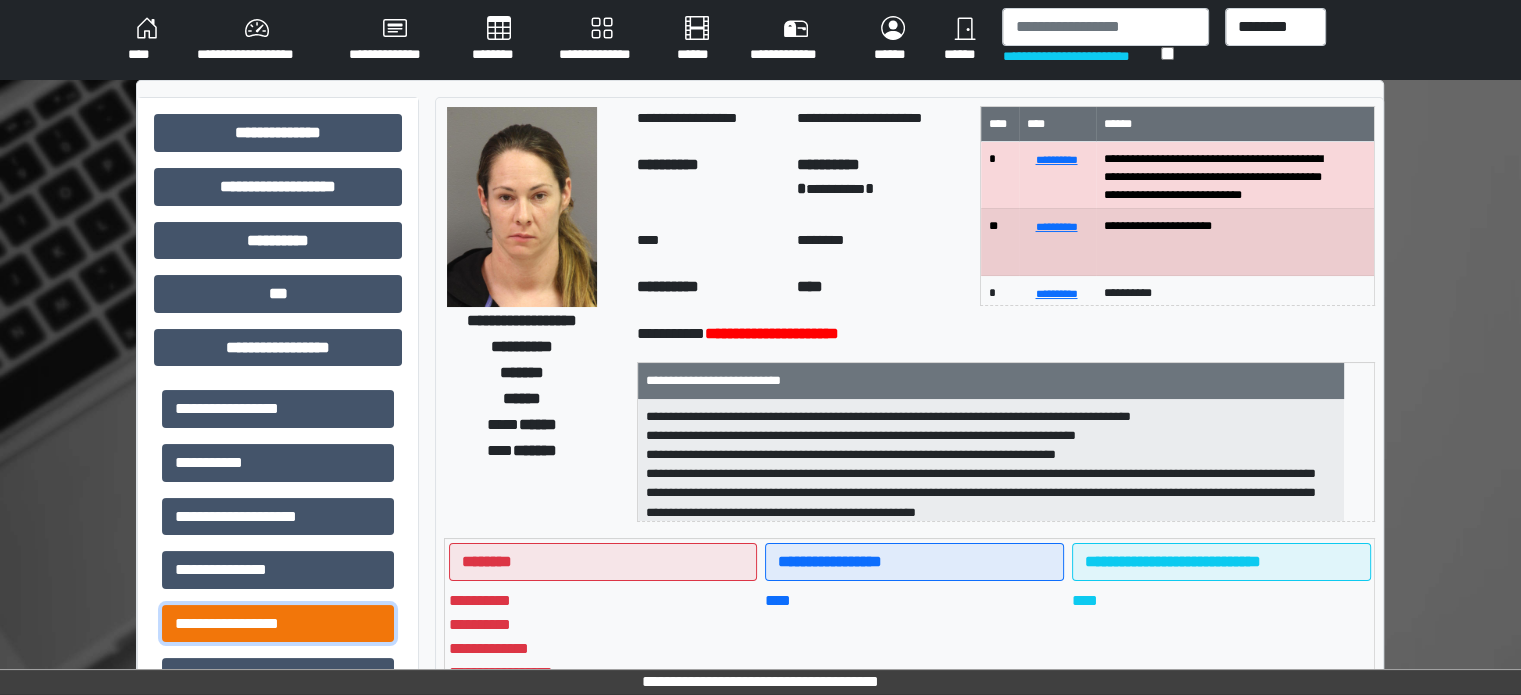 click on "**********" at bounding box center (278, 624) 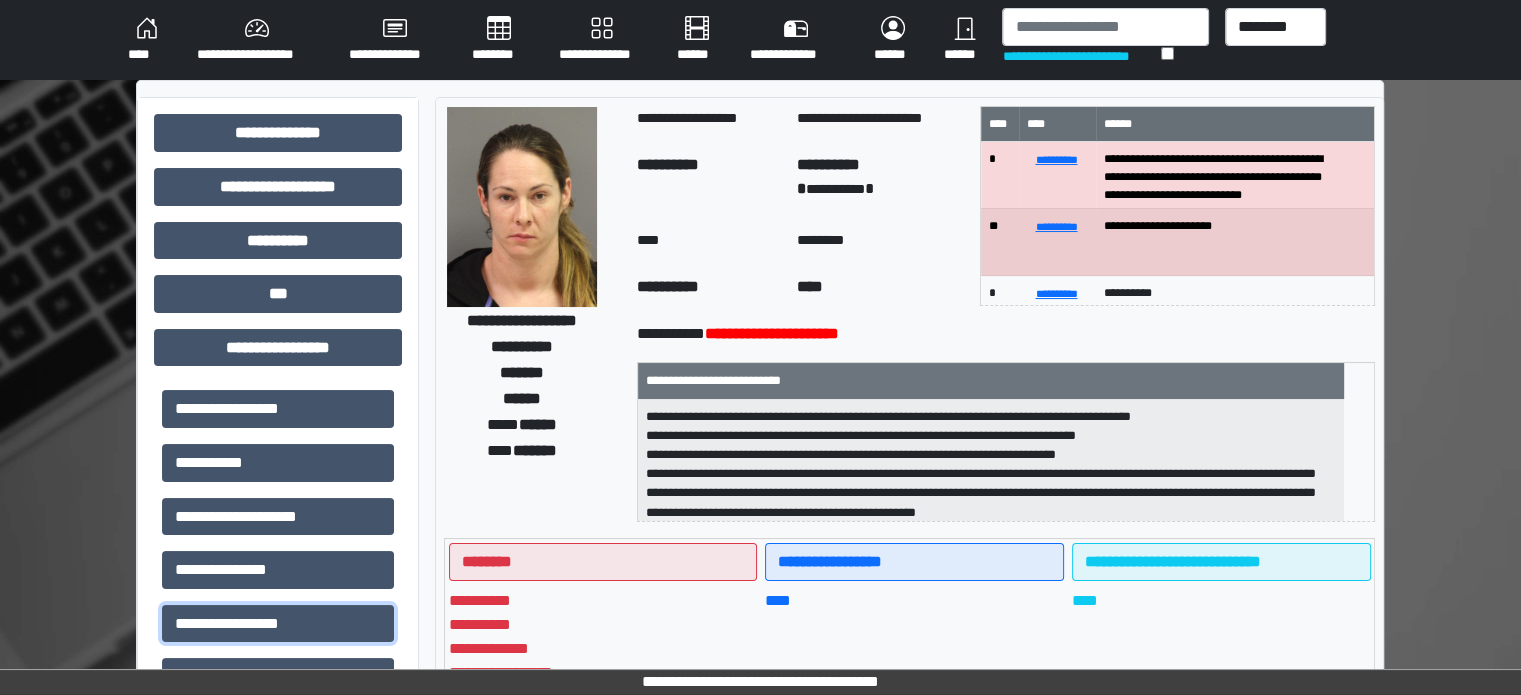 scroll, scrollTop: 1, scrollLeft: 0, axis: vertical 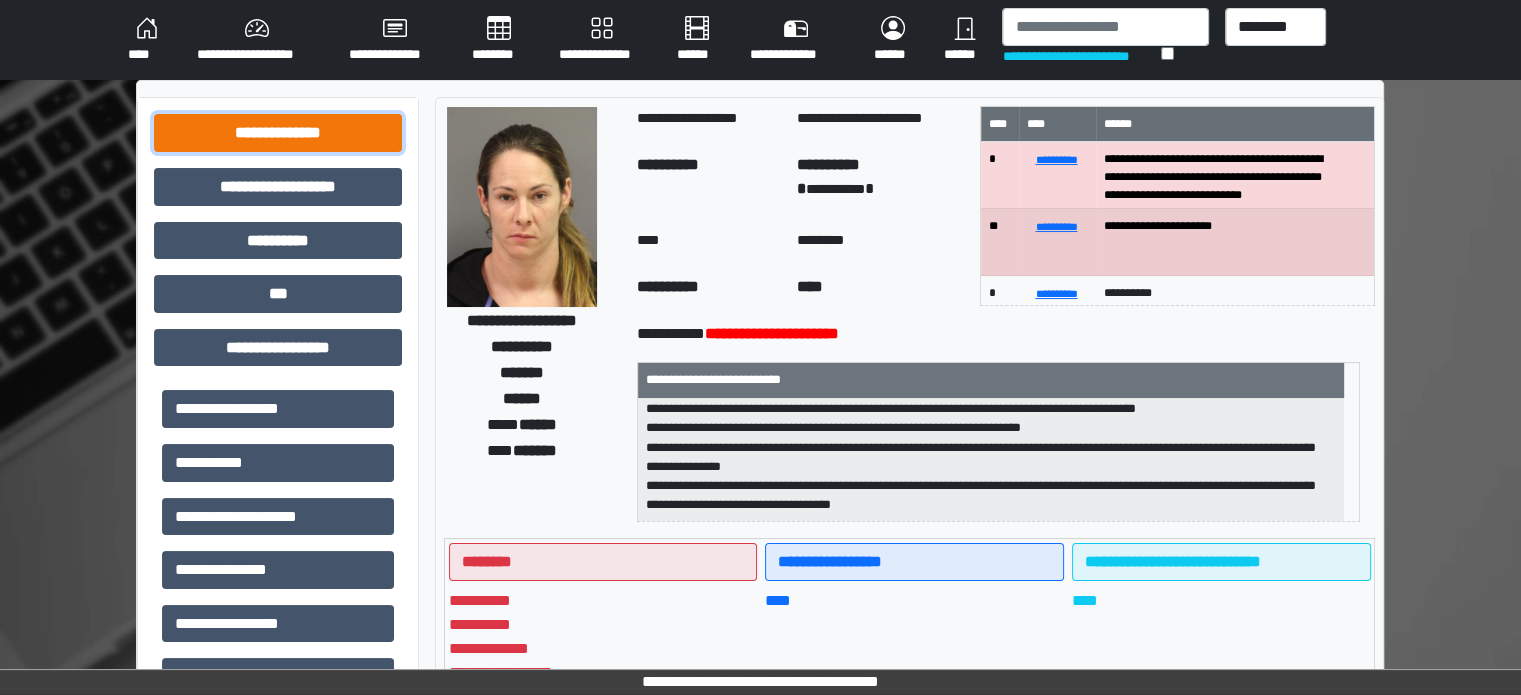 click on "**********" at bounding box center [278, 133] 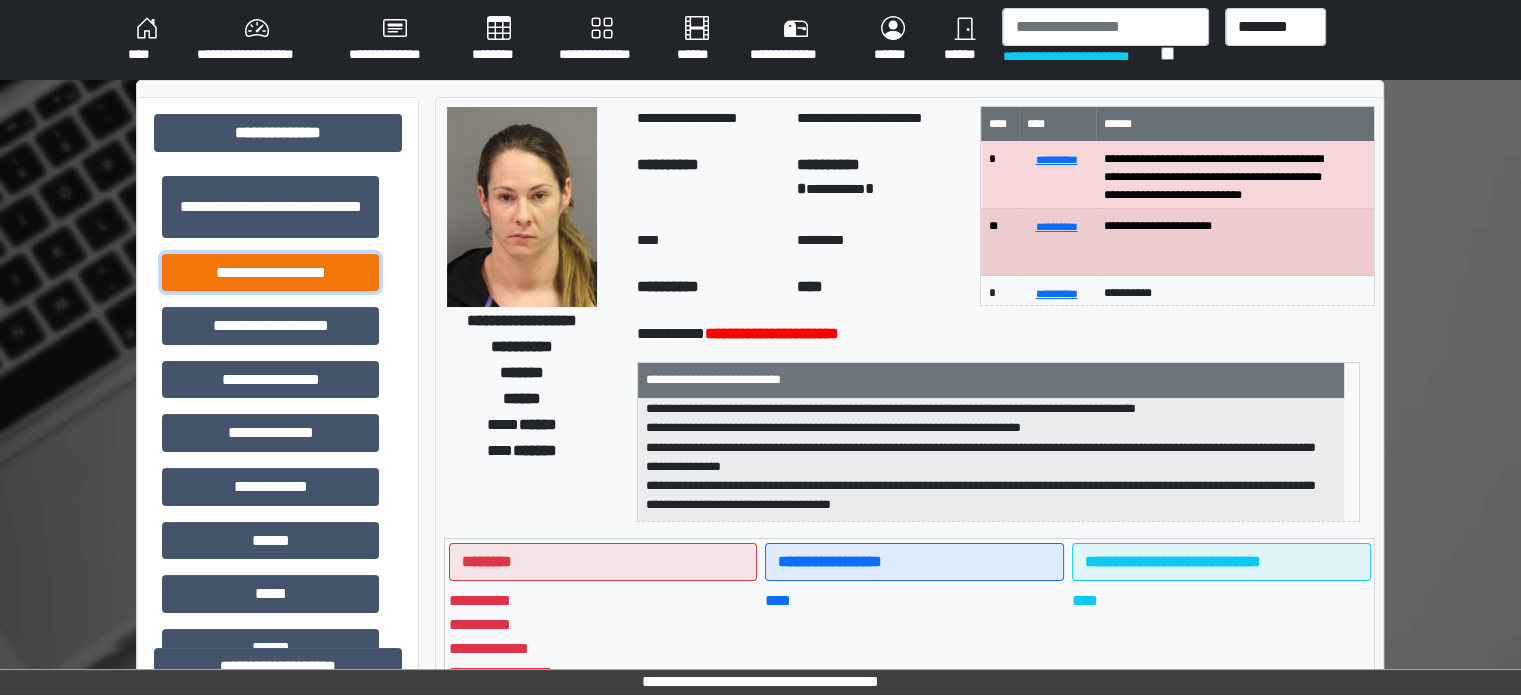 click on "**********" at bounding box center (270, 273) 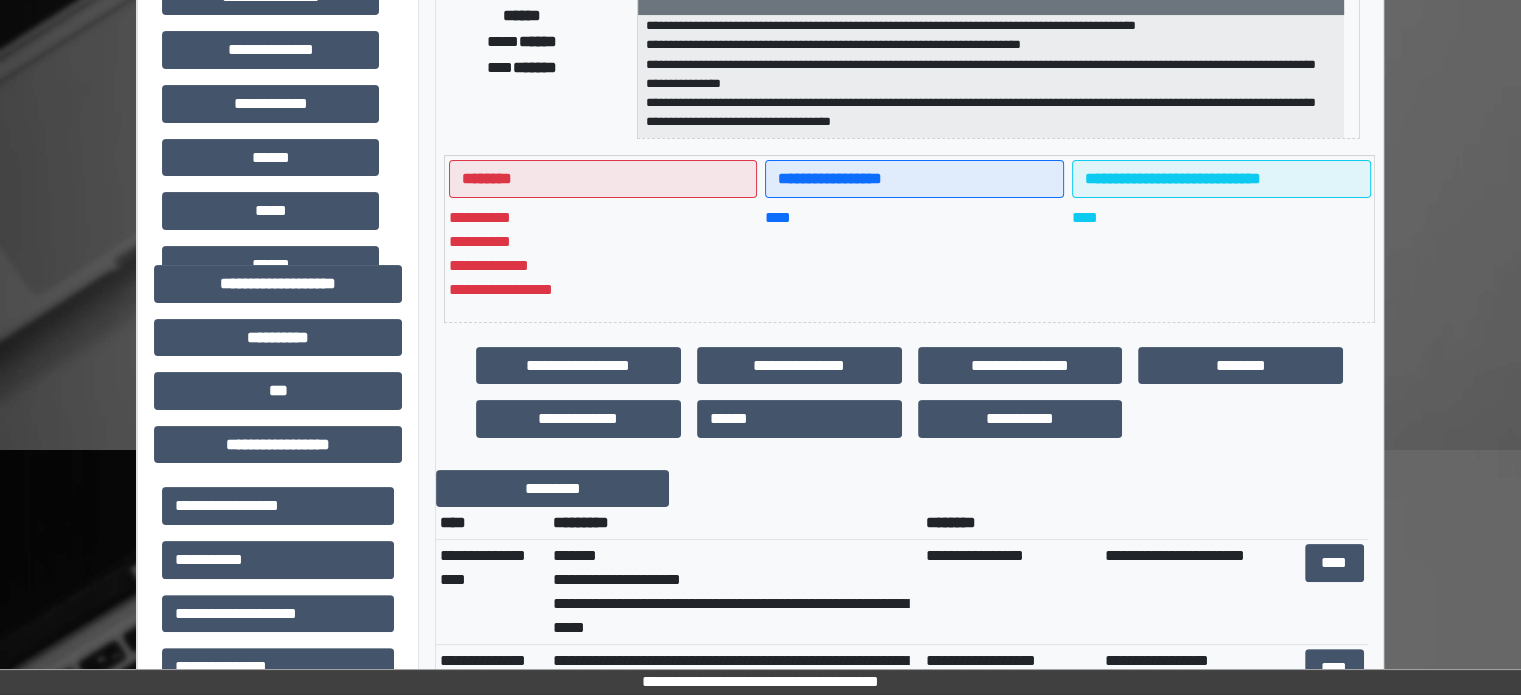 scroll, scrollTop: 400, scrollLeft: 0, axis: vertical 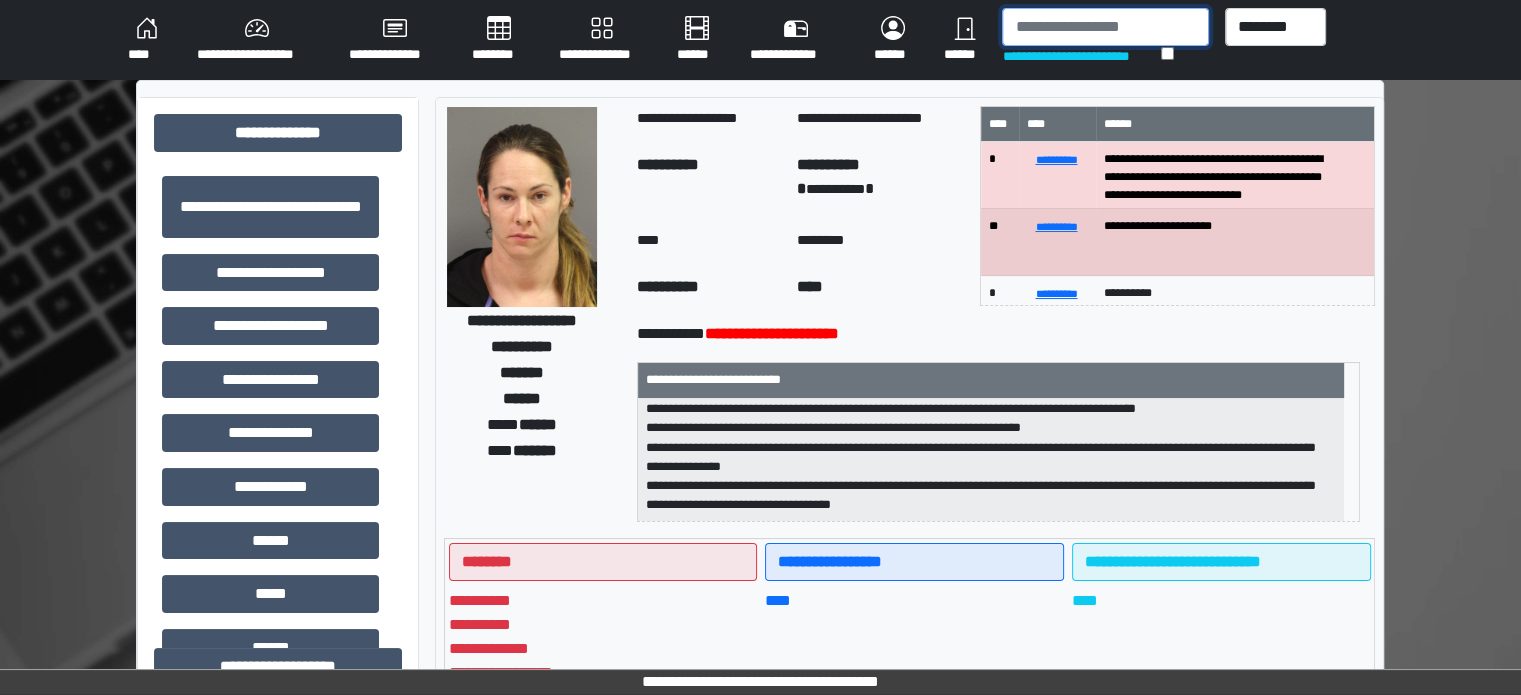 click at bounding box center [1105, 27] 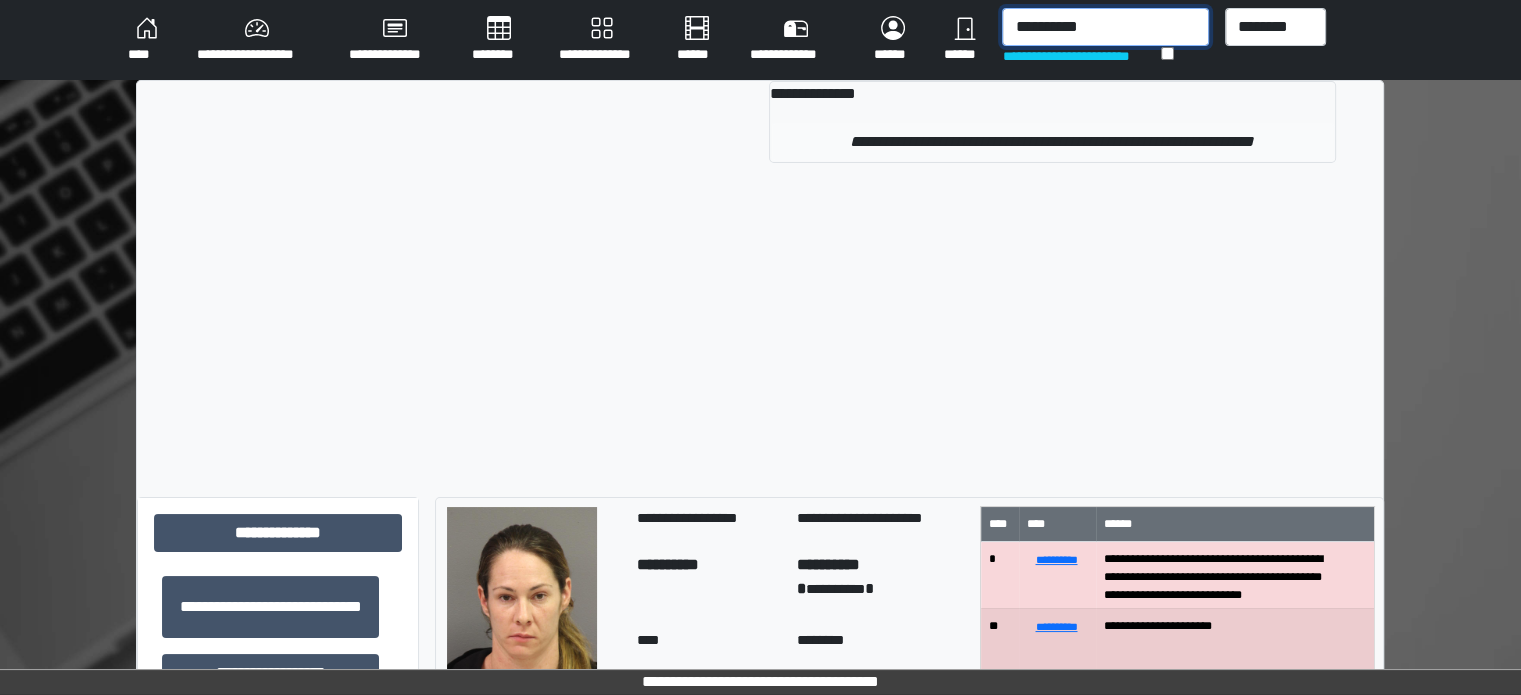 type on "**********" 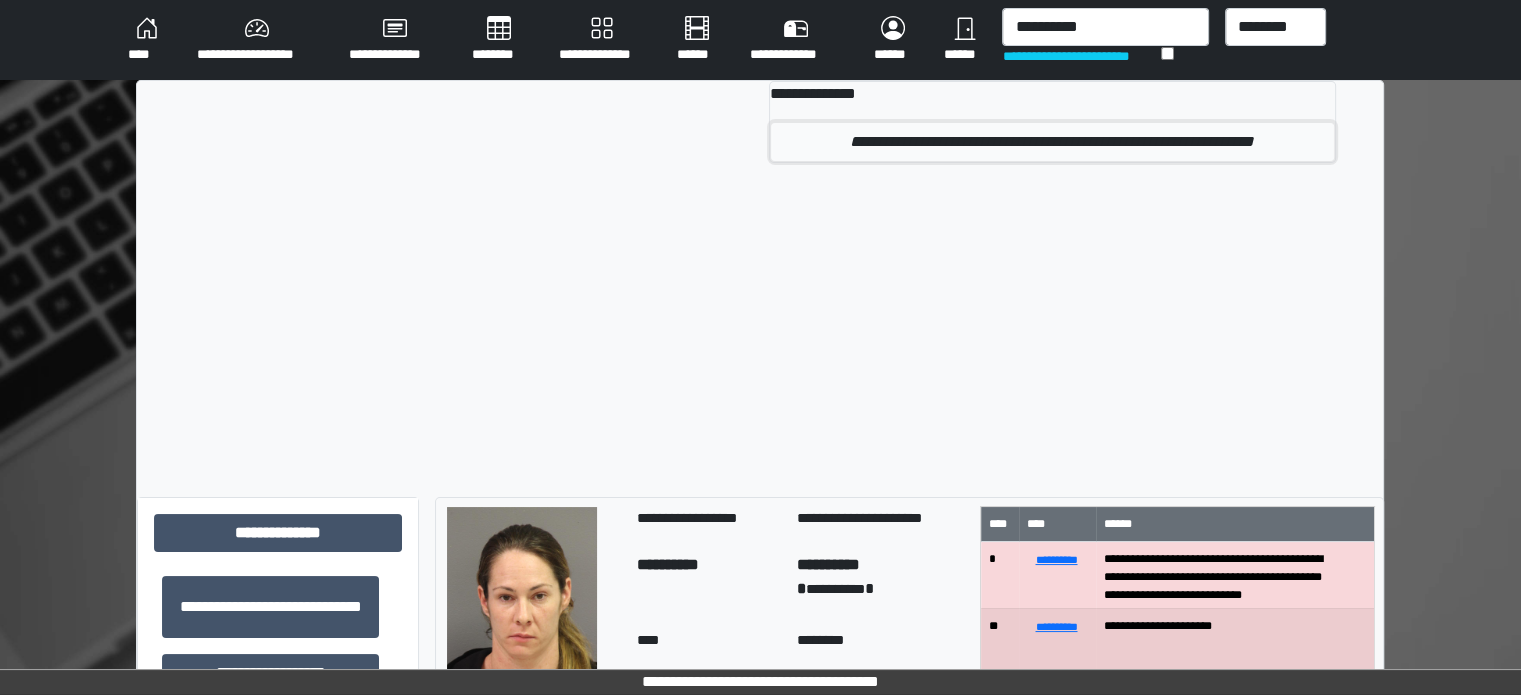 click on "**********" at bounding box center (1052, 142) 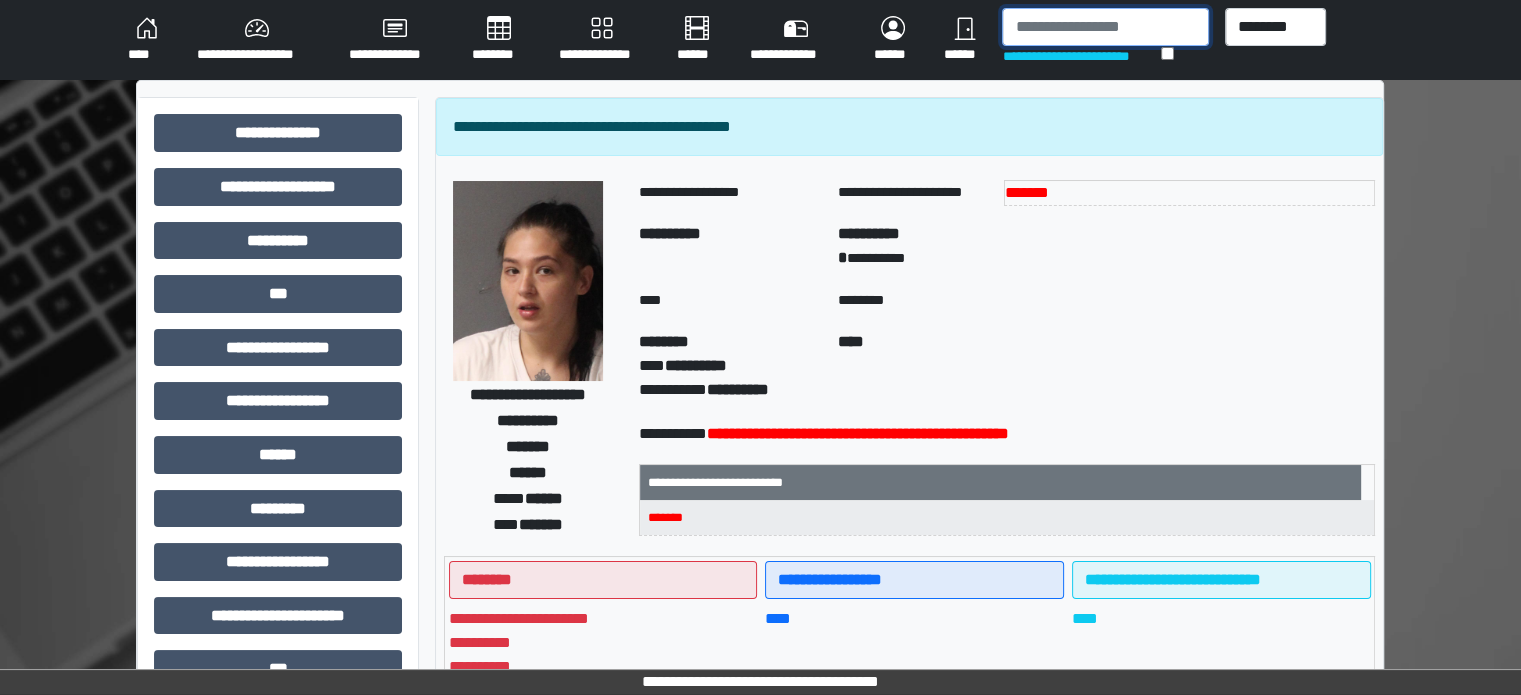 click at bounding box center (1105, 27) 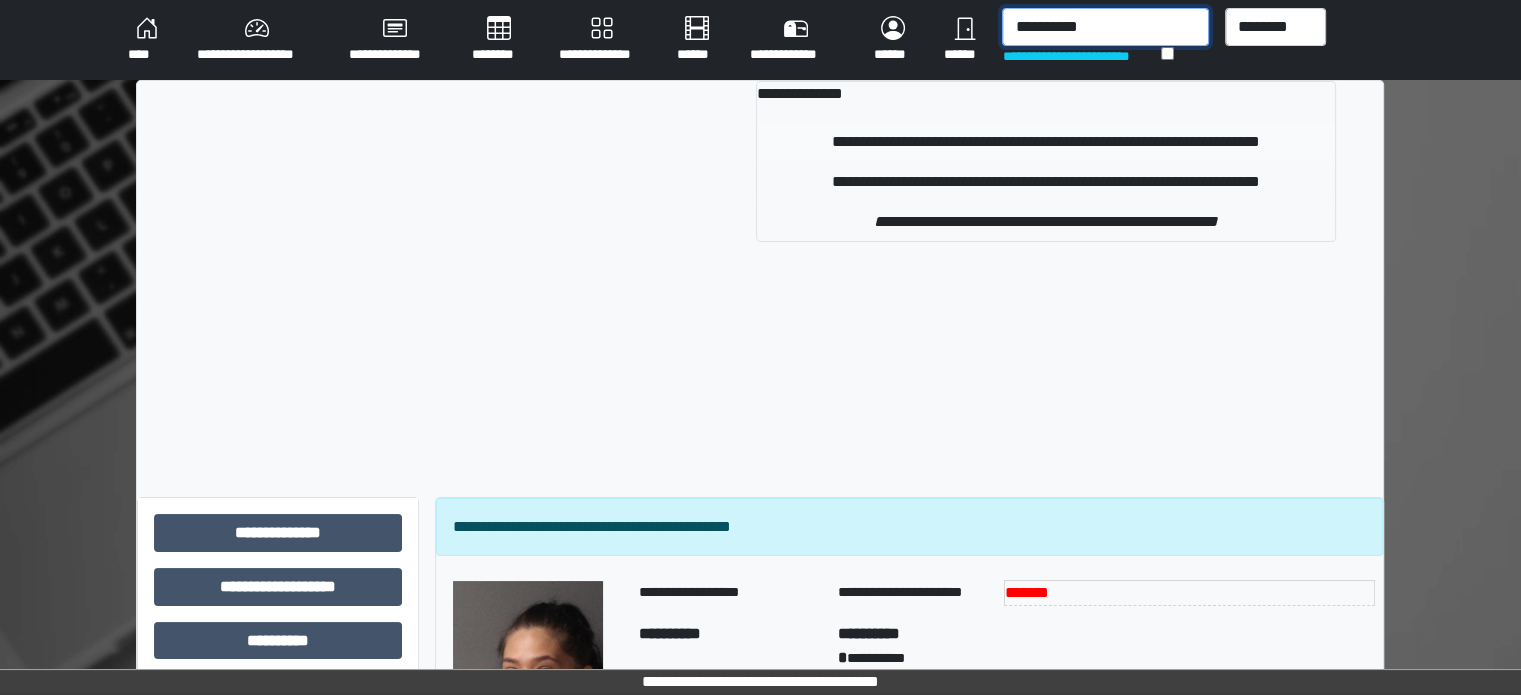 type on "**********" 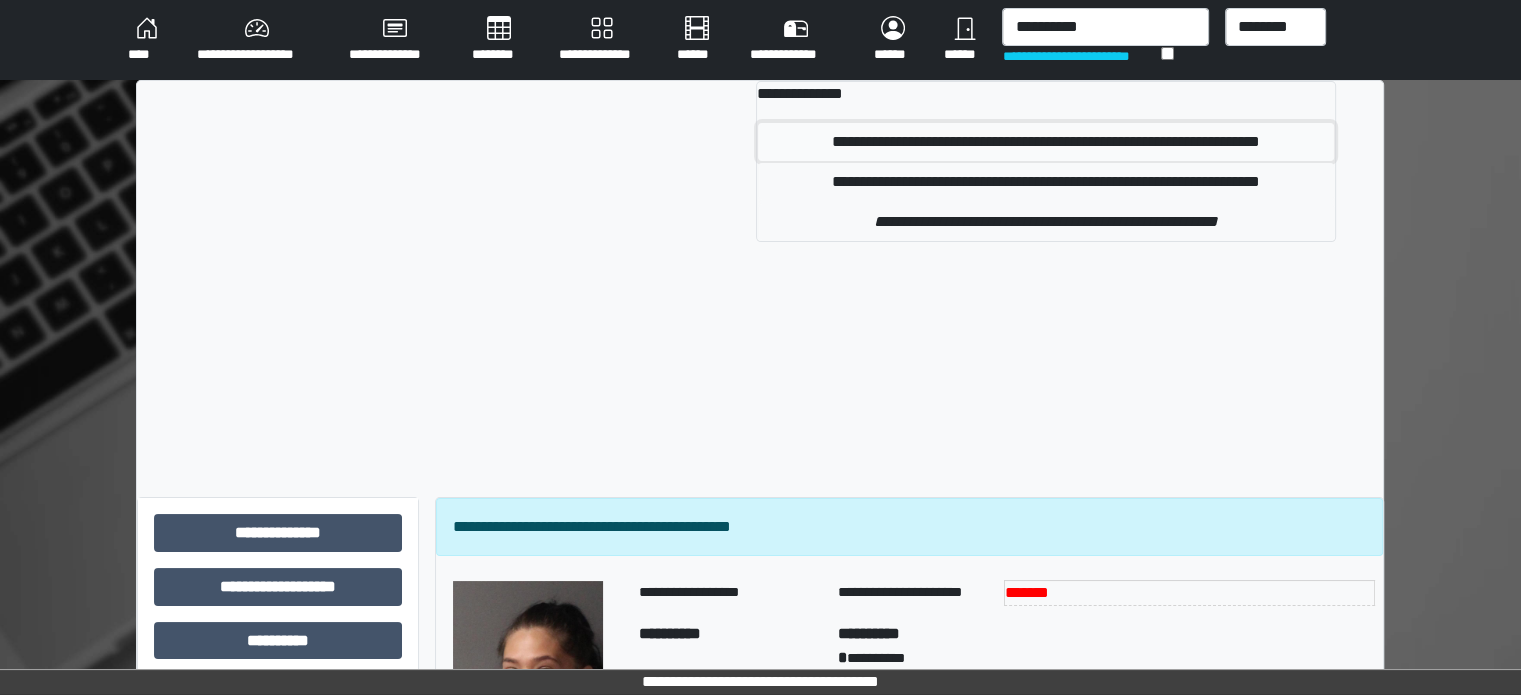 click on "**********" at bounding box center (1046, 142) 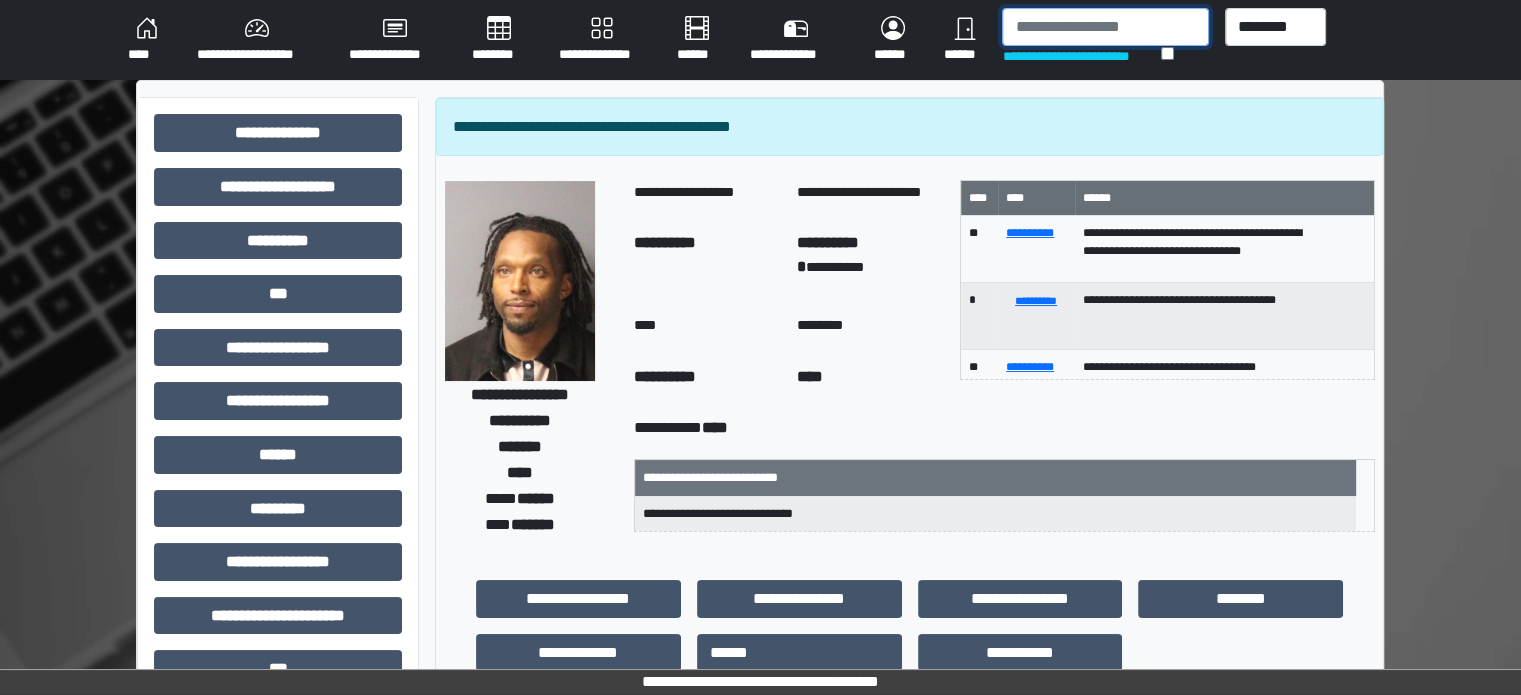 click at bounding box center [1105, 27] 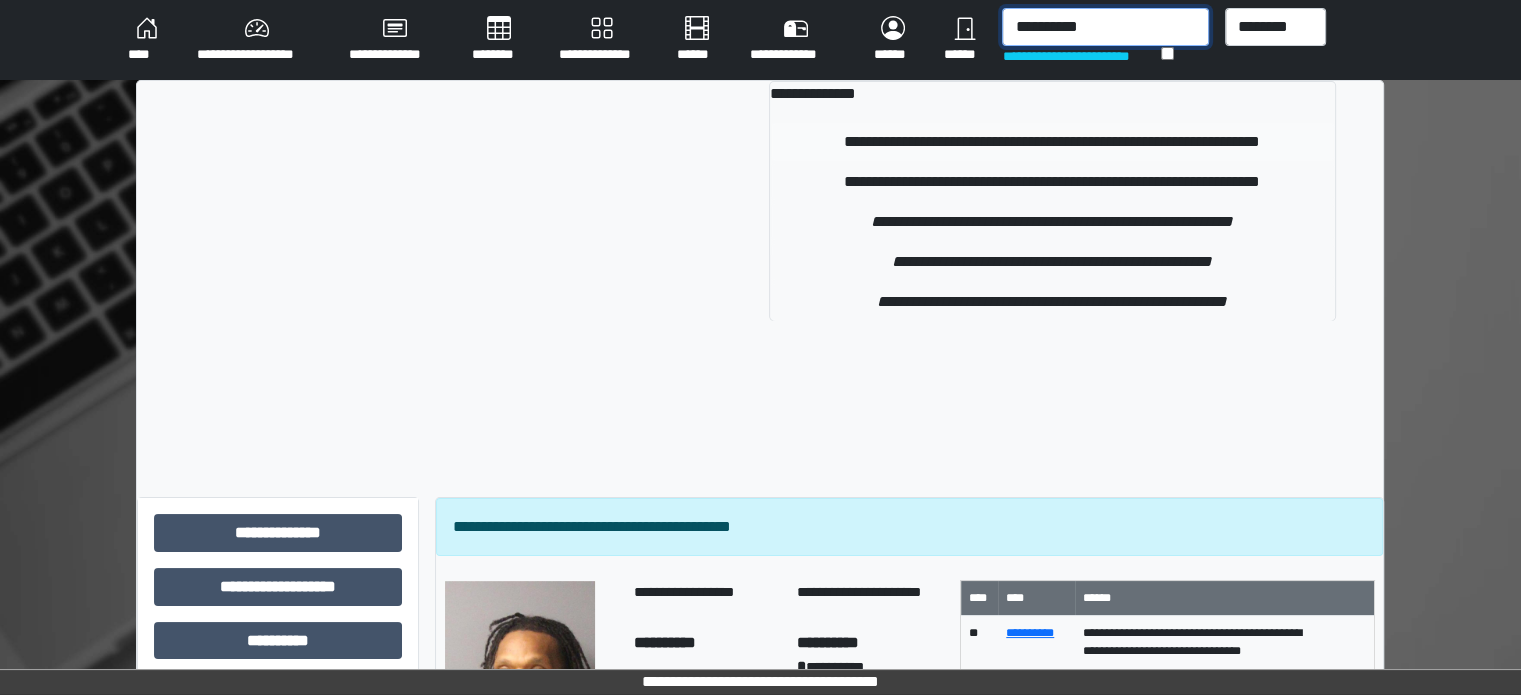 type on "**********" 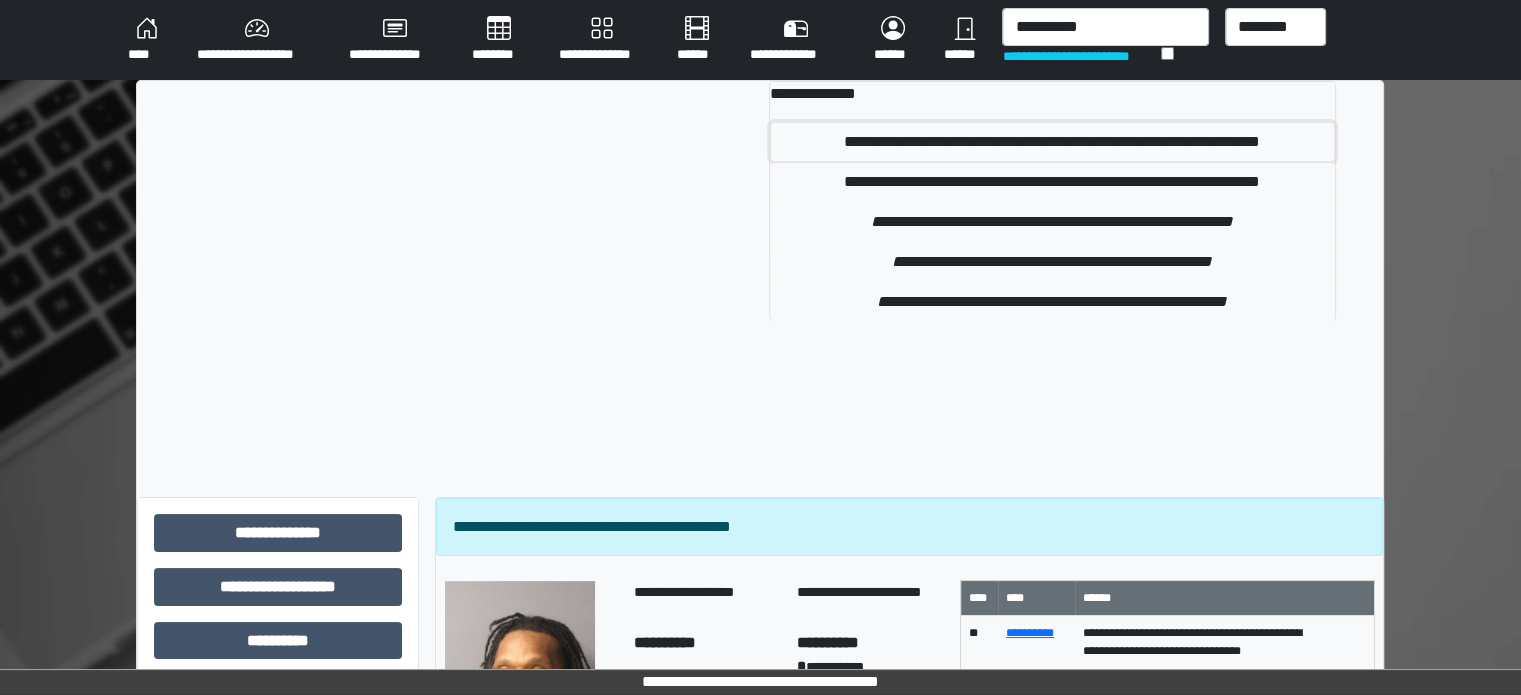 click on "**********" at bounding box center (1052, 142) 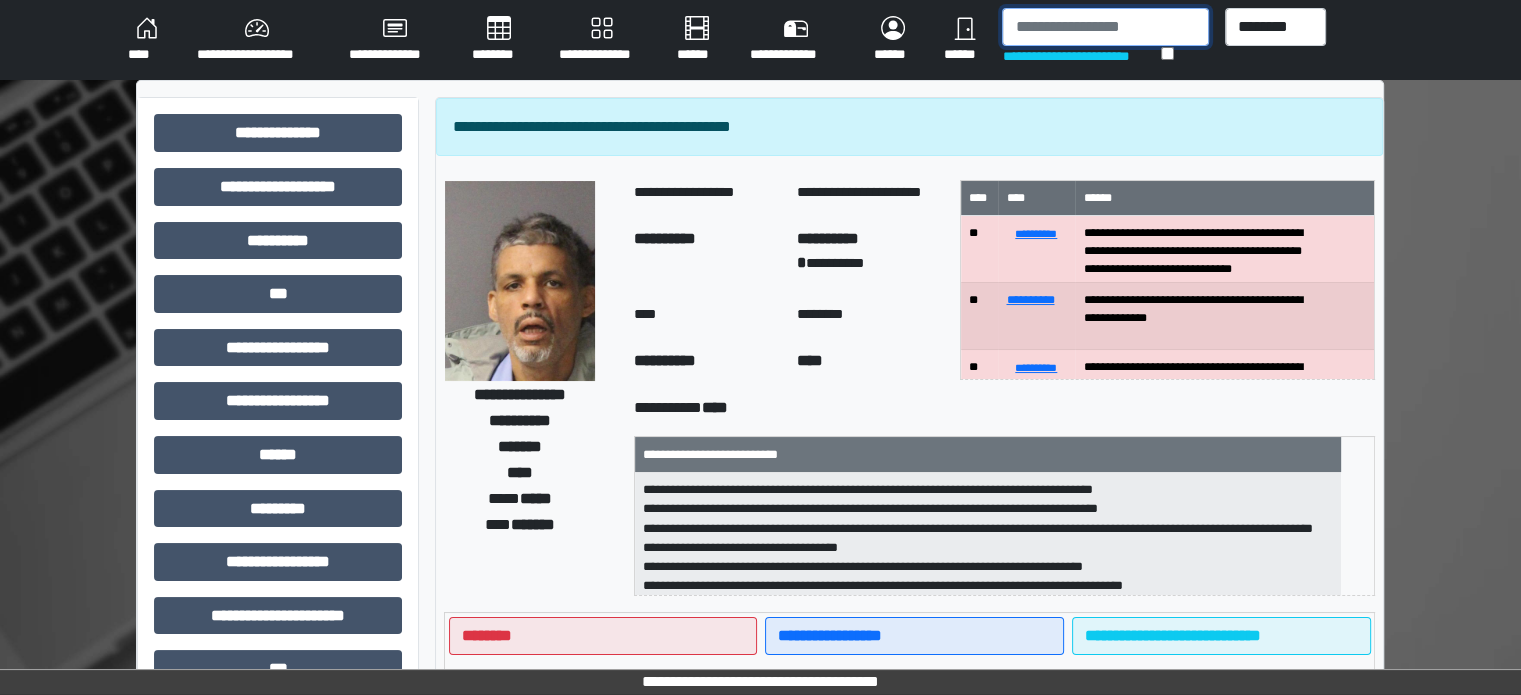 click at bounding box center [1105, 27] 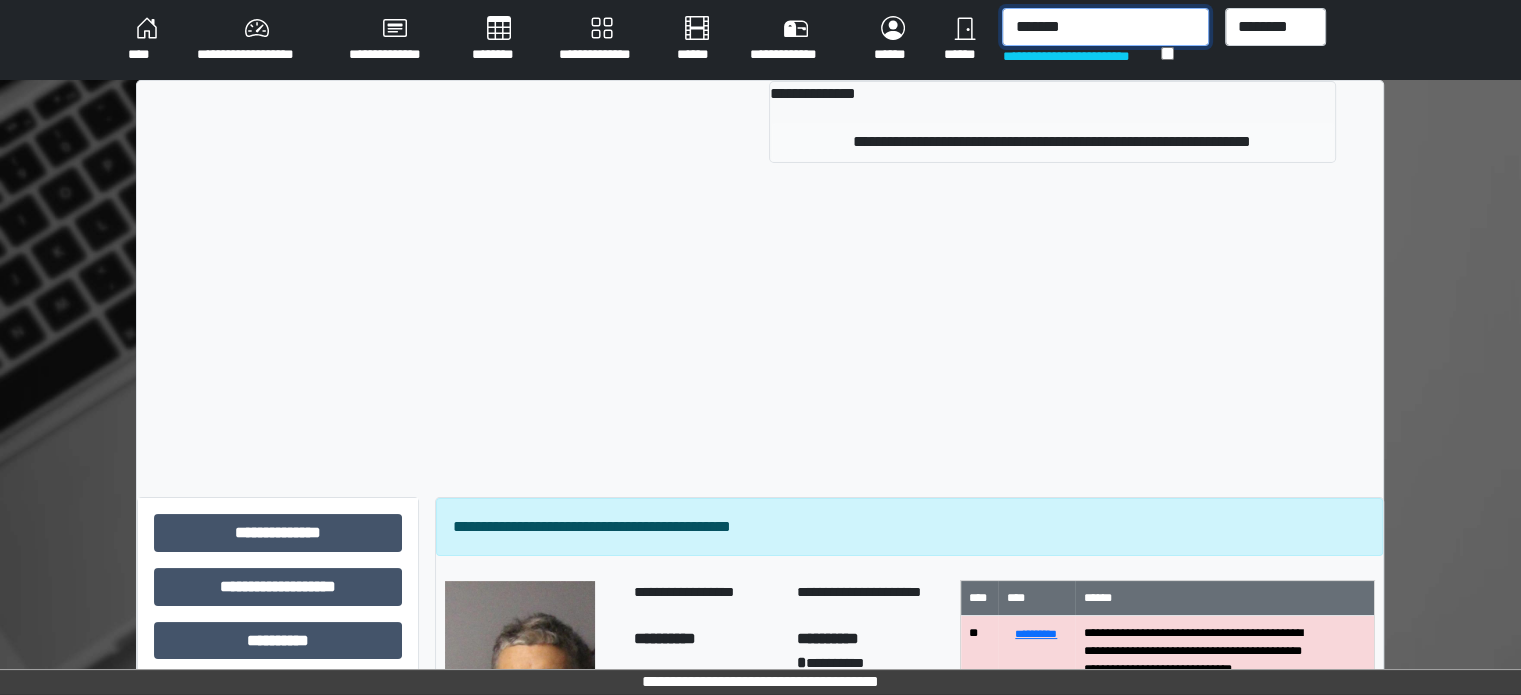 type on "*******" 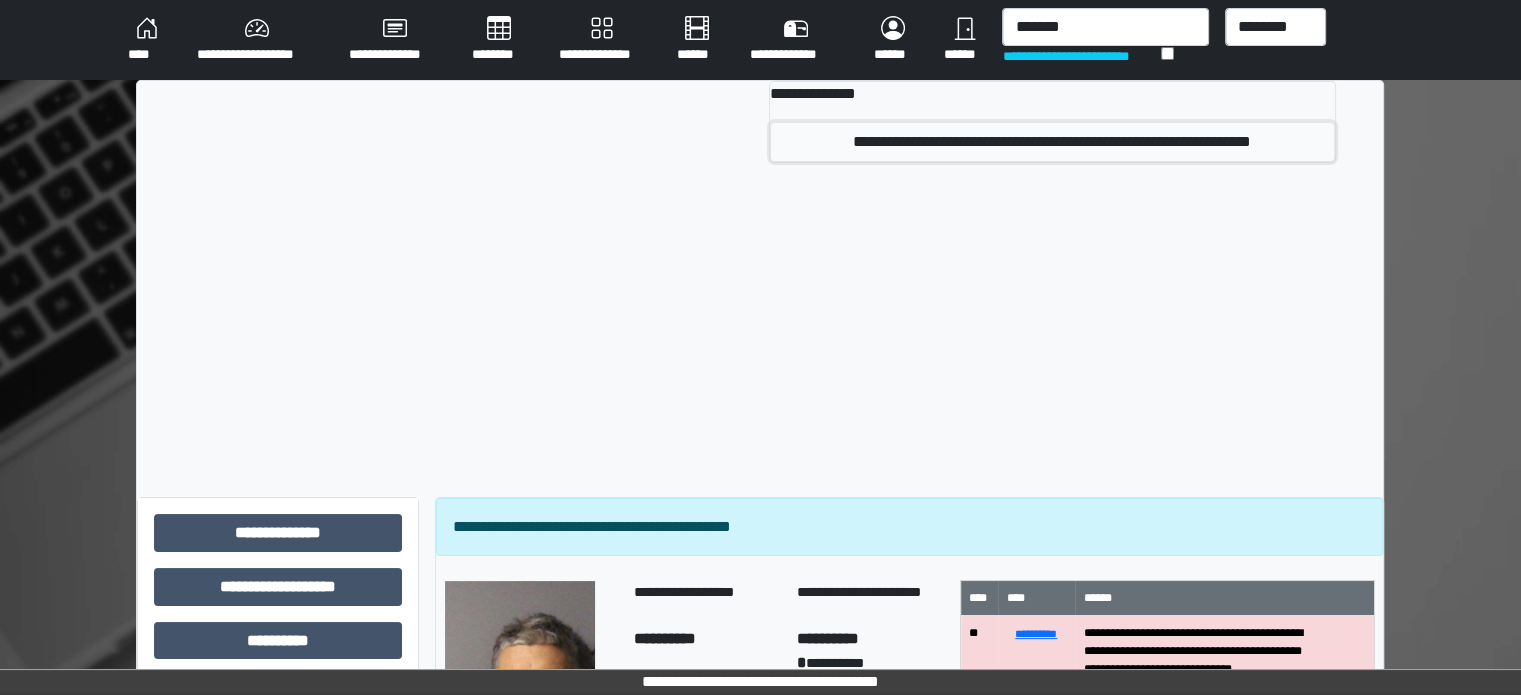 click on "**********" at bounding box center [1052, 142] 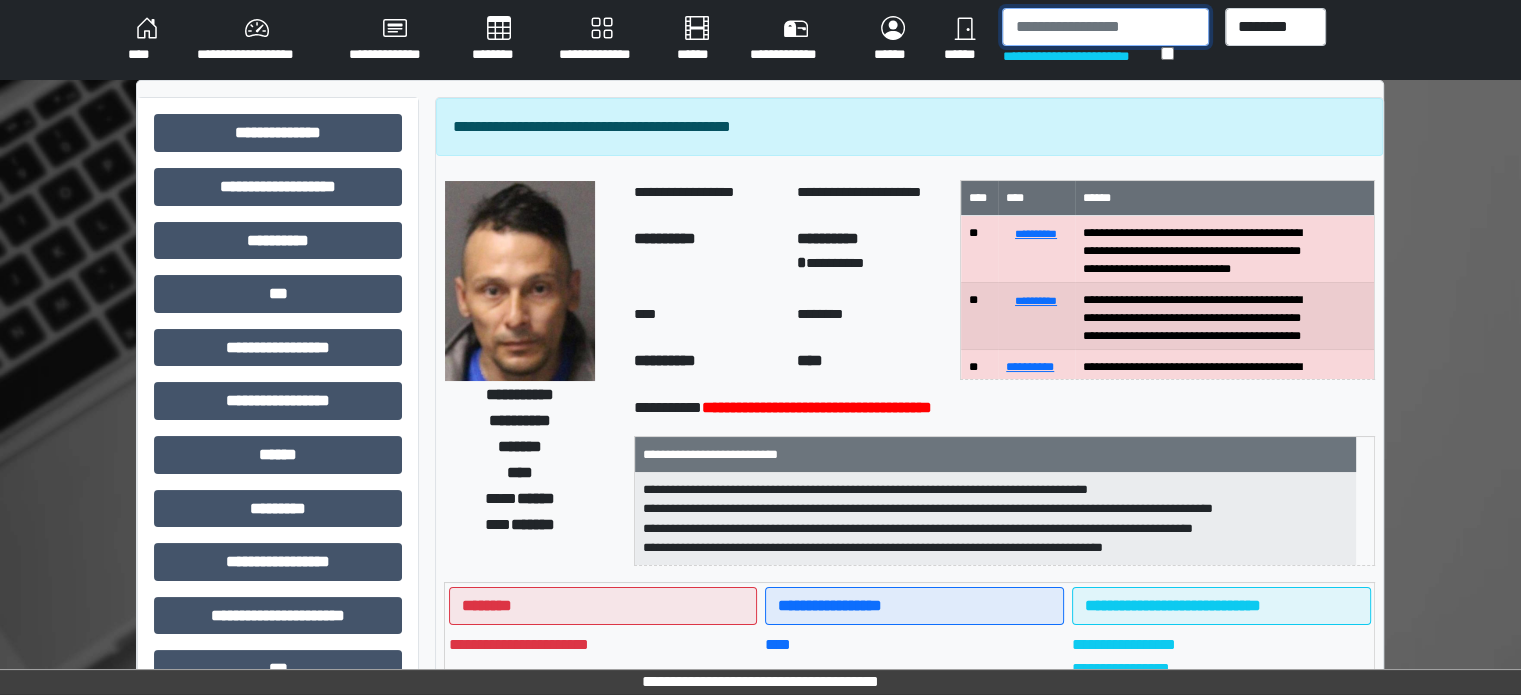 click at bounding box center (1105, 27) 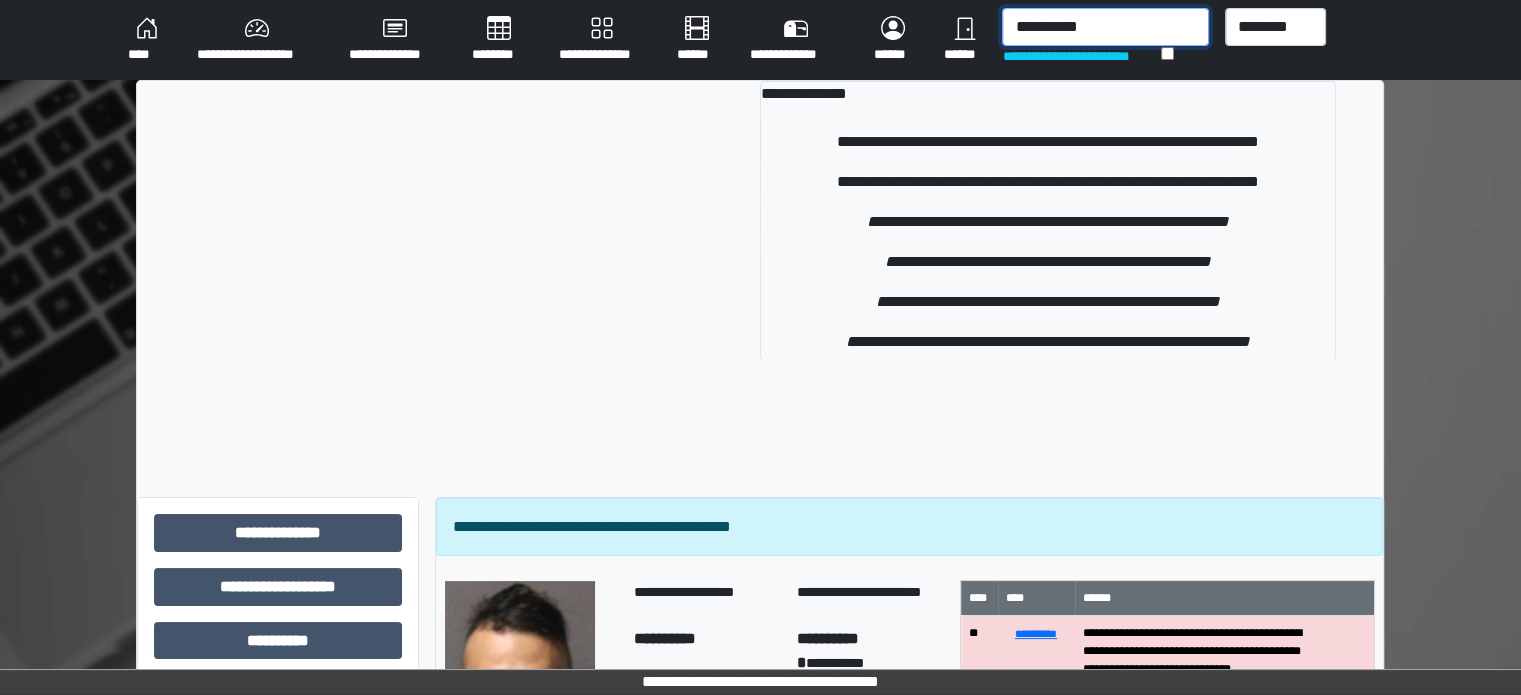 type on "**********" 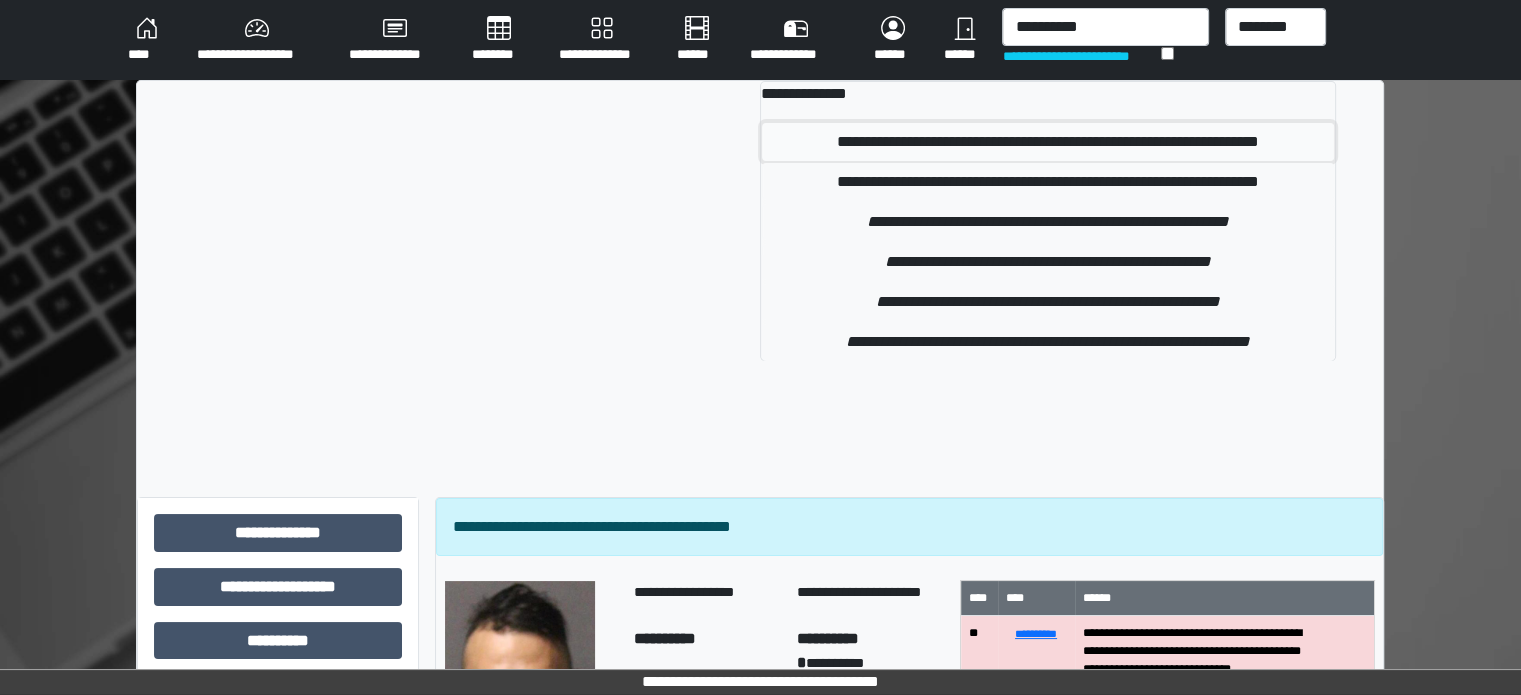 click on "**********" at bounding box center (1048, 142) 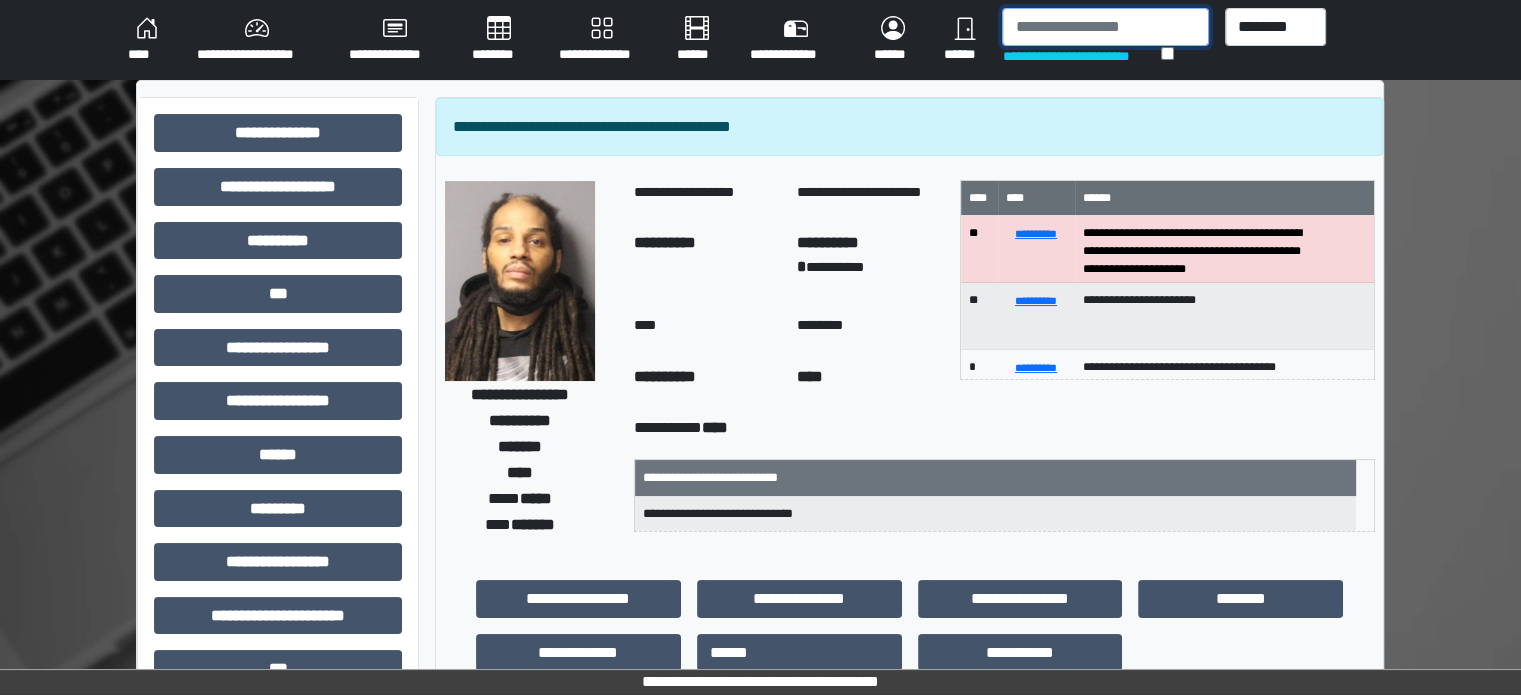 click at bounding box center (1105, 27) 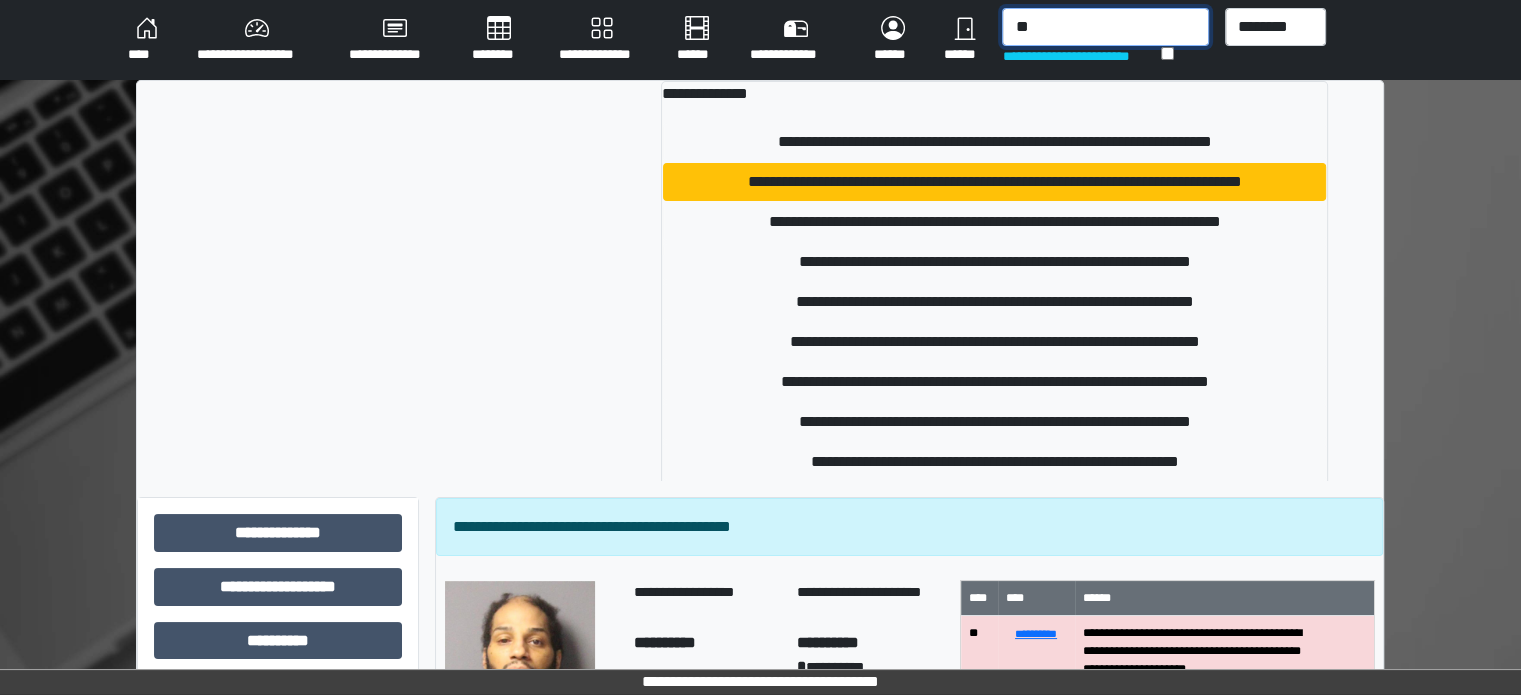 type on "*" 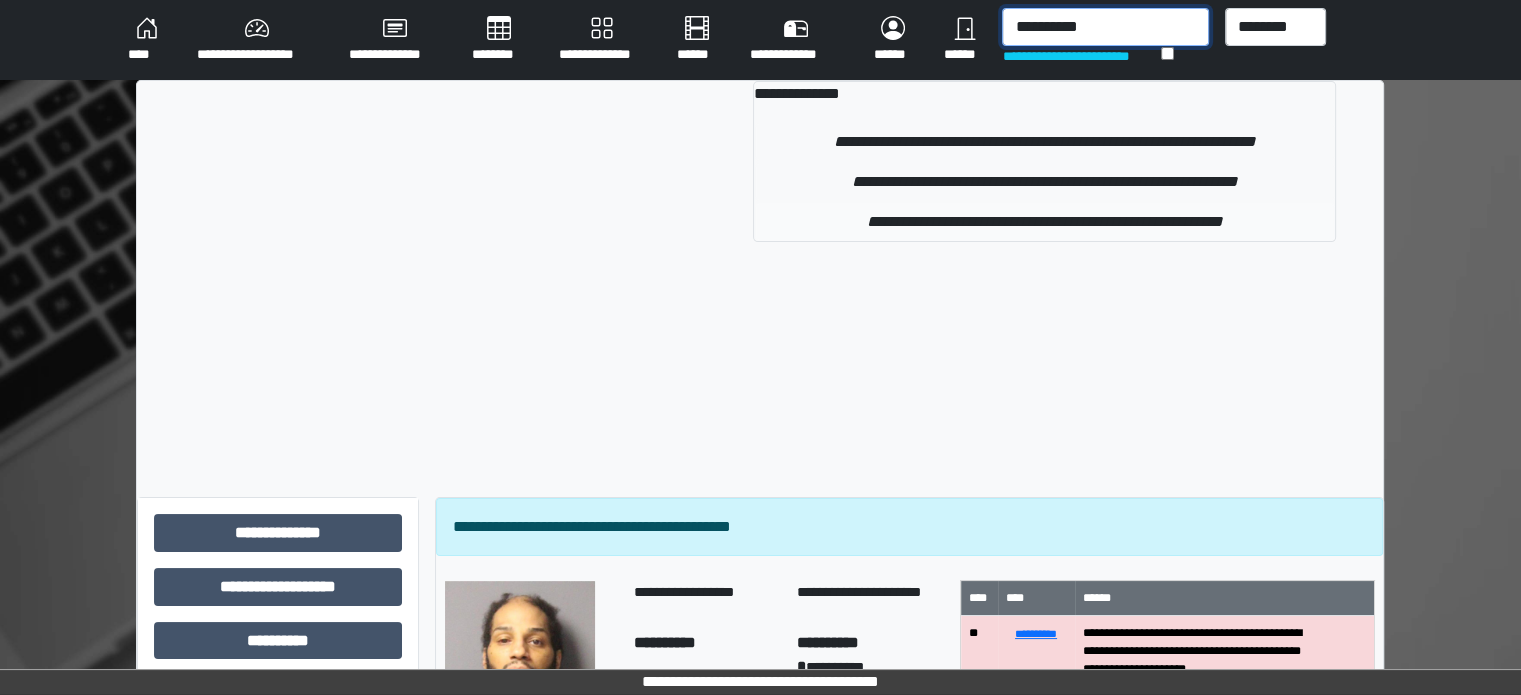 type on "**********" 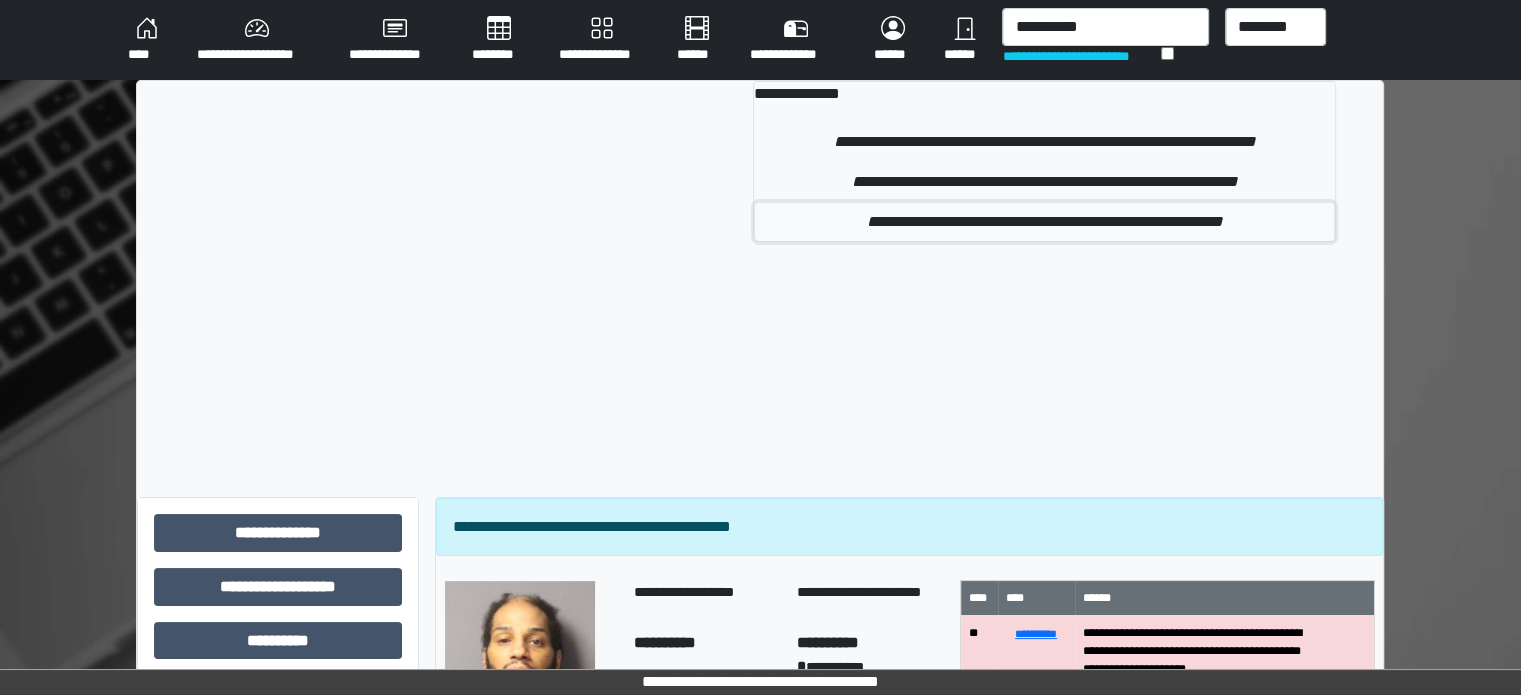 click on "**********" at bounding box center (1044, 222) 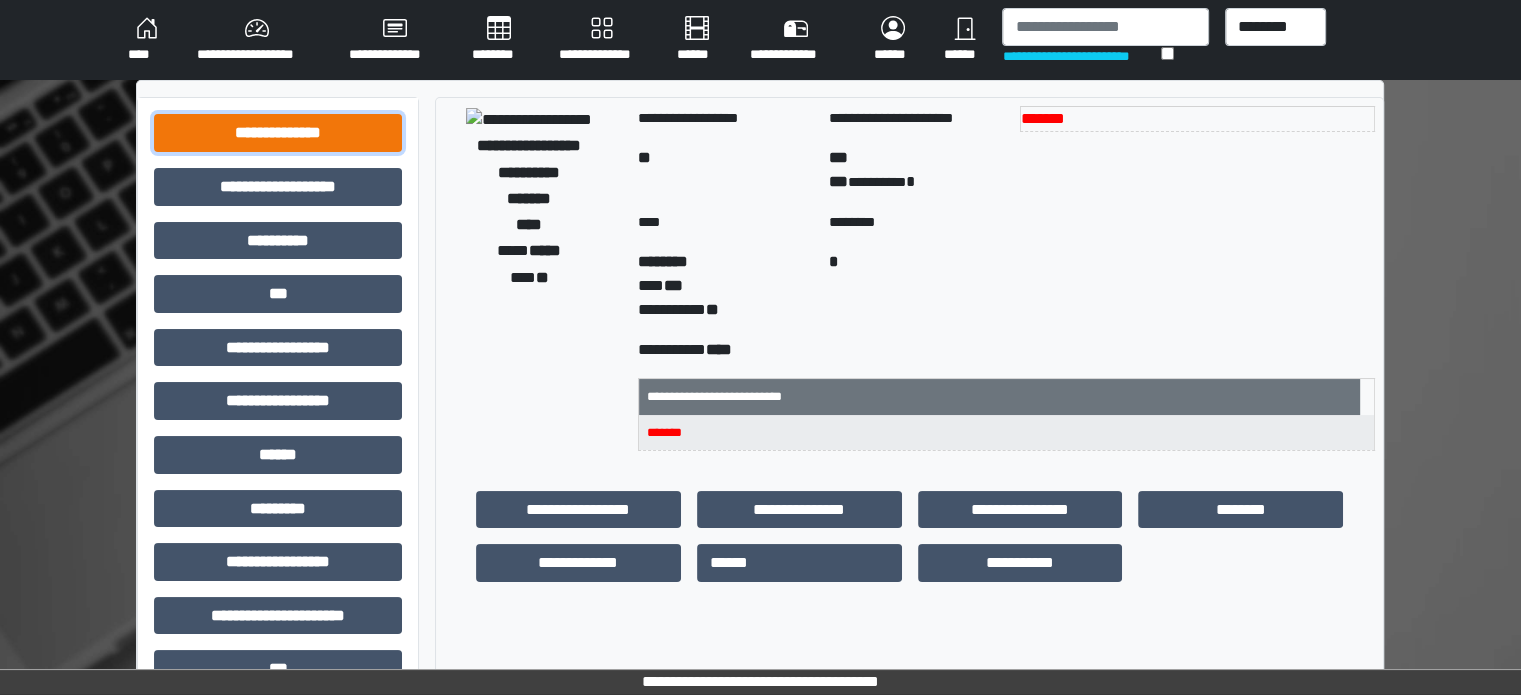 click on "**********" at bounding box center (278, 133) 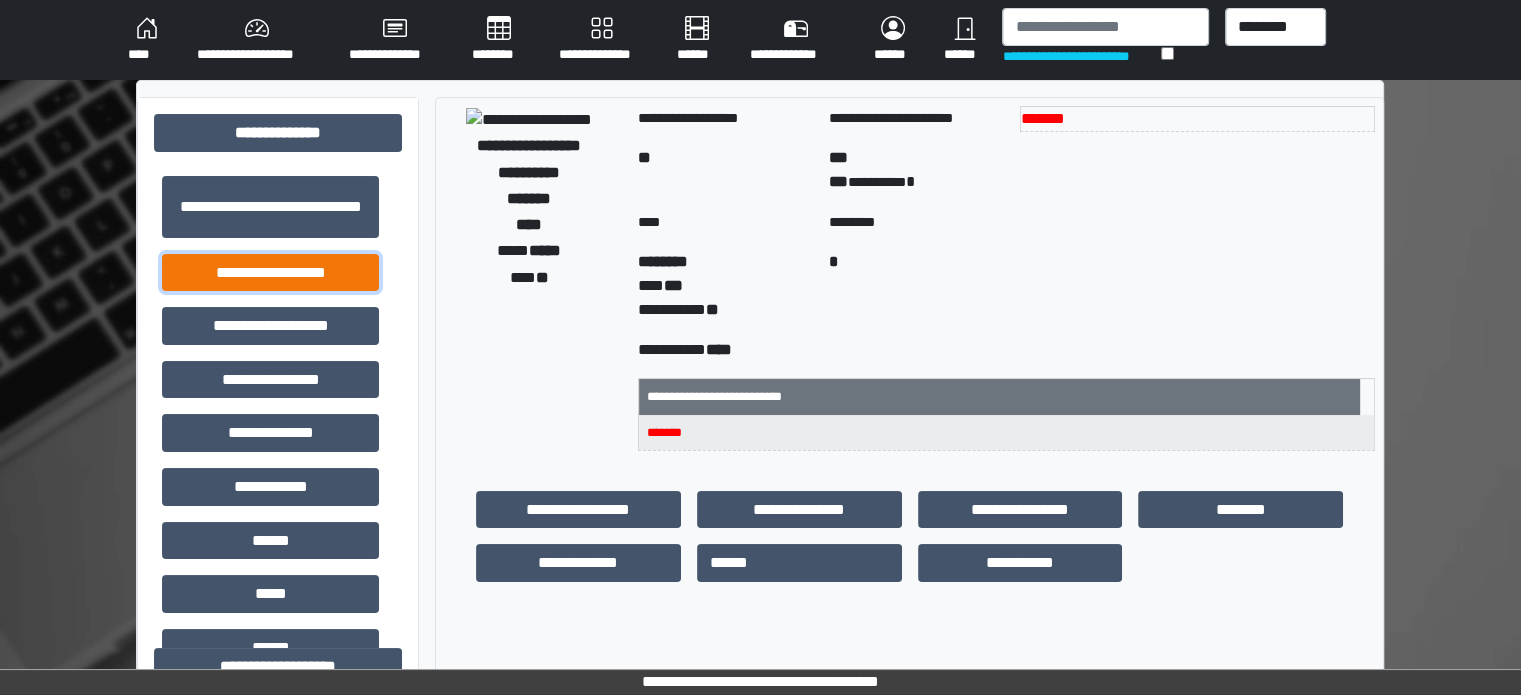 click on "**********" at bounding box center [270, 273] 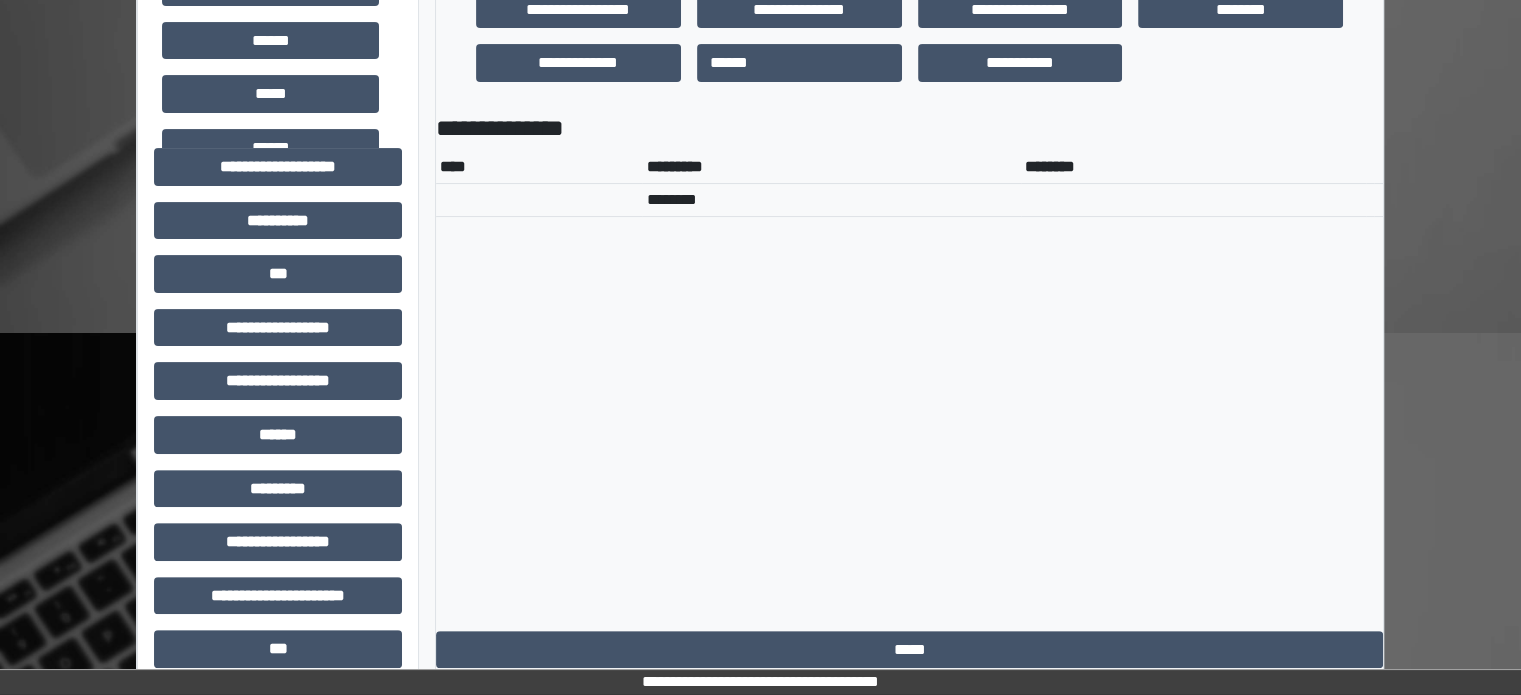 scroll, scrollTop: 0, scrollLeft: 0, axis: both 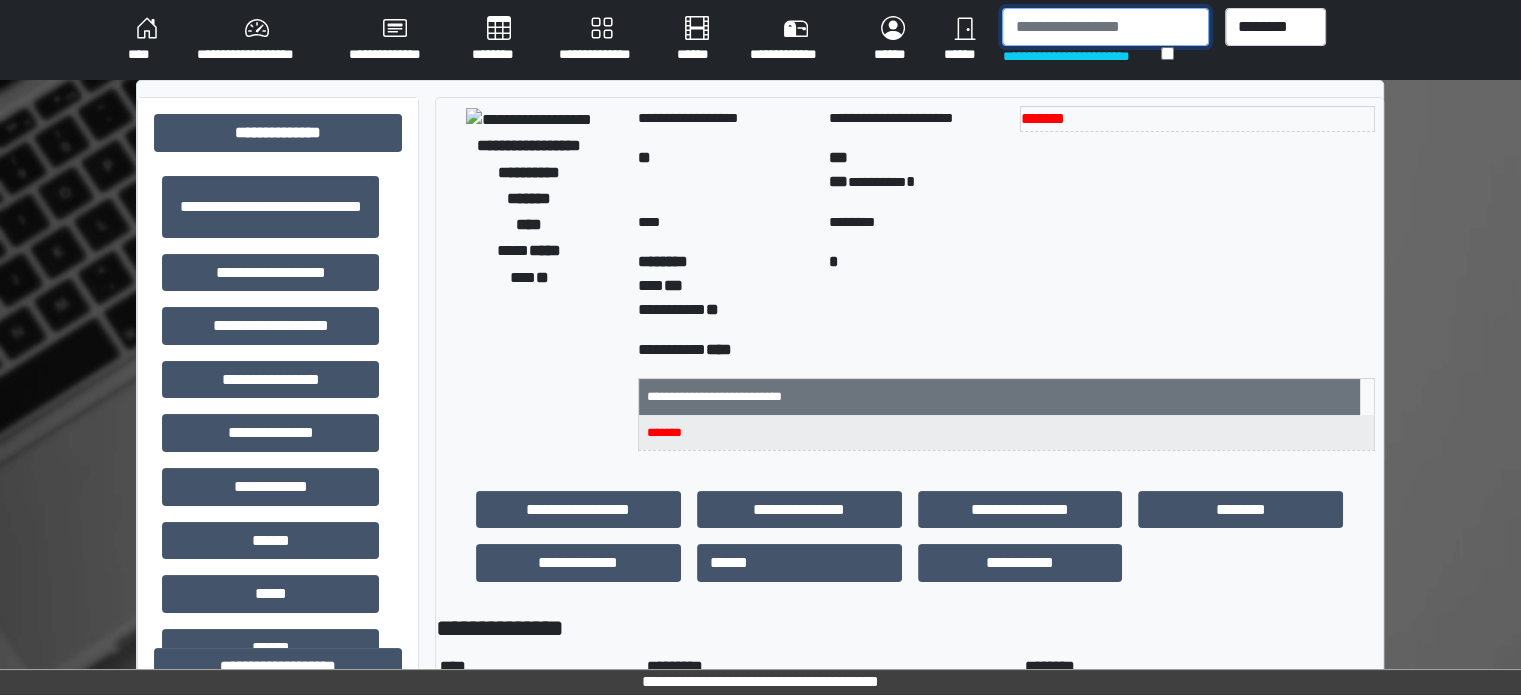 click at bounding box center (1105, 27) 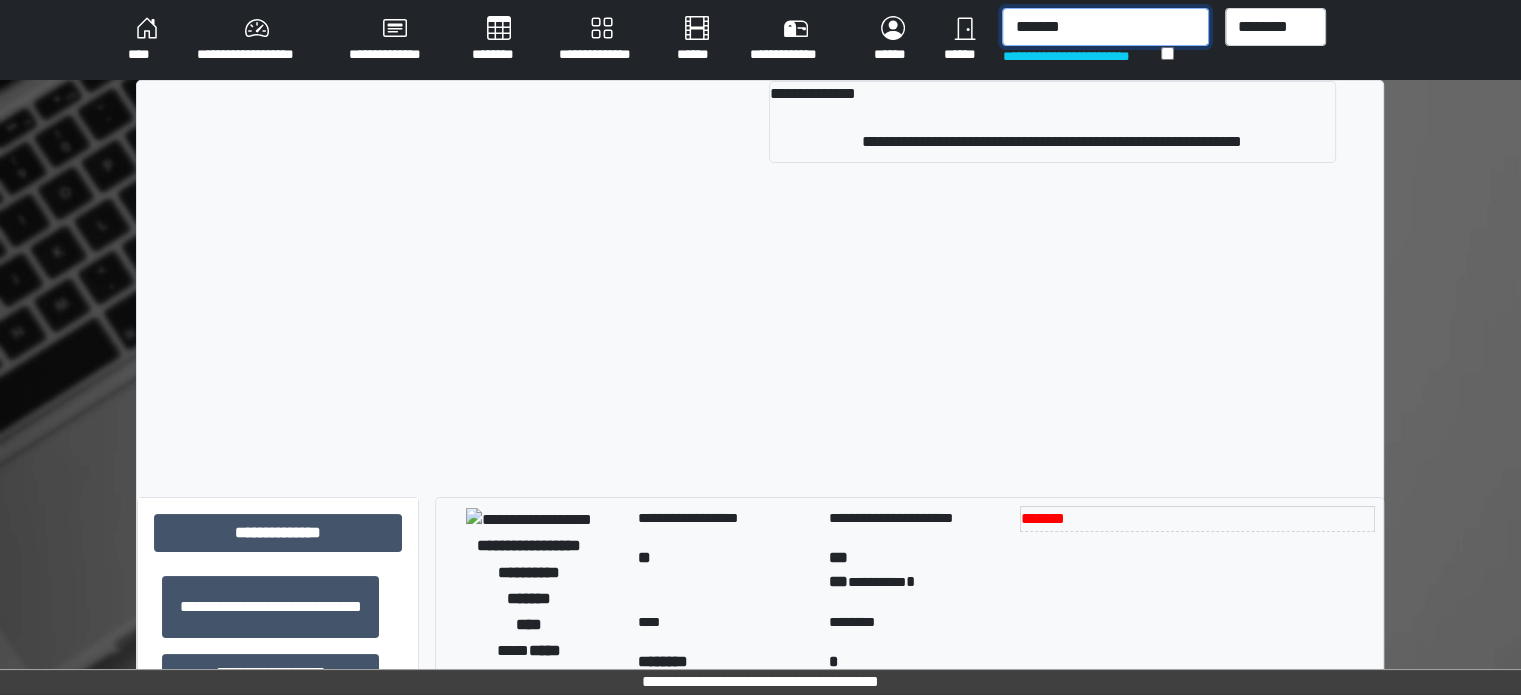 type on "*******" 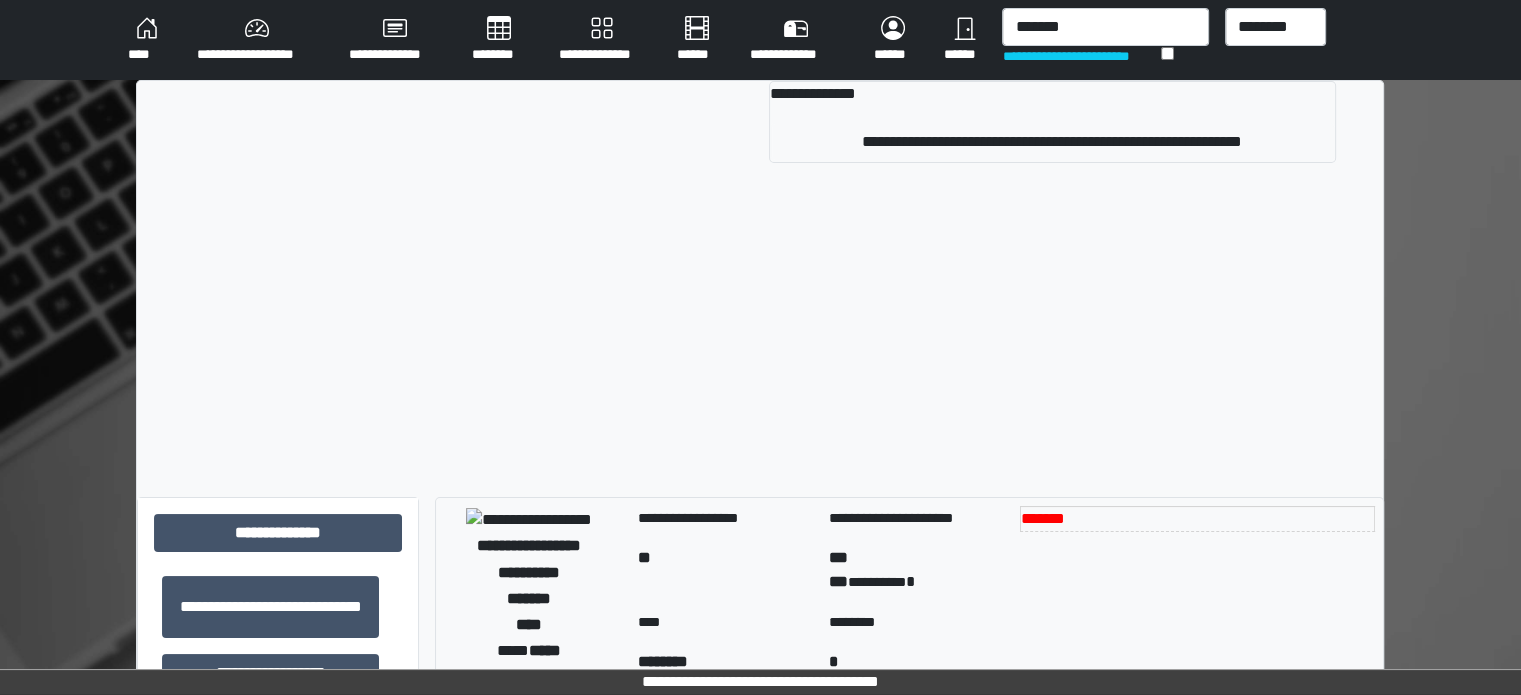 click on "**********" at bounding box center (1052, 121) 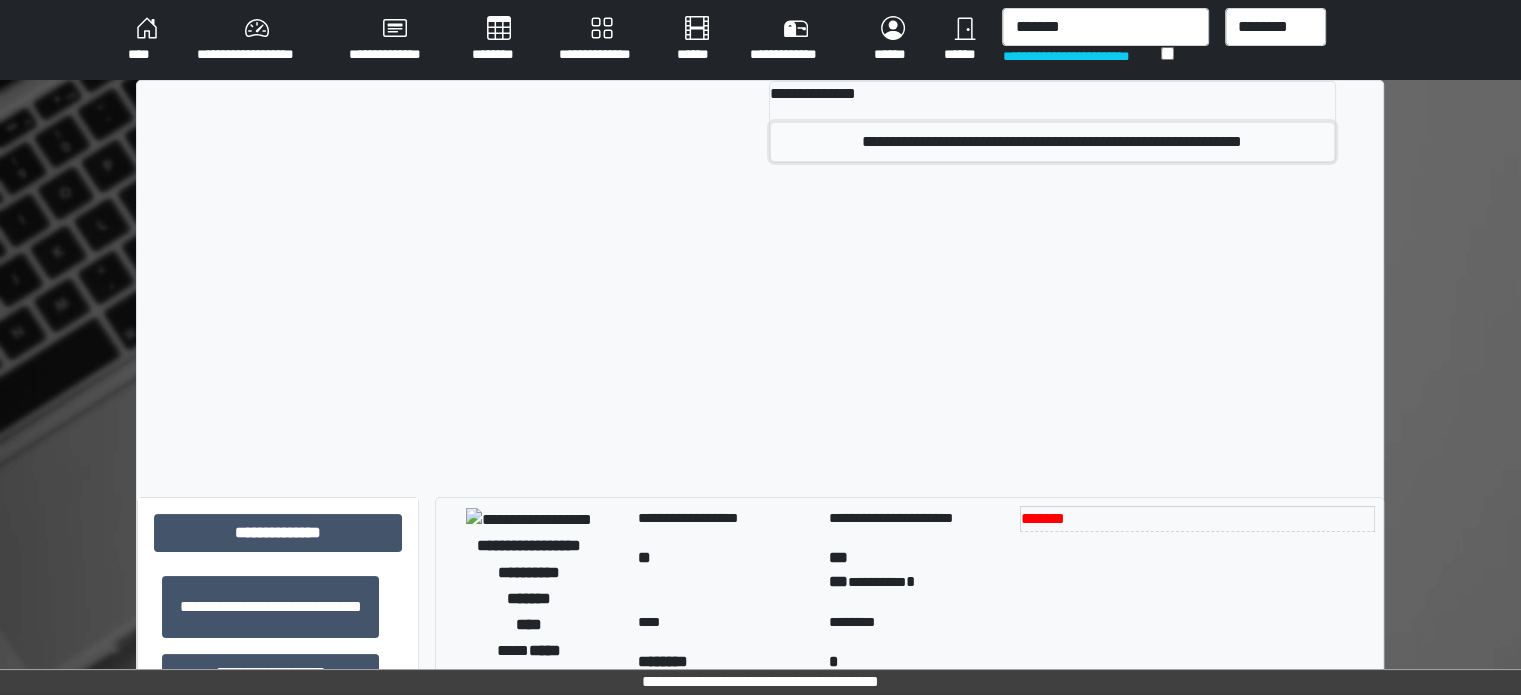 click on "**********" at bounding box center (1052, 142) 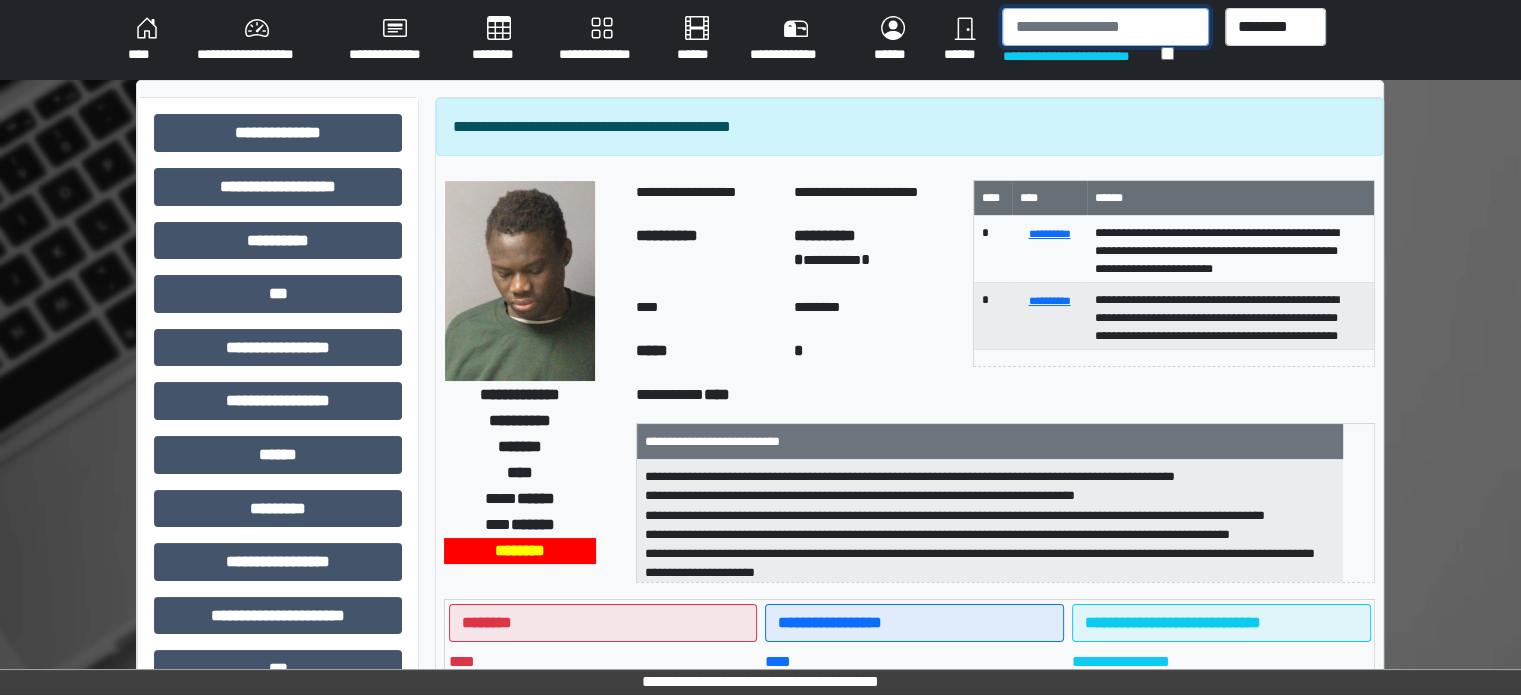 click at bounding box center [1105, 27] 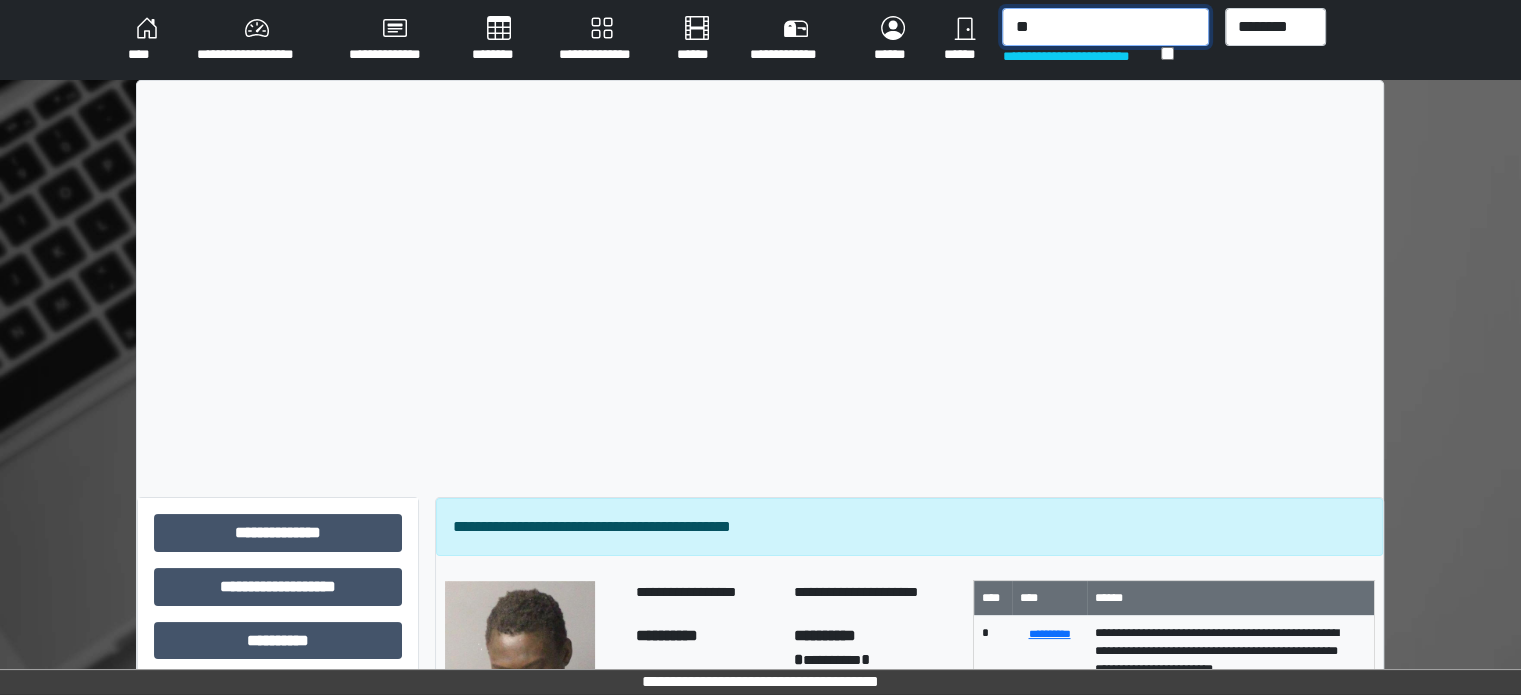 type on "*" 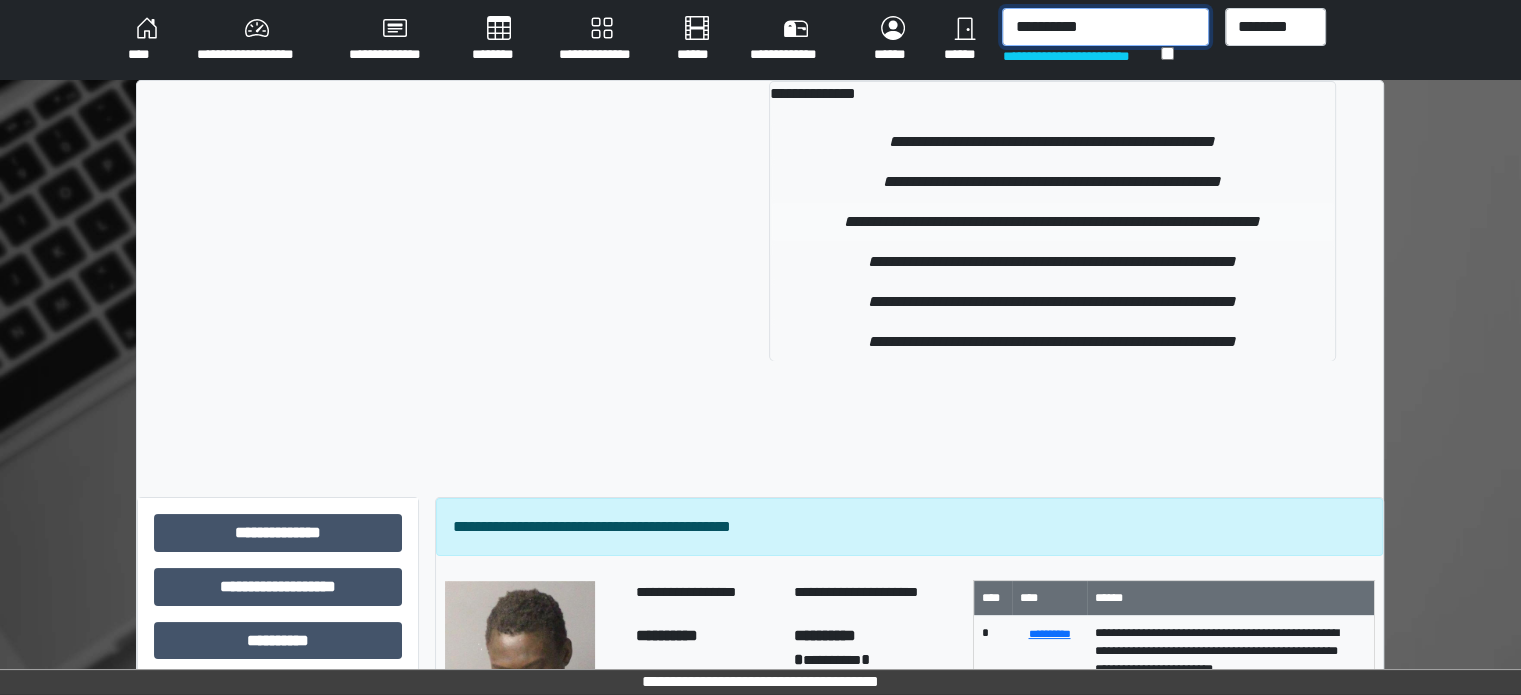 type on "**********" 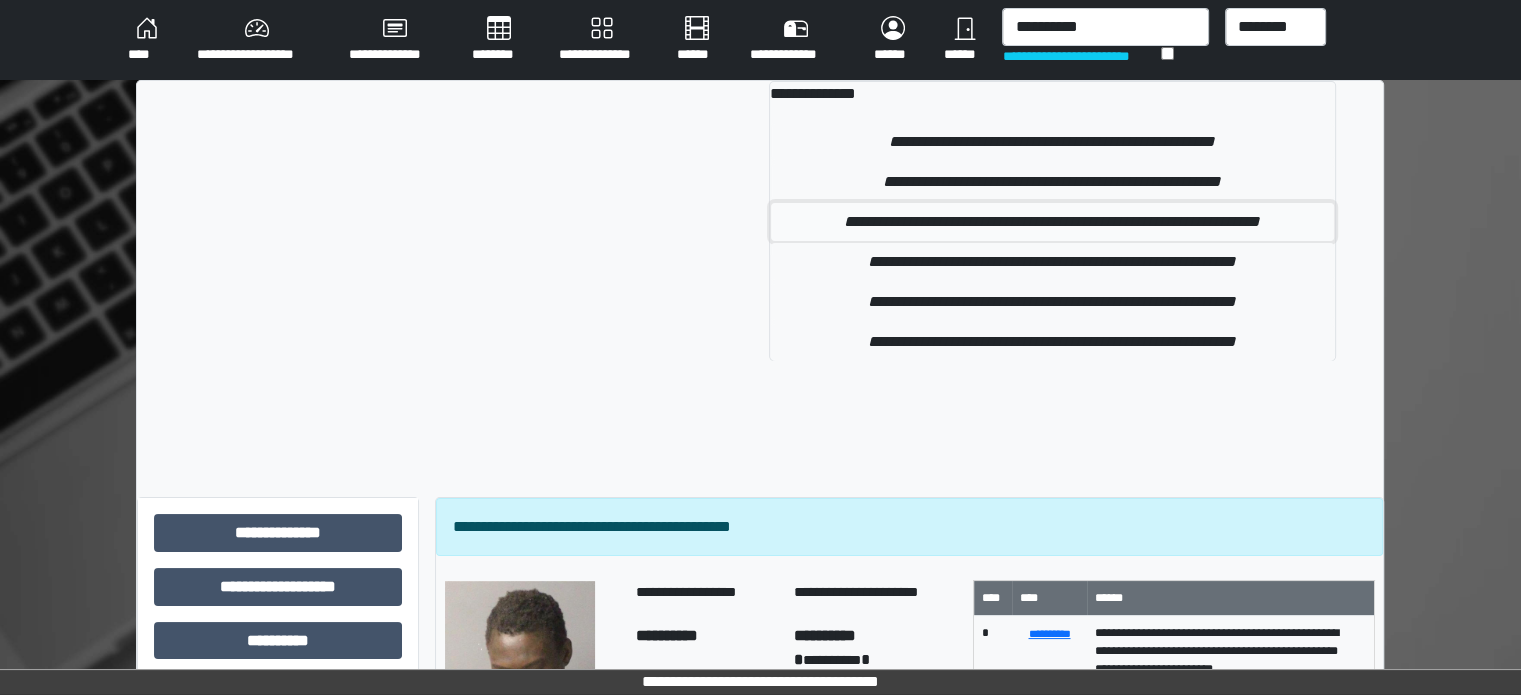 click on "**********" at bounding box center (1052, 222) 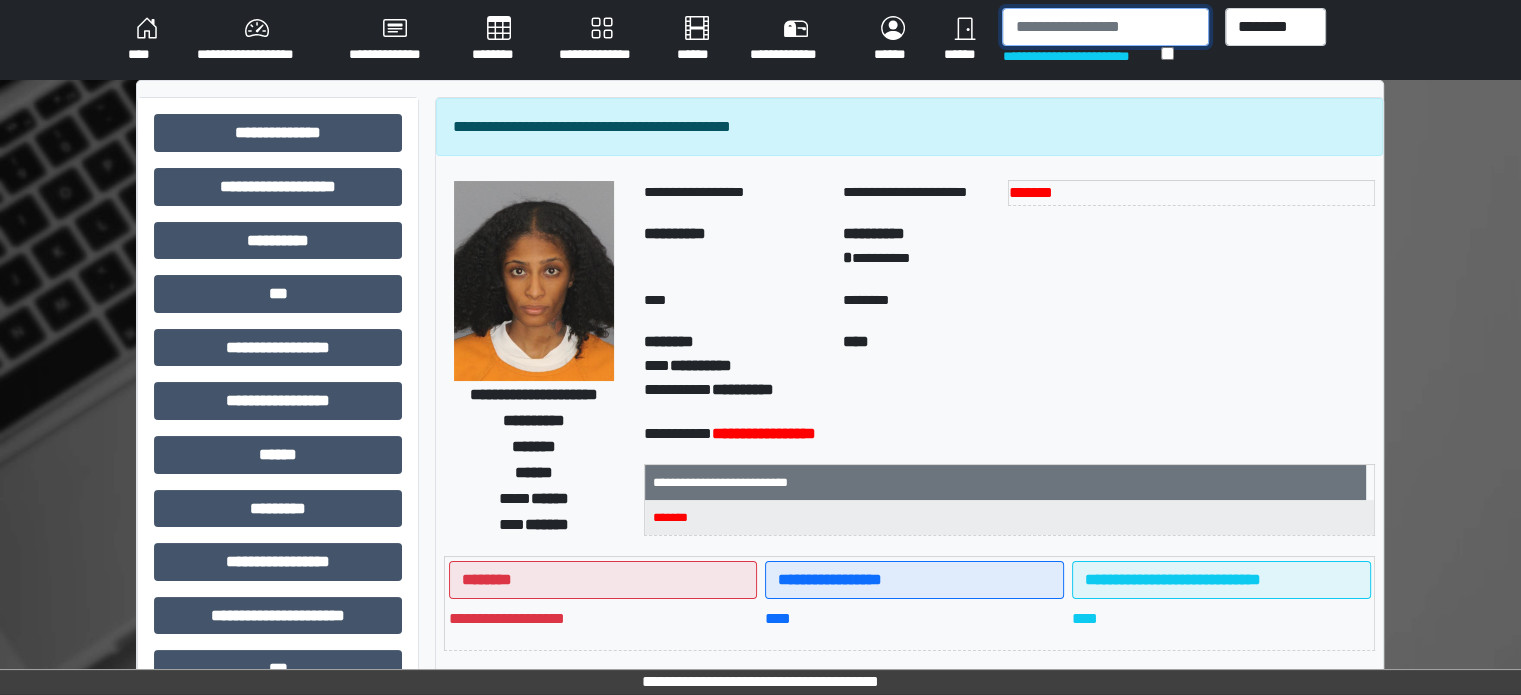 click at bounding box center (1105, 27) 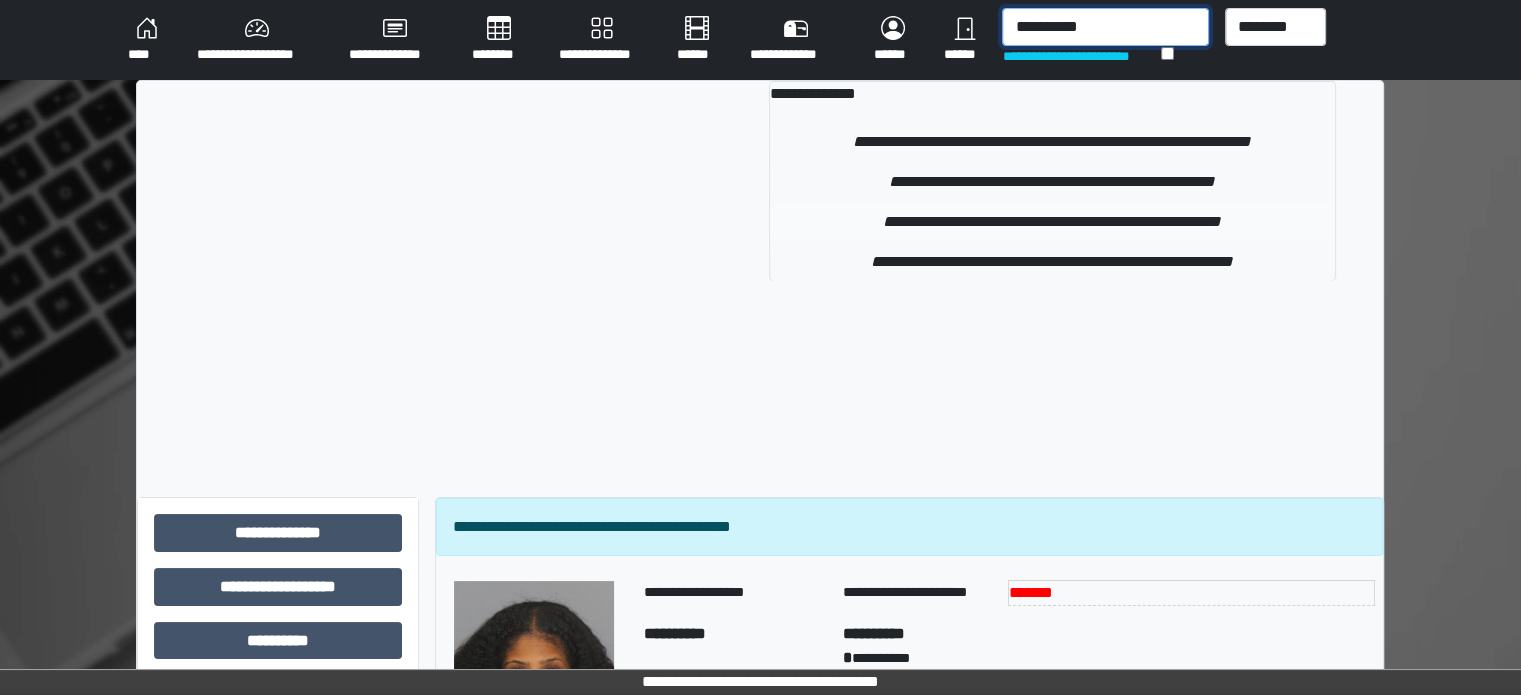 type on "**********" 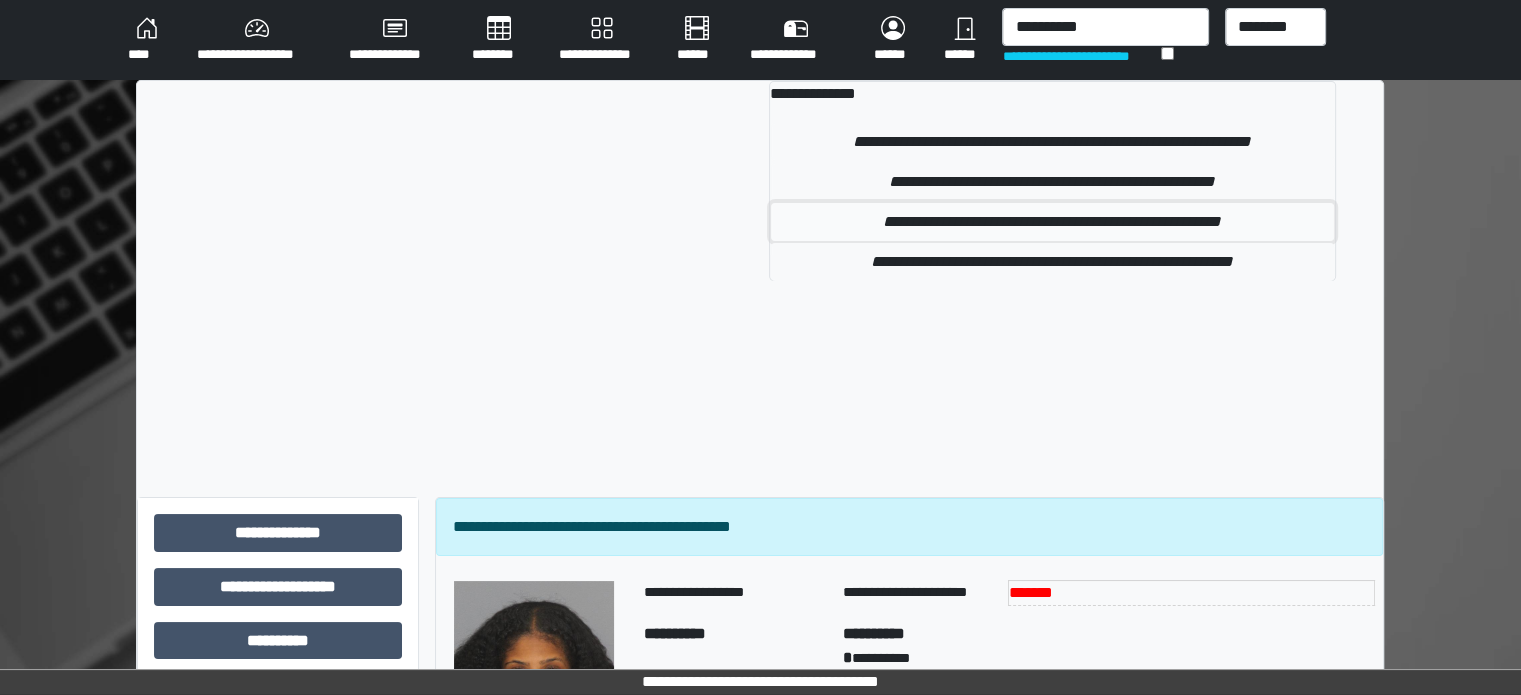 click on "**********" at bounding box center (1052, 222) 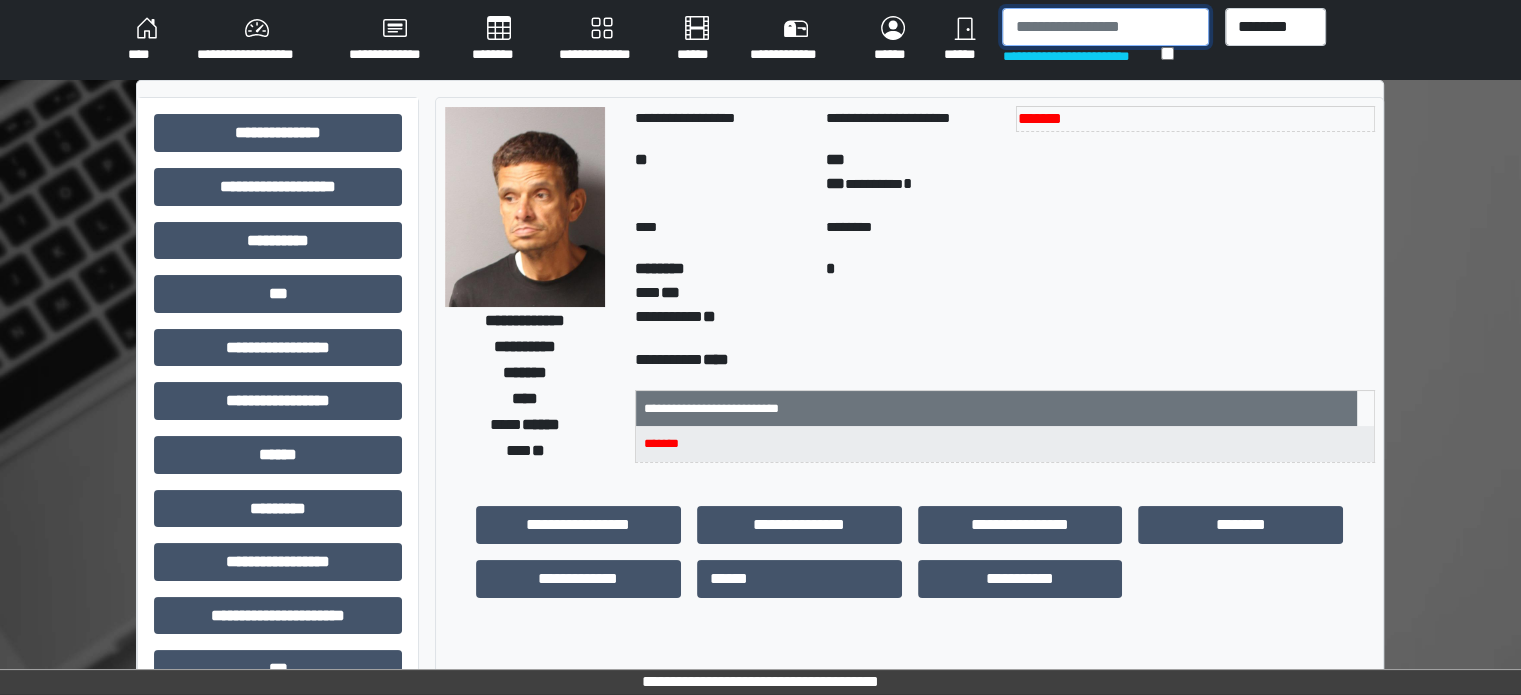 click at bounding box center [1105, 27] 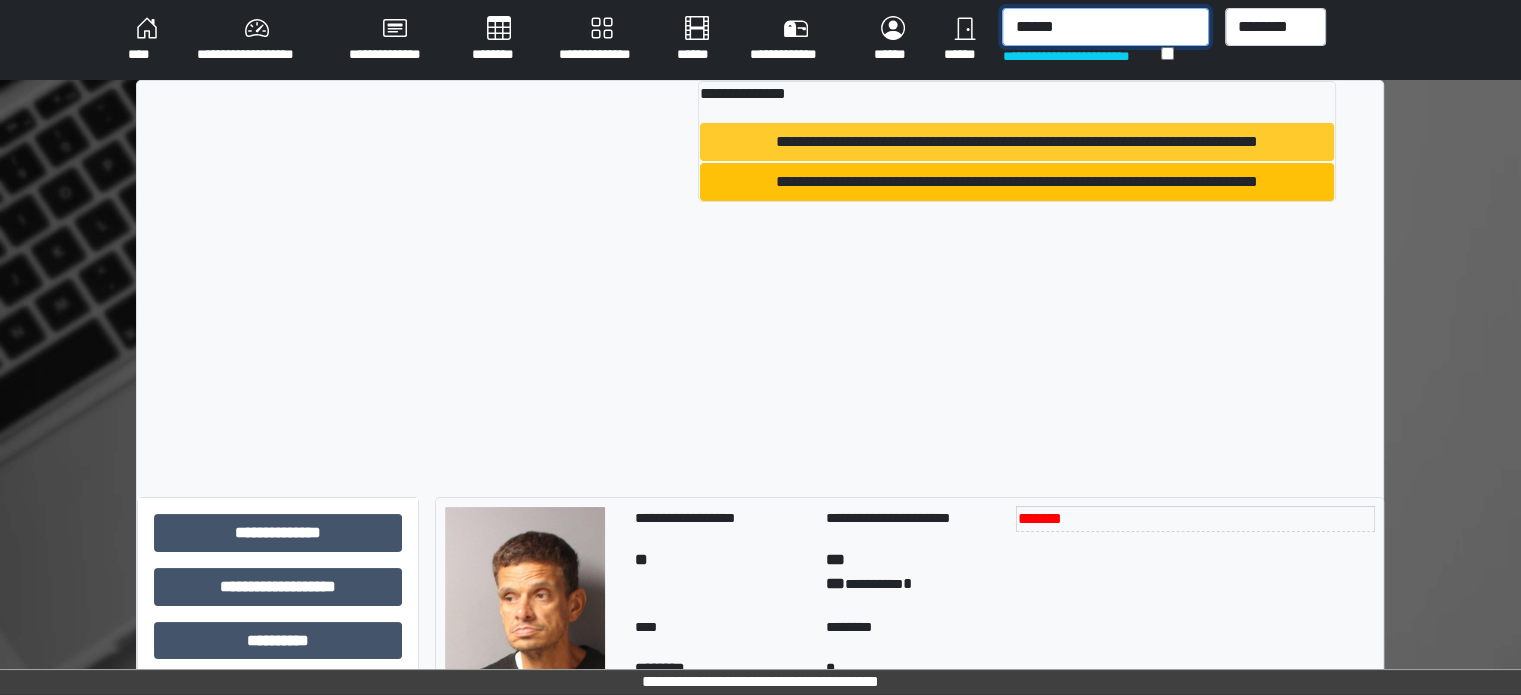 type on "******" 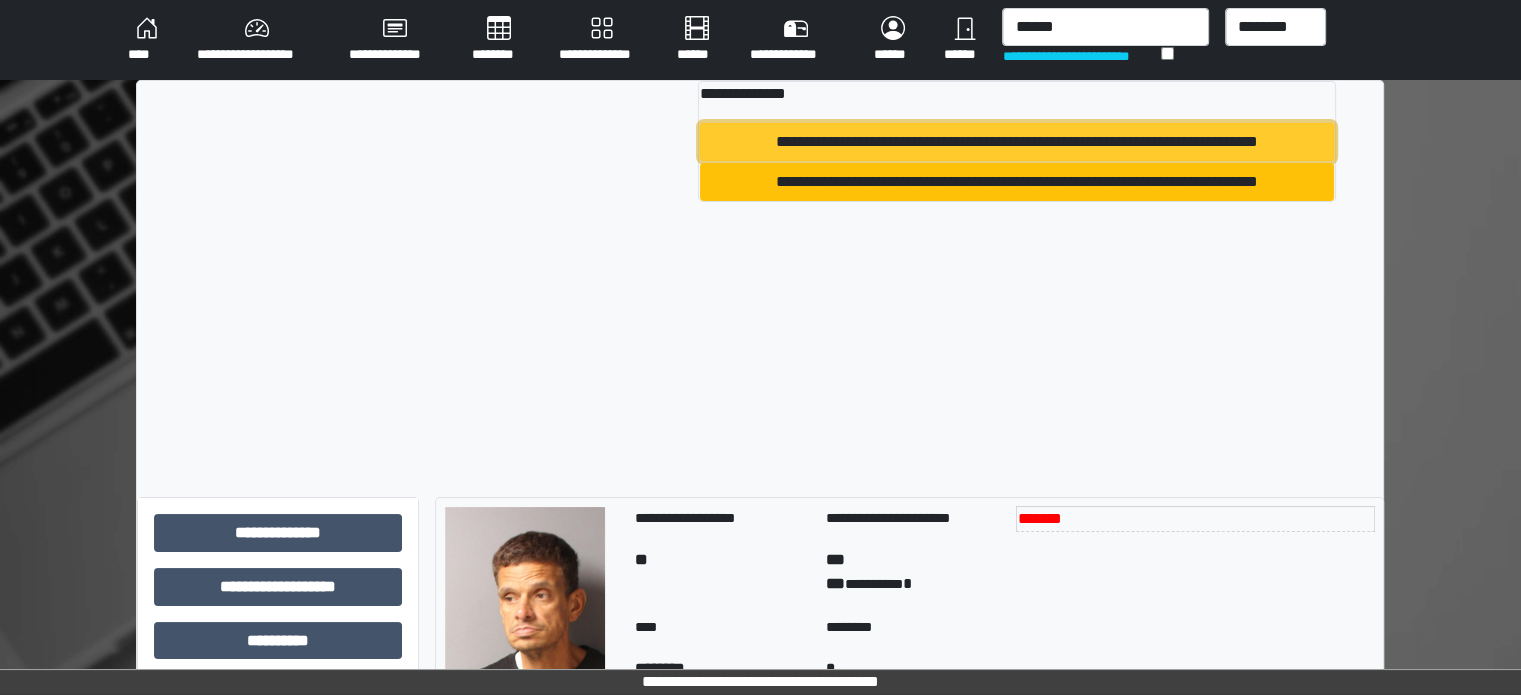 click on "**********" at bounding box center (1016, 142) 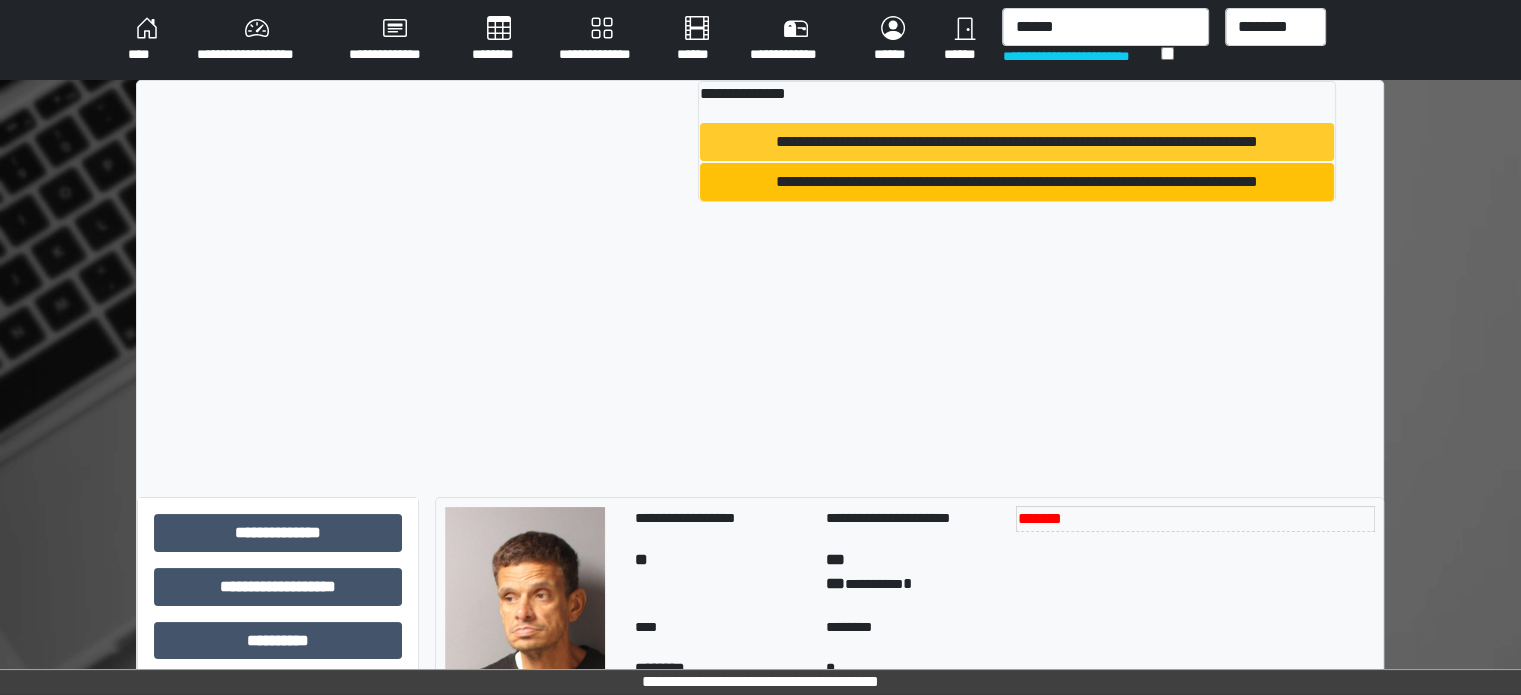 type 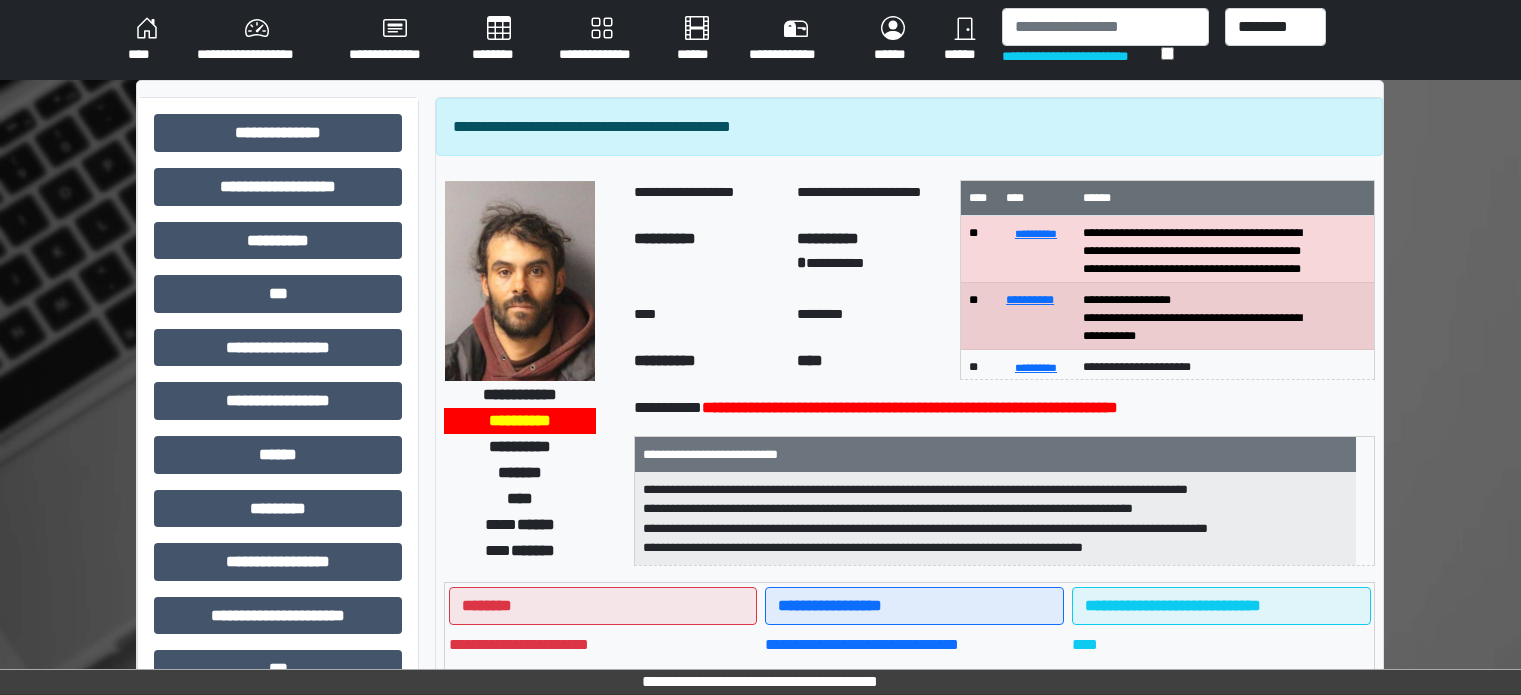 scroll, scrollTop: 0, scrollLeft: 0, axis: both 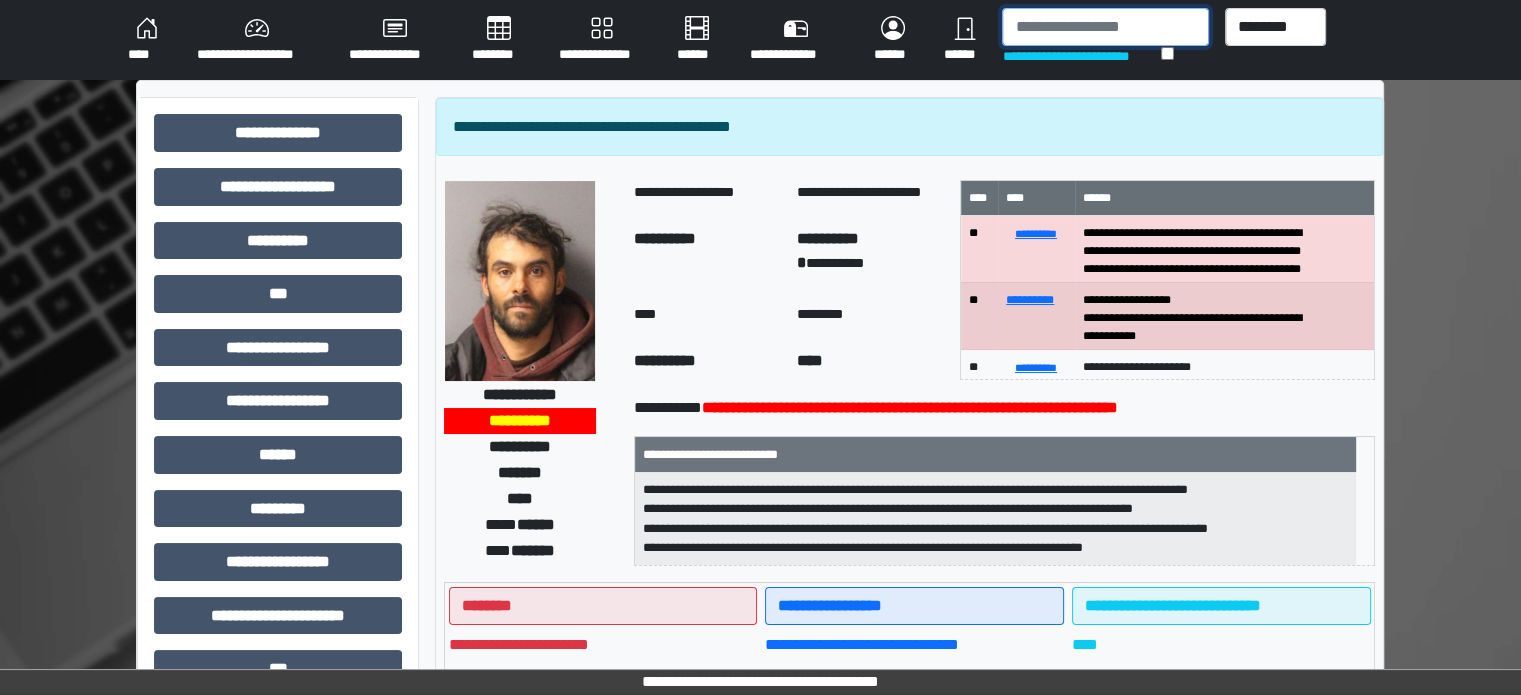 click at bounding box center [1105, 27] 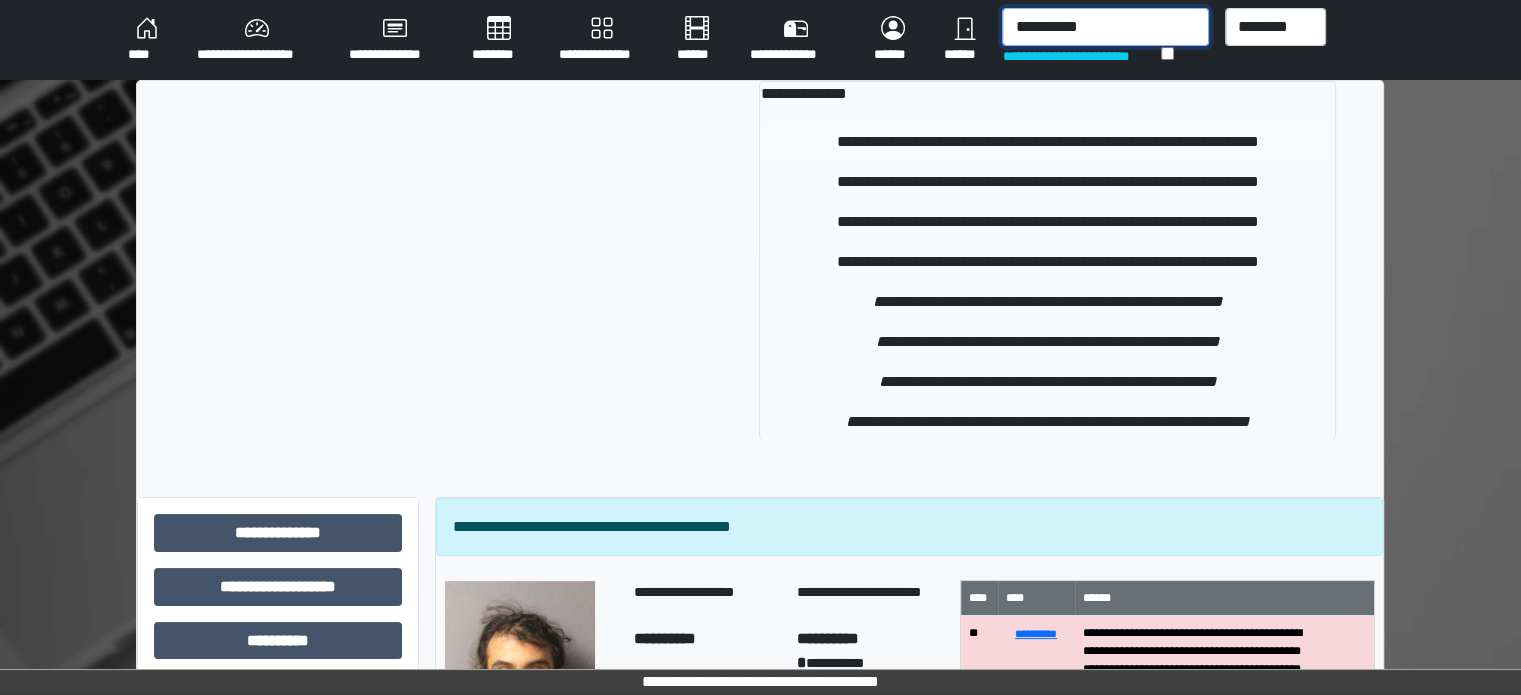 type on "**********" 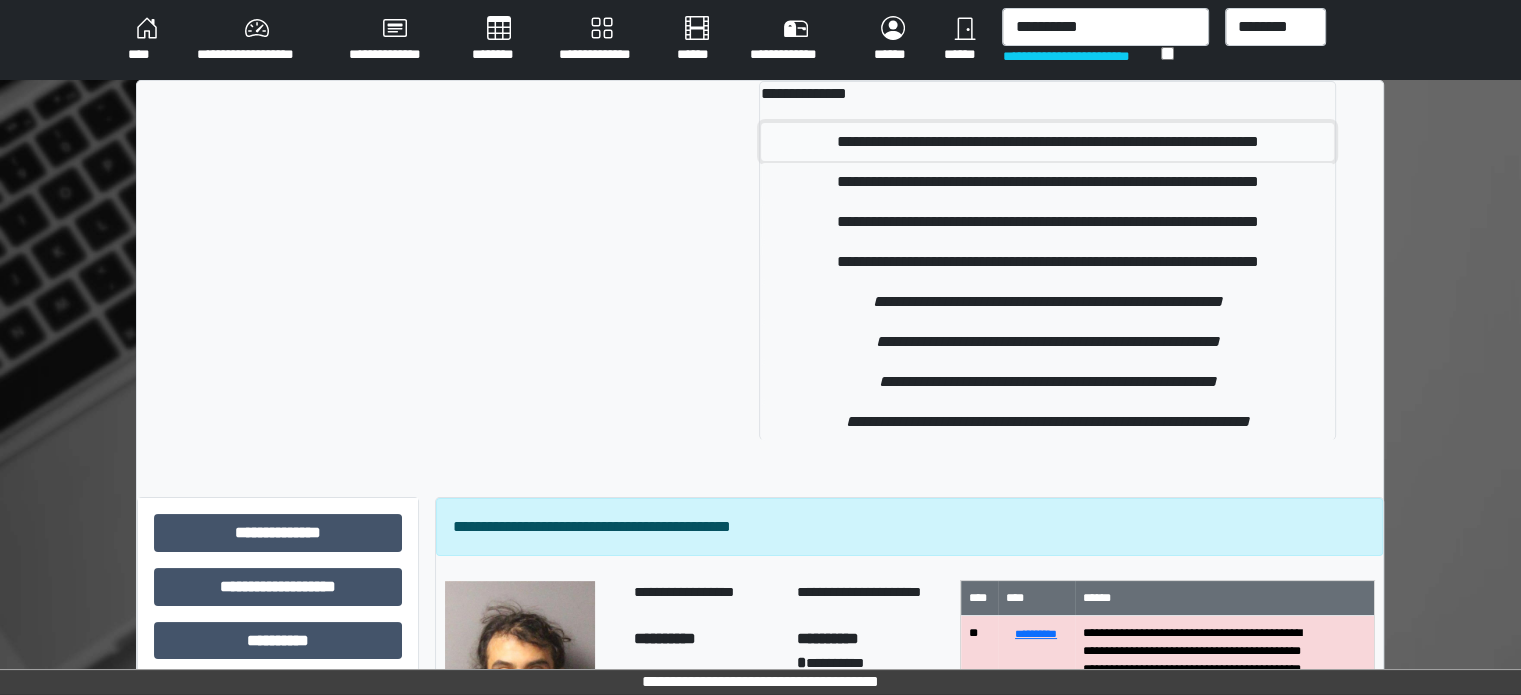 click on "**********" at bounding box center (1047, 142) 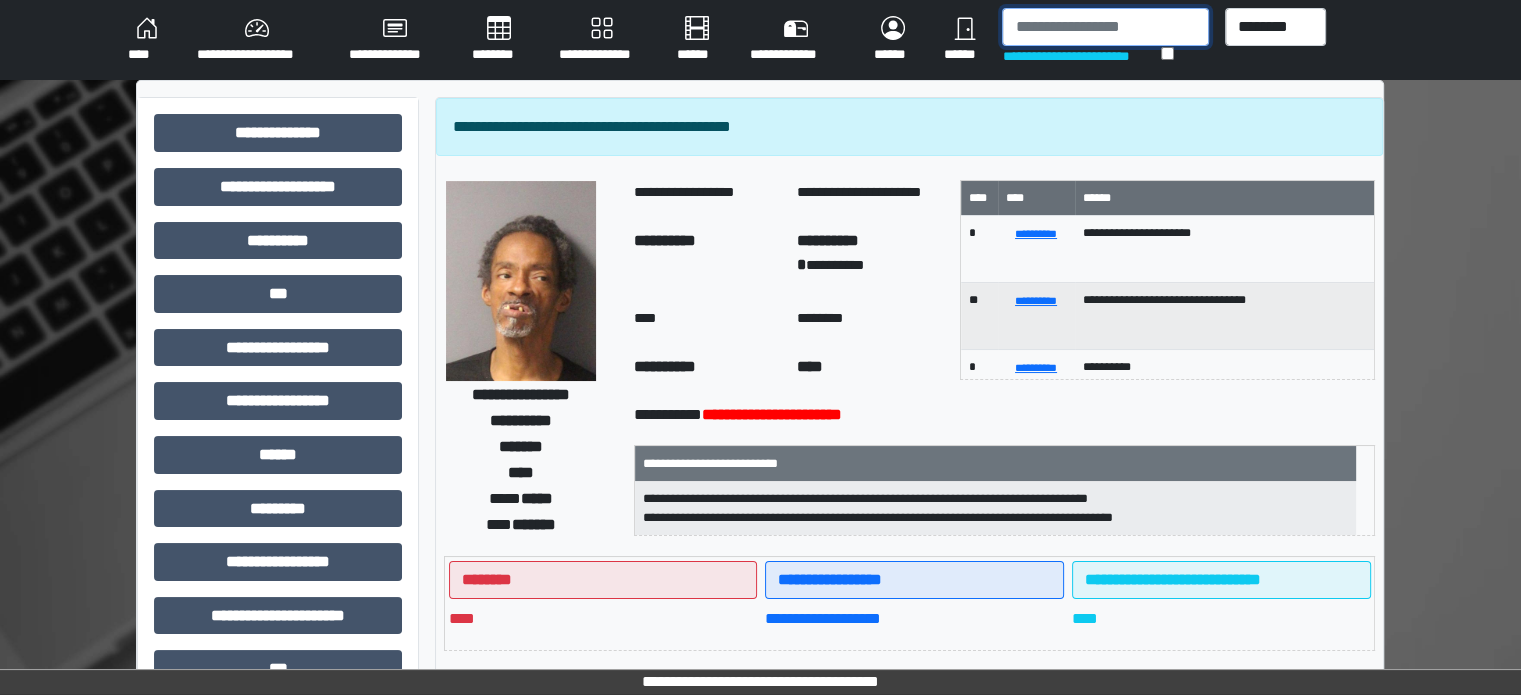 click at bounding box center [1105, 27] 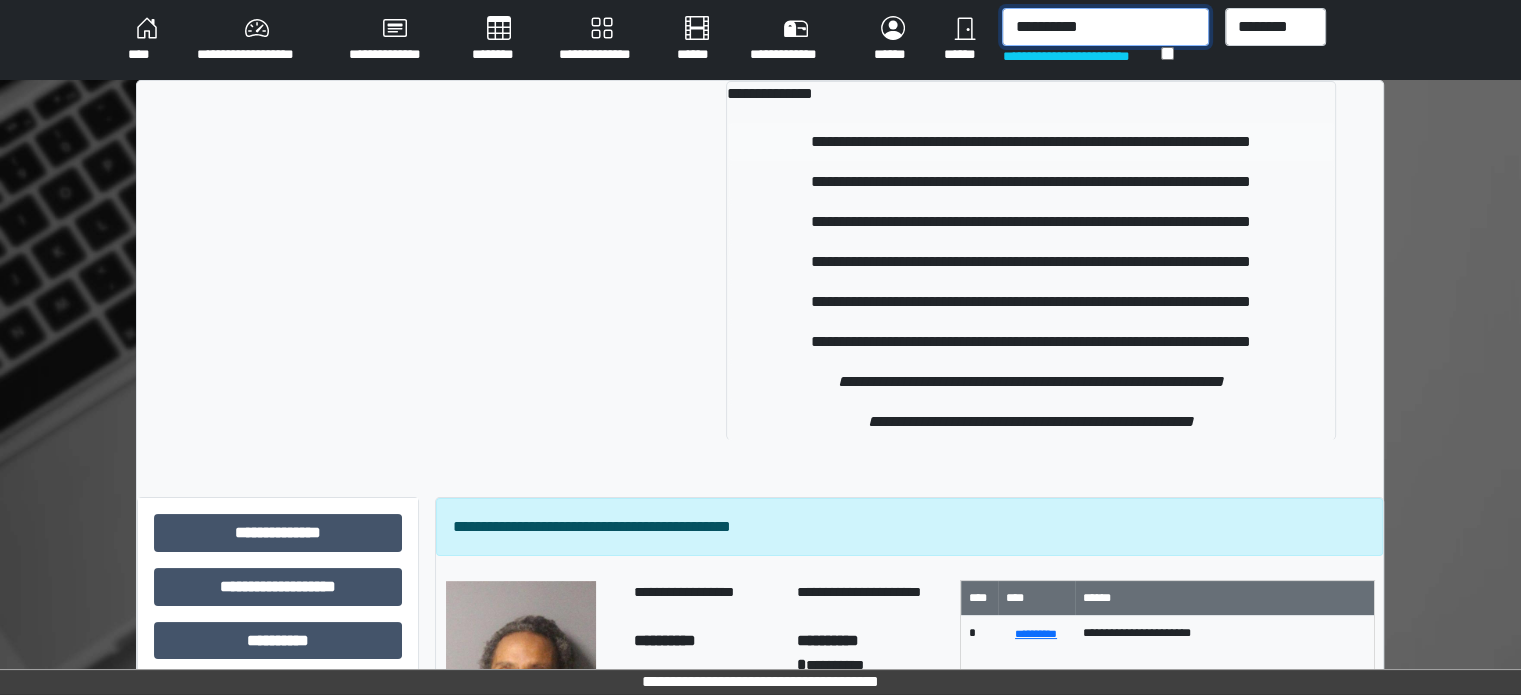 type on "**********" 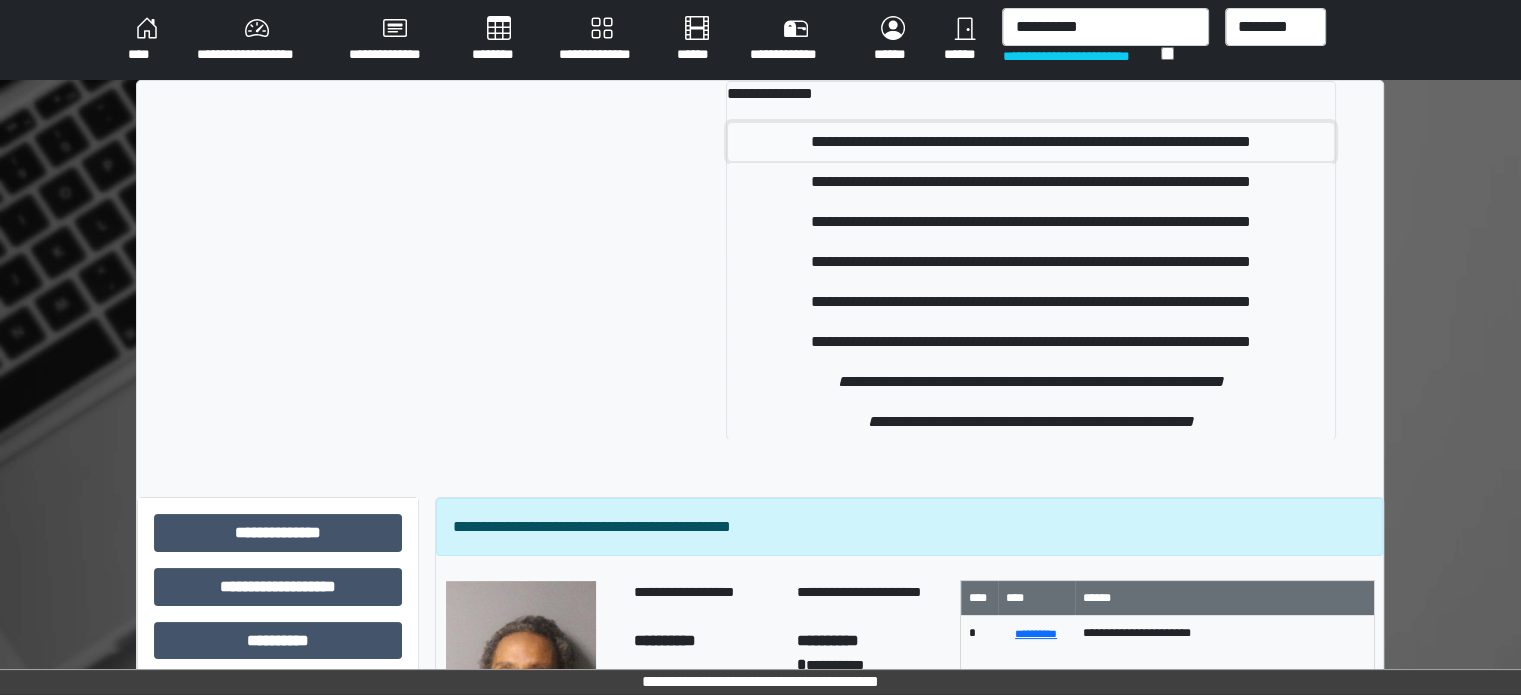 click on "**********" at bounding box center (1031, 142) 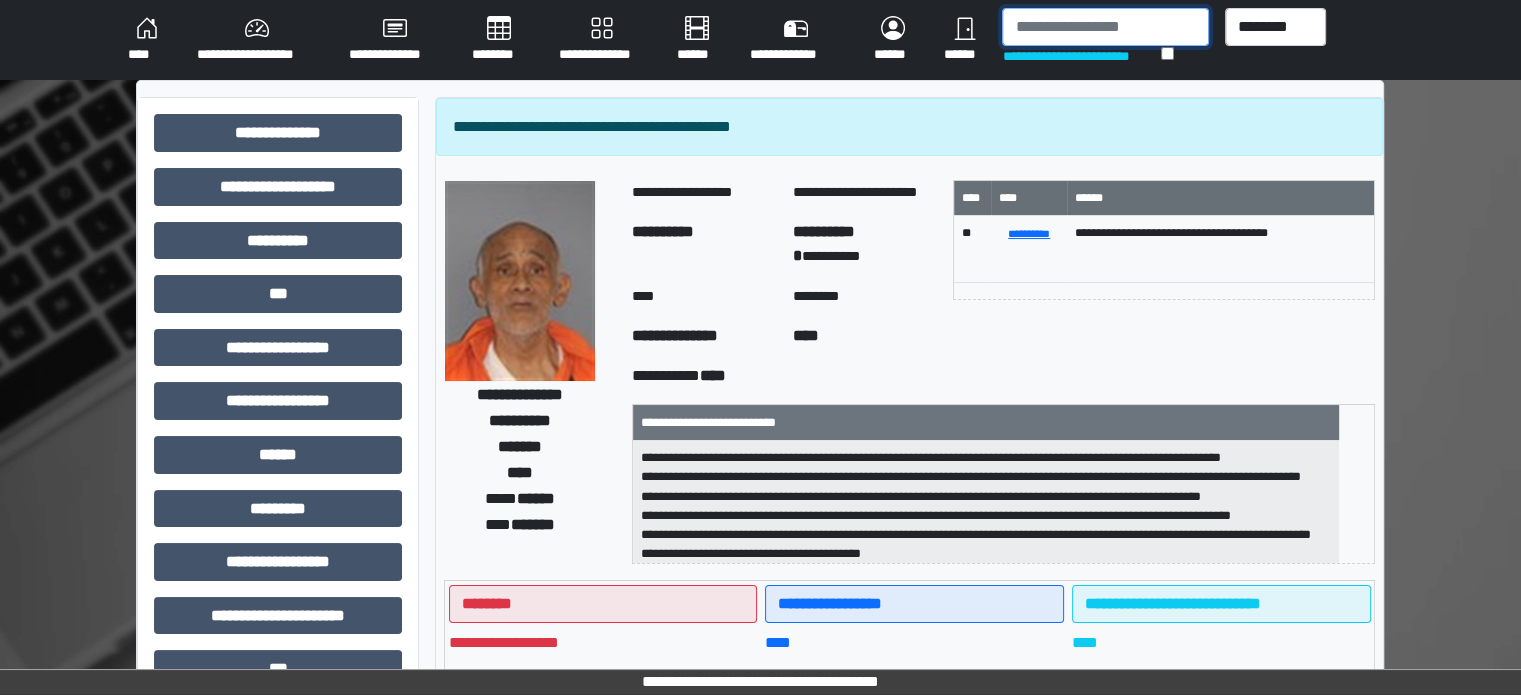 click at bounding box center (1105, 27) 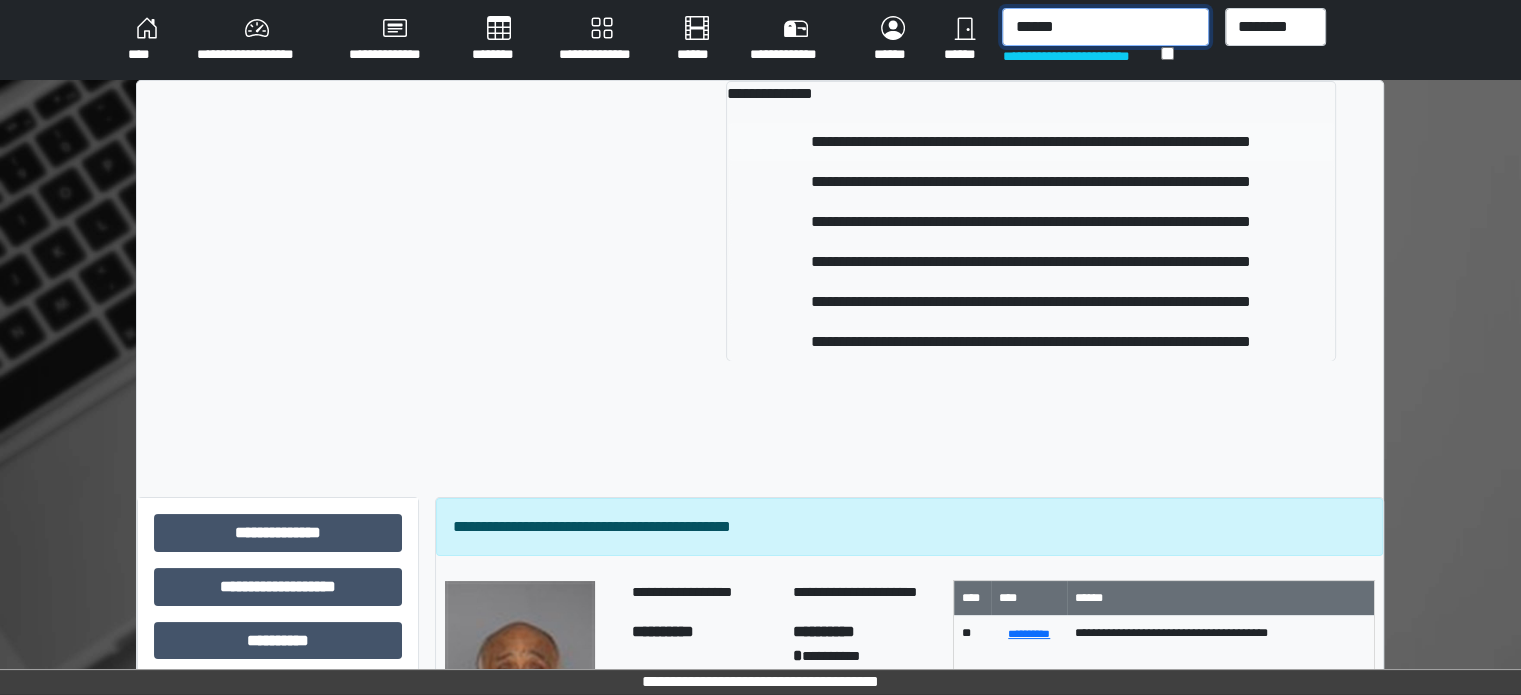 type on "******" 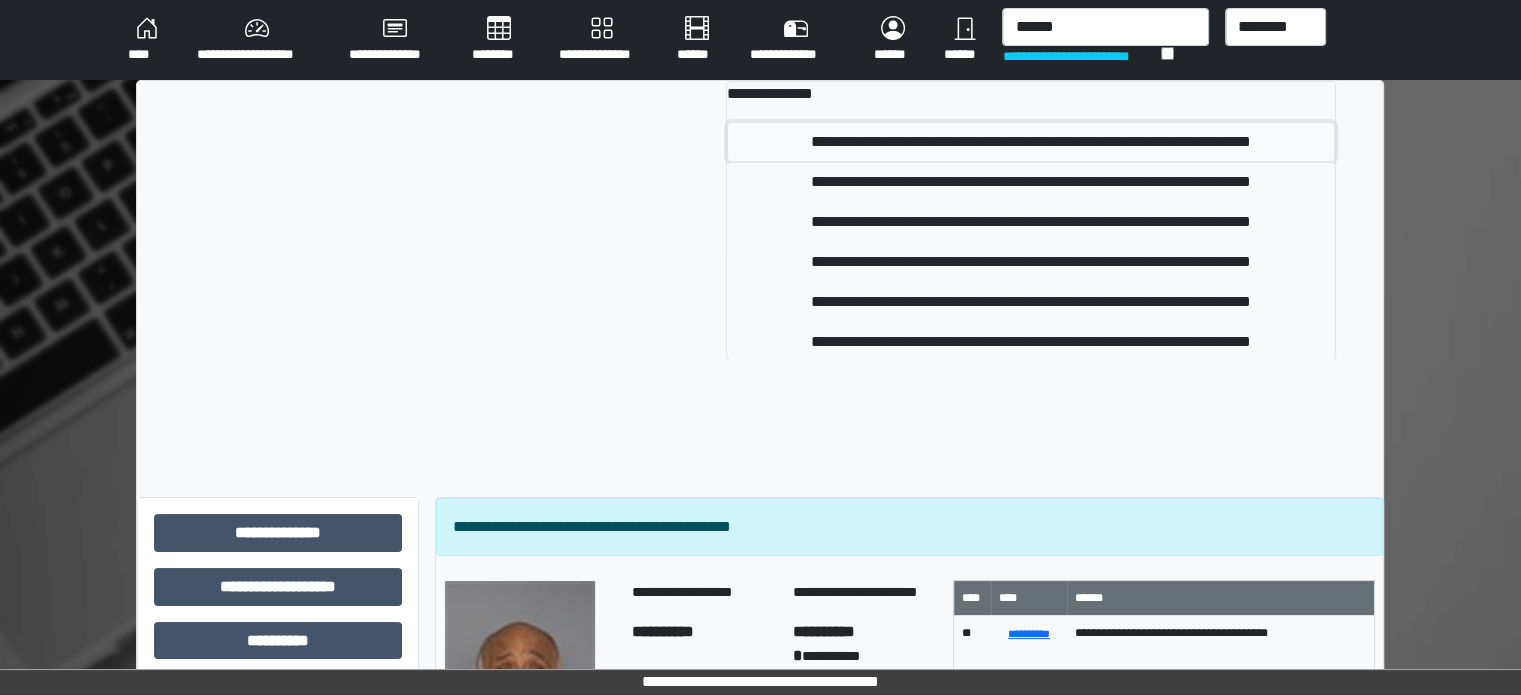 click on "**********" at bounding box center (1031, 142) 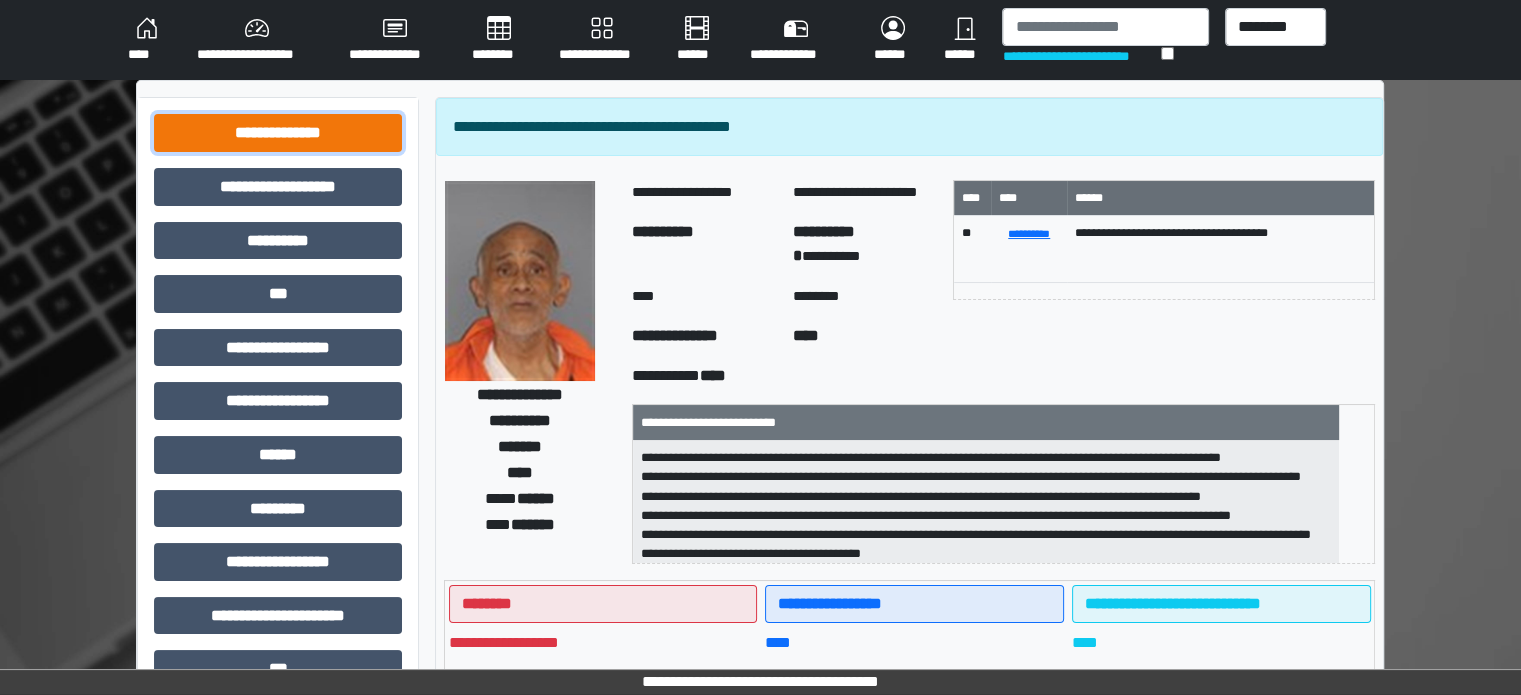 click on "**********" at bounding box center [278, 133] 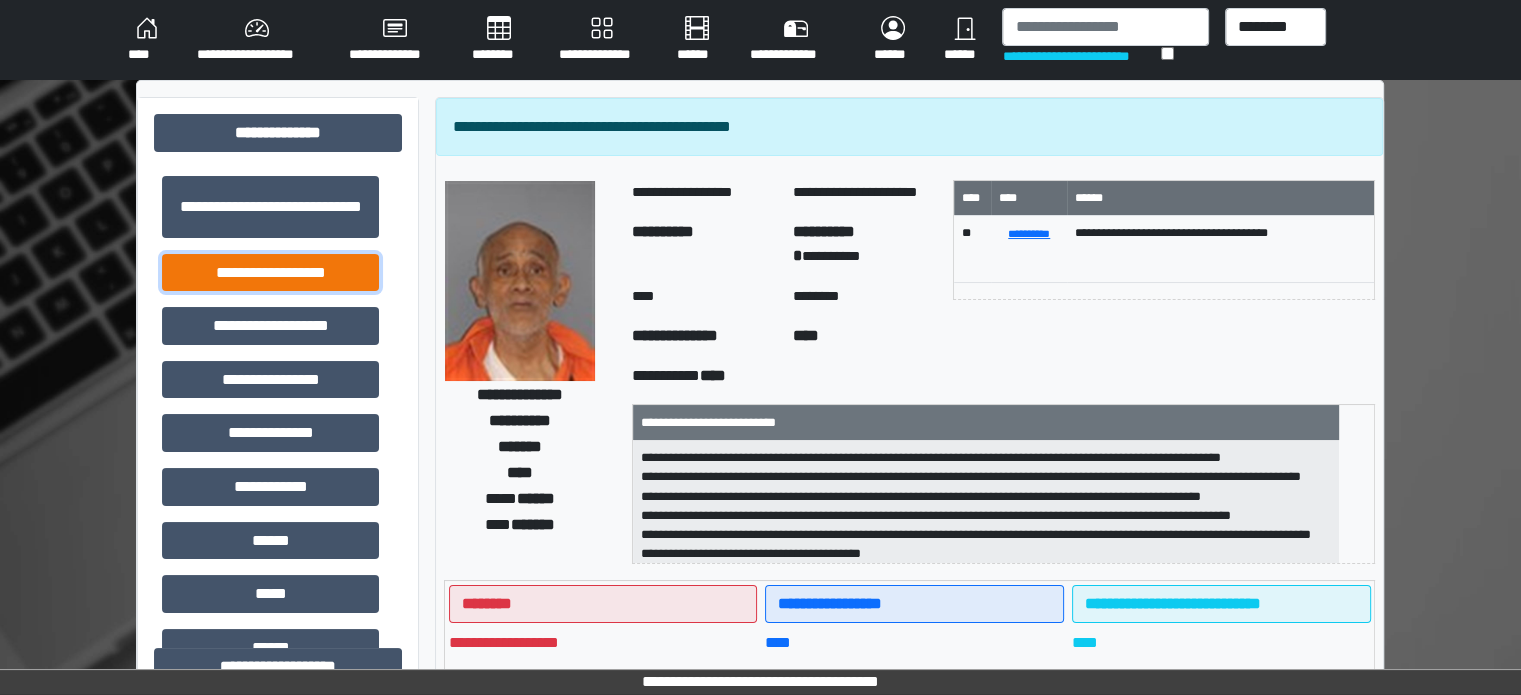 click on "**********" at bounding box center (270, 273) 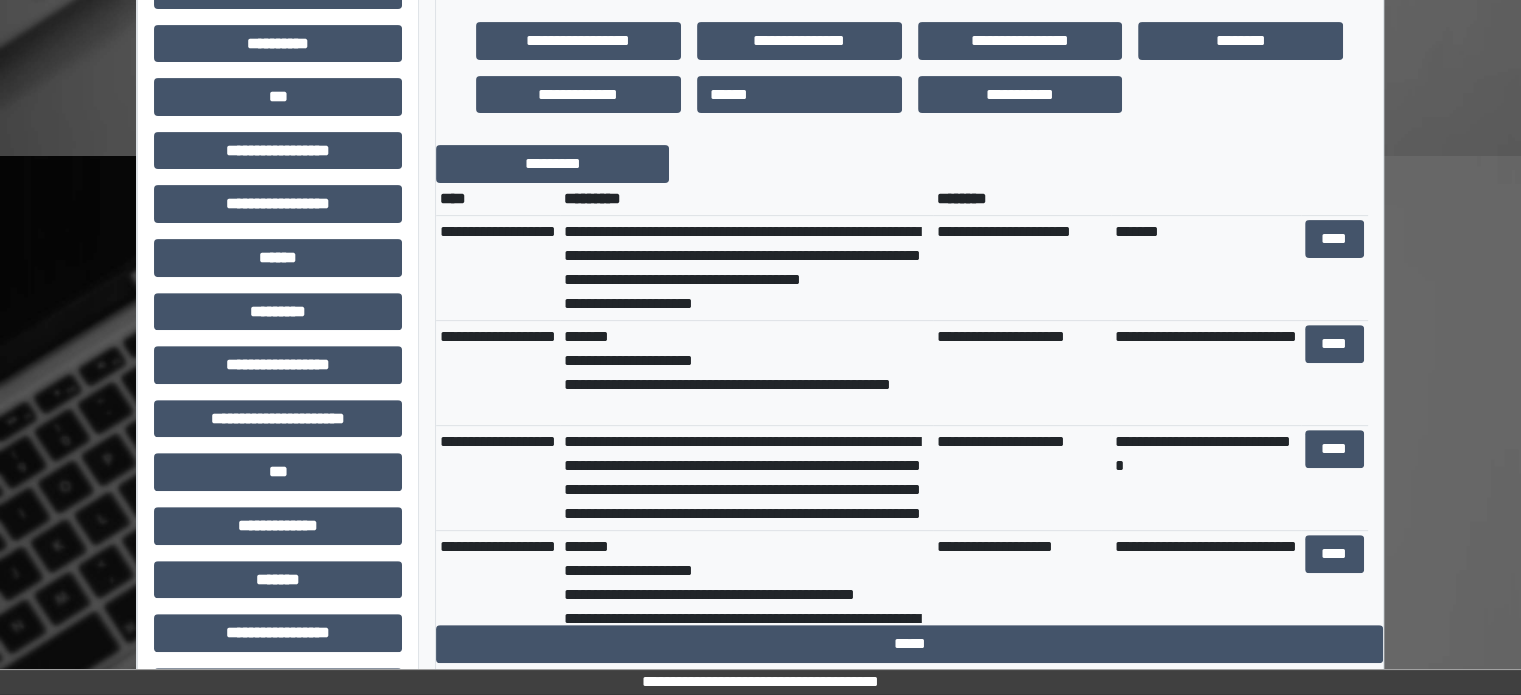 scroll, scrollTop: 800, scrollLeft: 0, axis: vertical 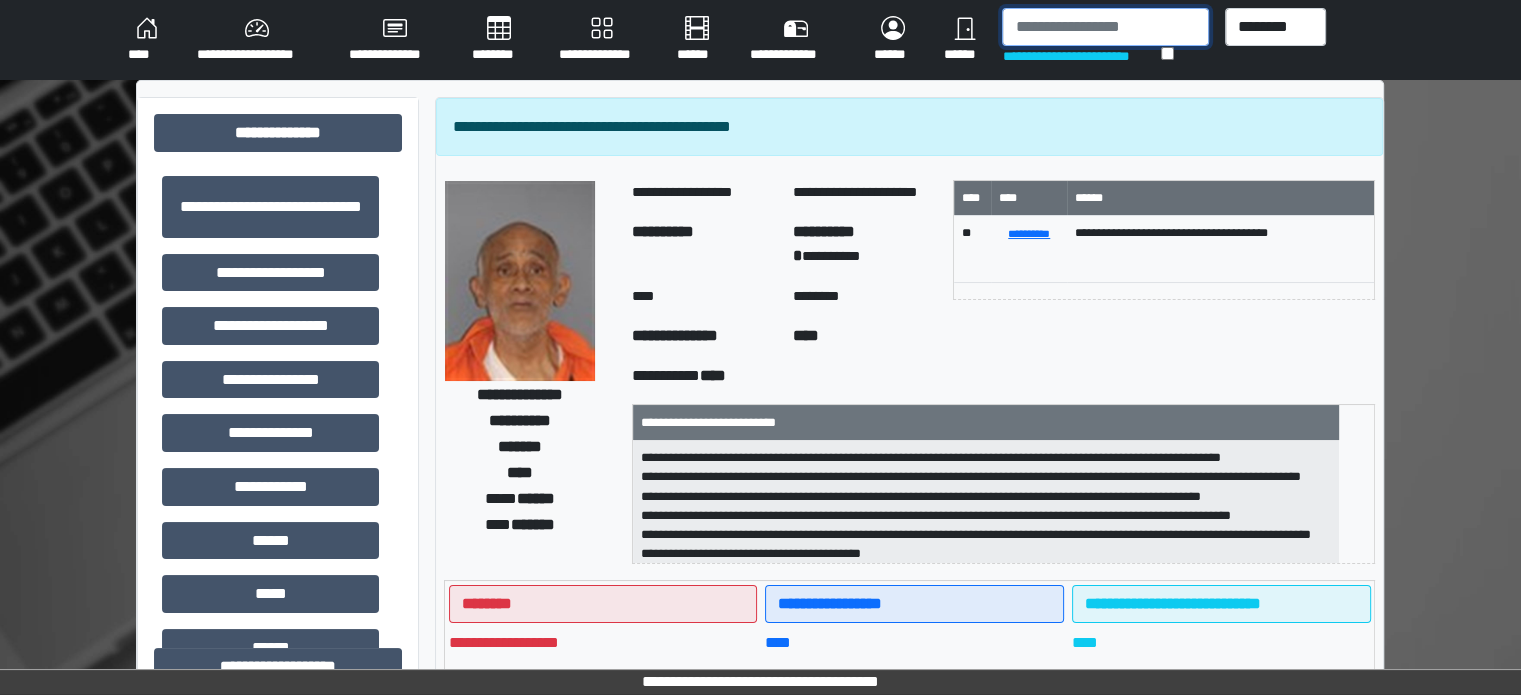 click at bounding box center [1105, 27] 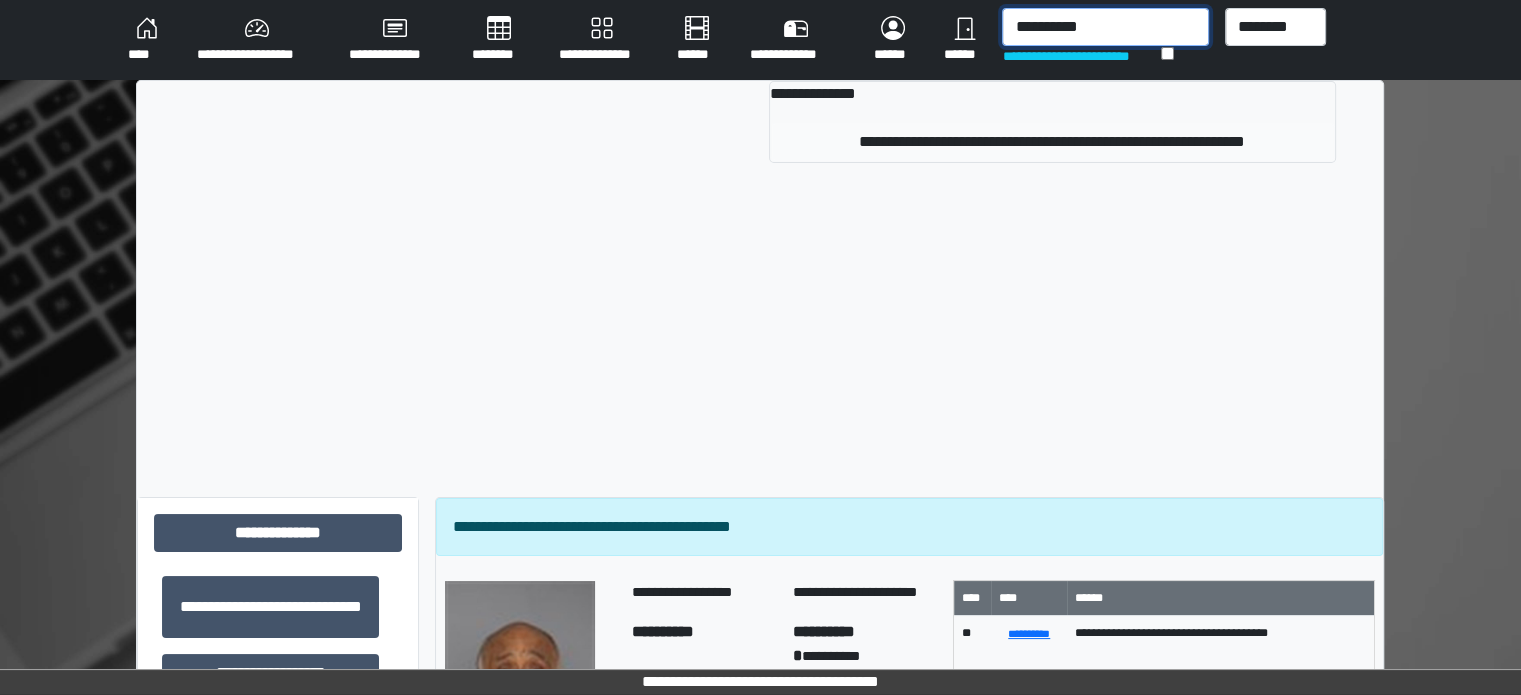 type on "**********" 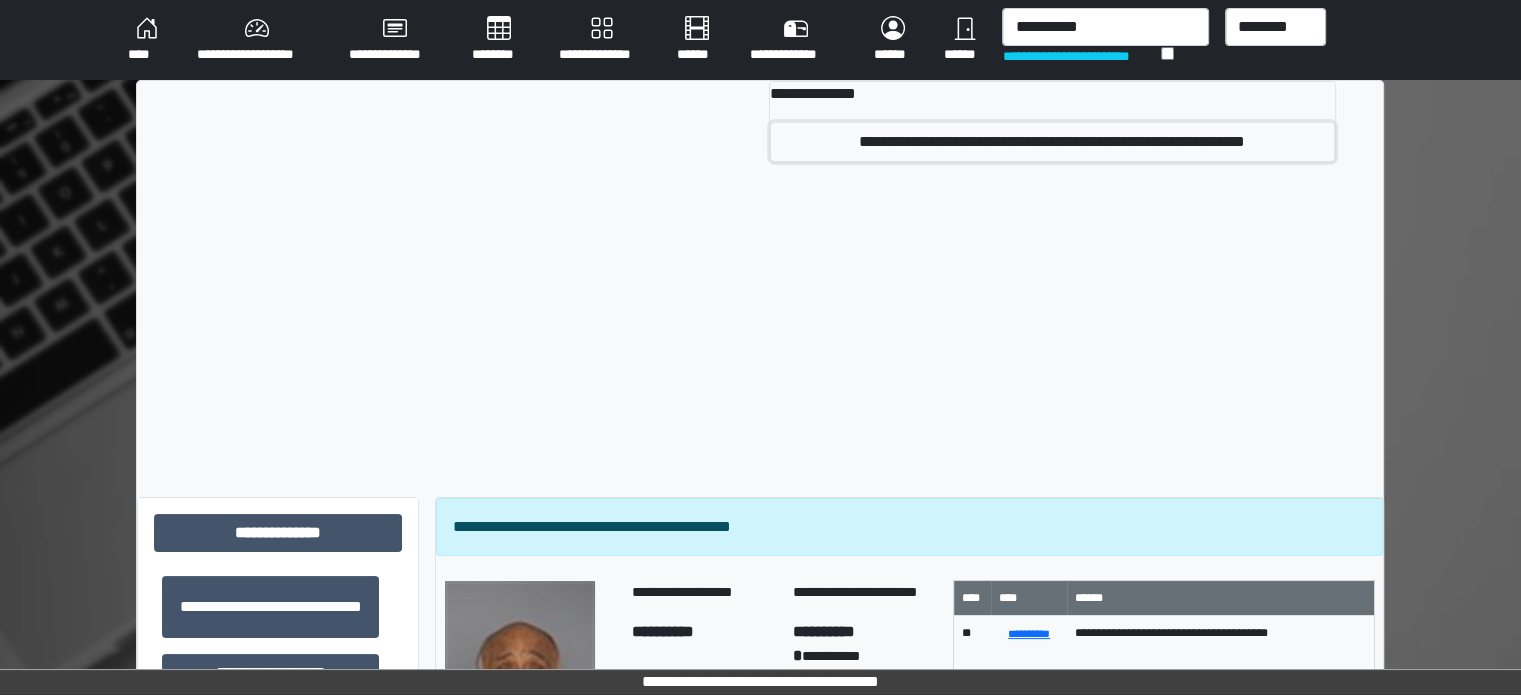 click on "**********" at bounding box center (1052, 142) 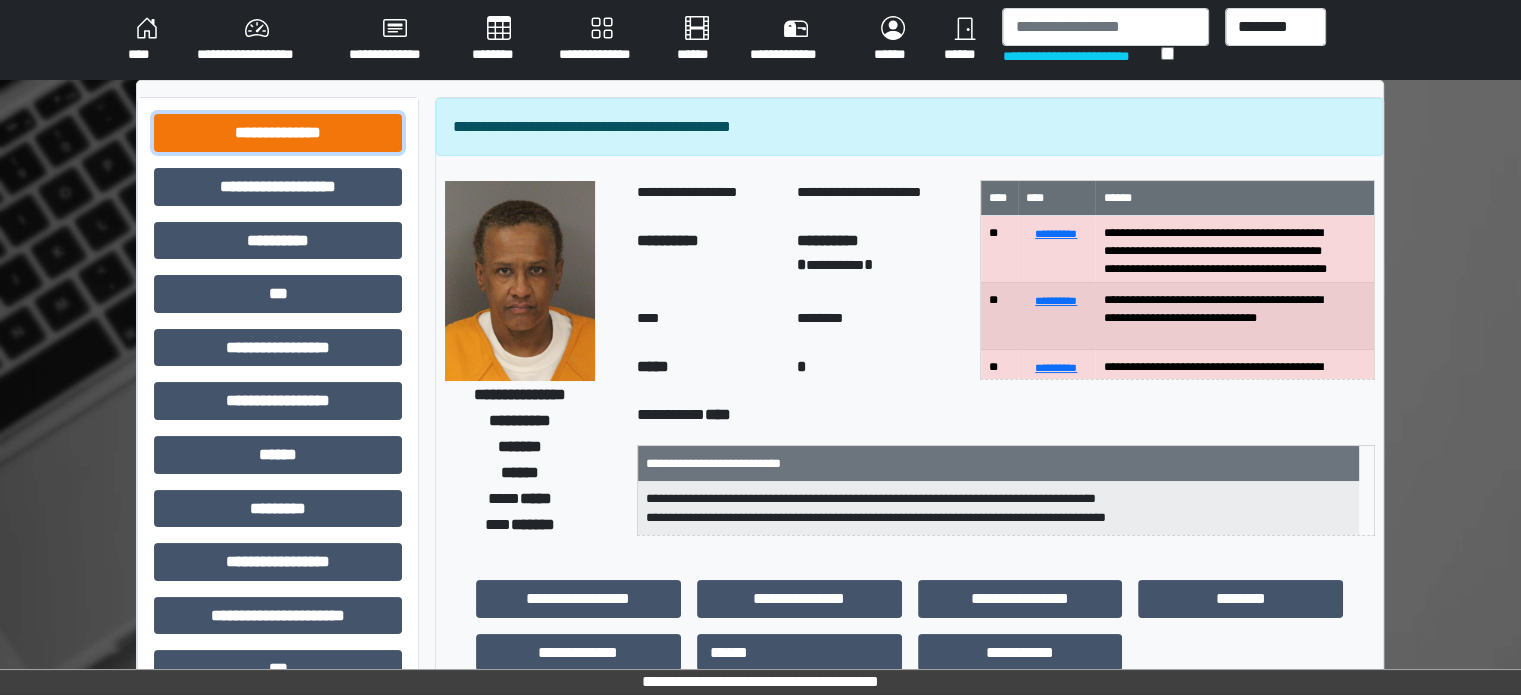 click on "**********" at bounding box center (278, 133) 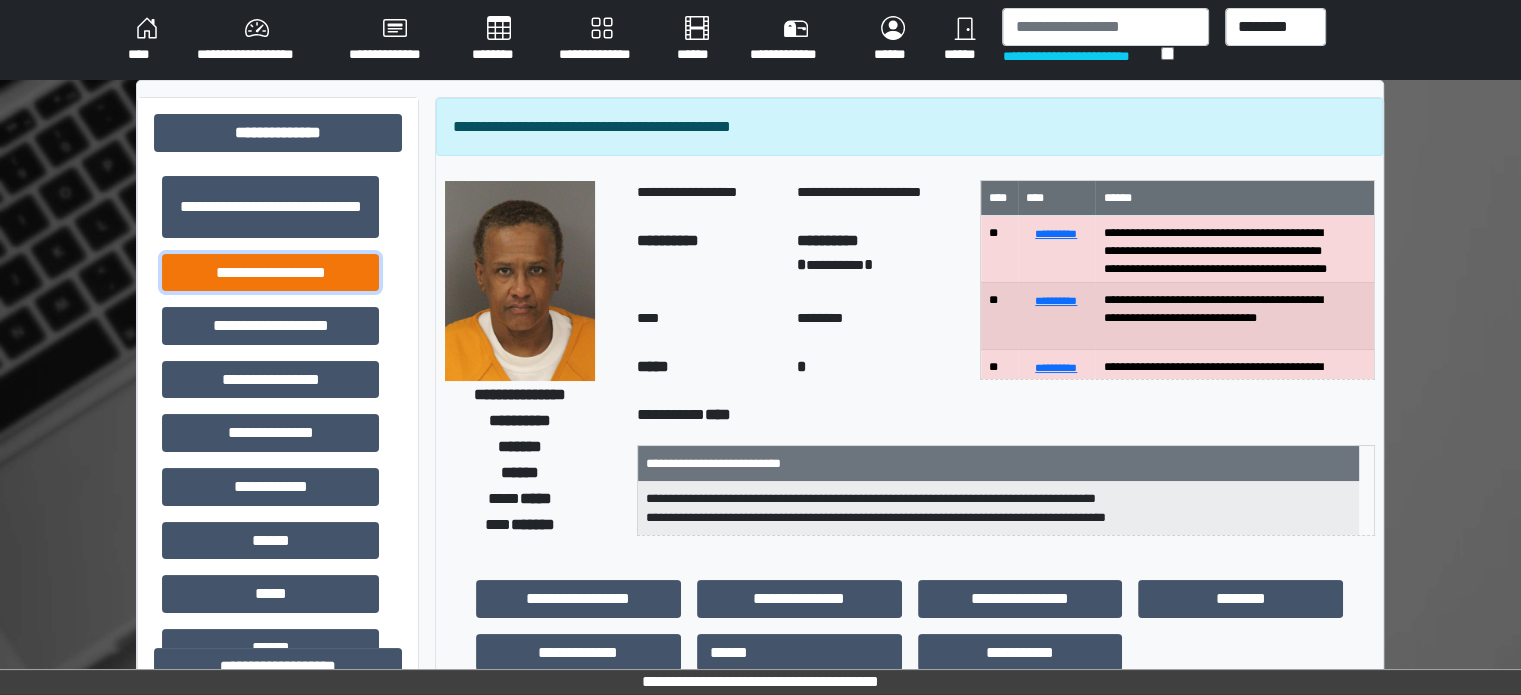 click on "**********" at bounding box center [270, 273] 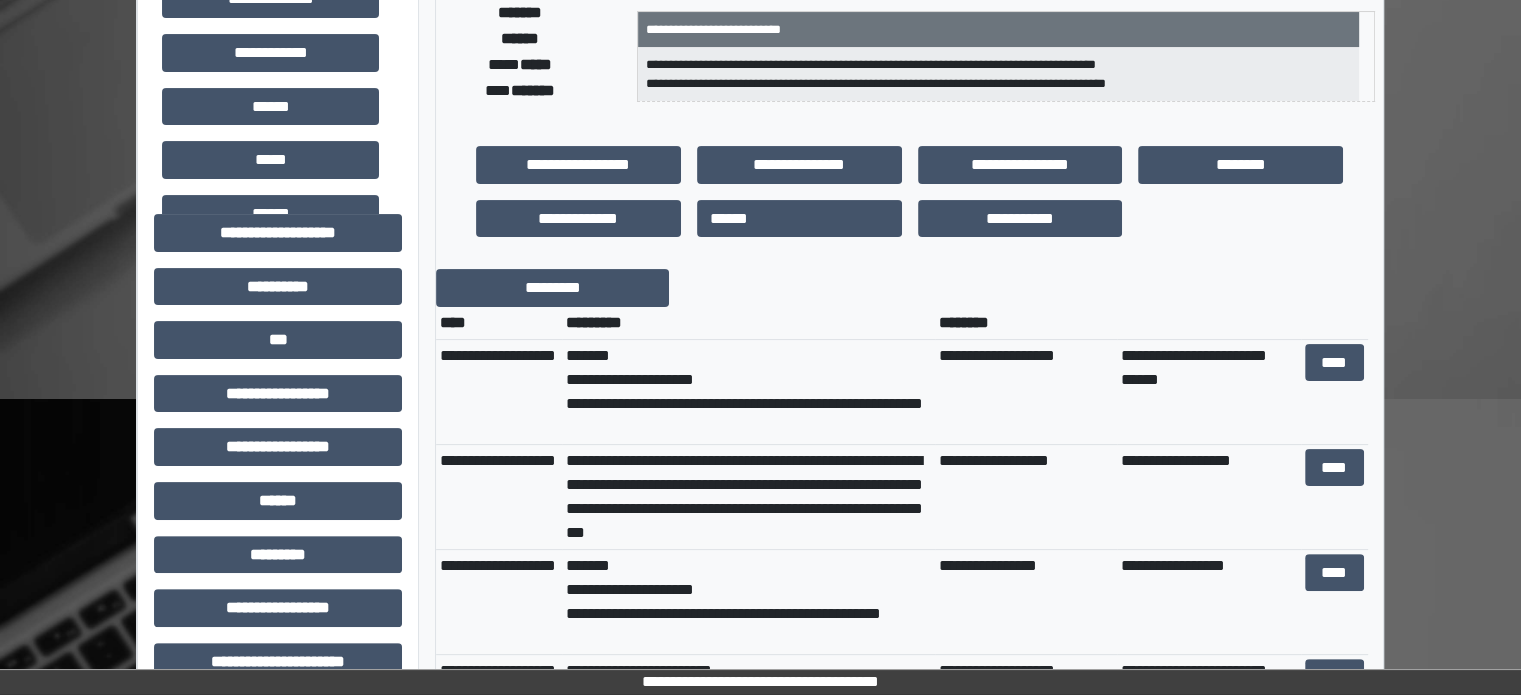 scroll, scrollTop: 400, scrollLeft: 0, axis: vertical 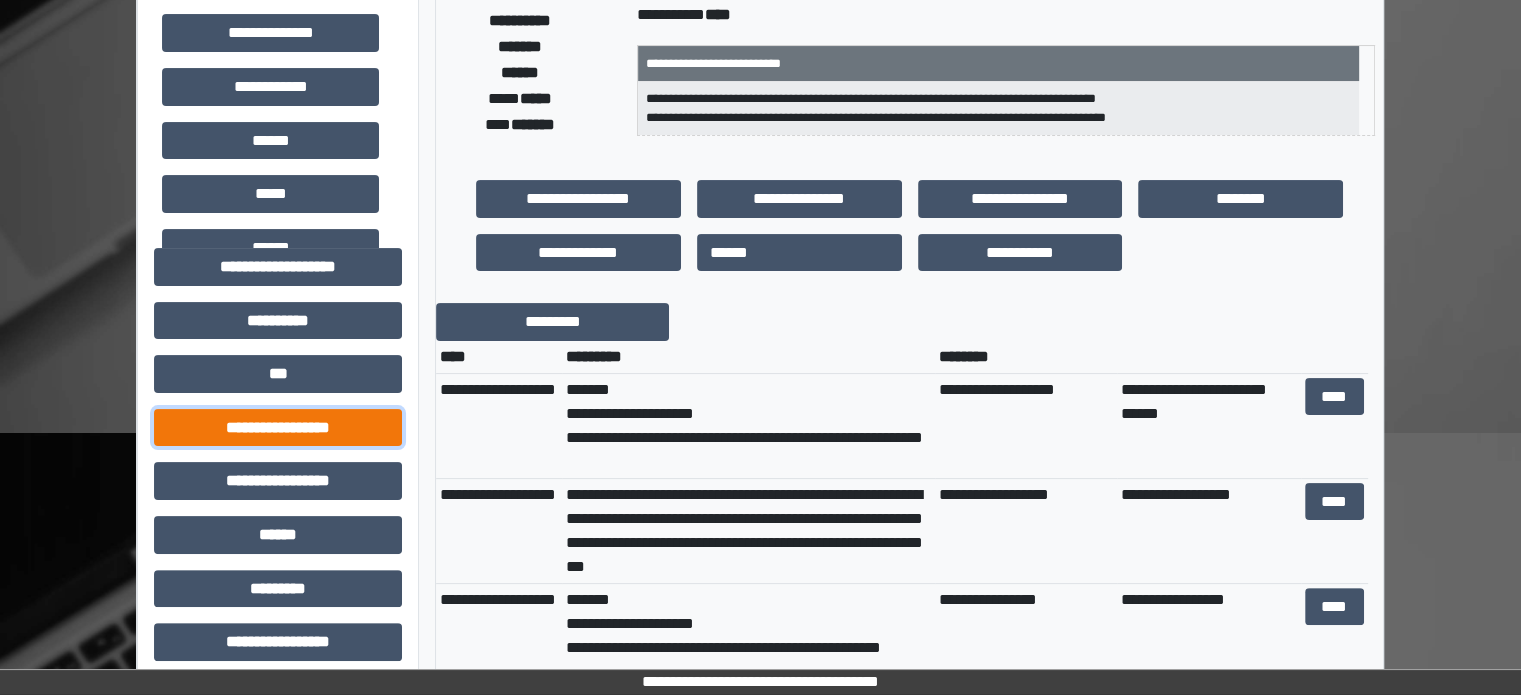 click on "**********" at bounding box center (278, 428) 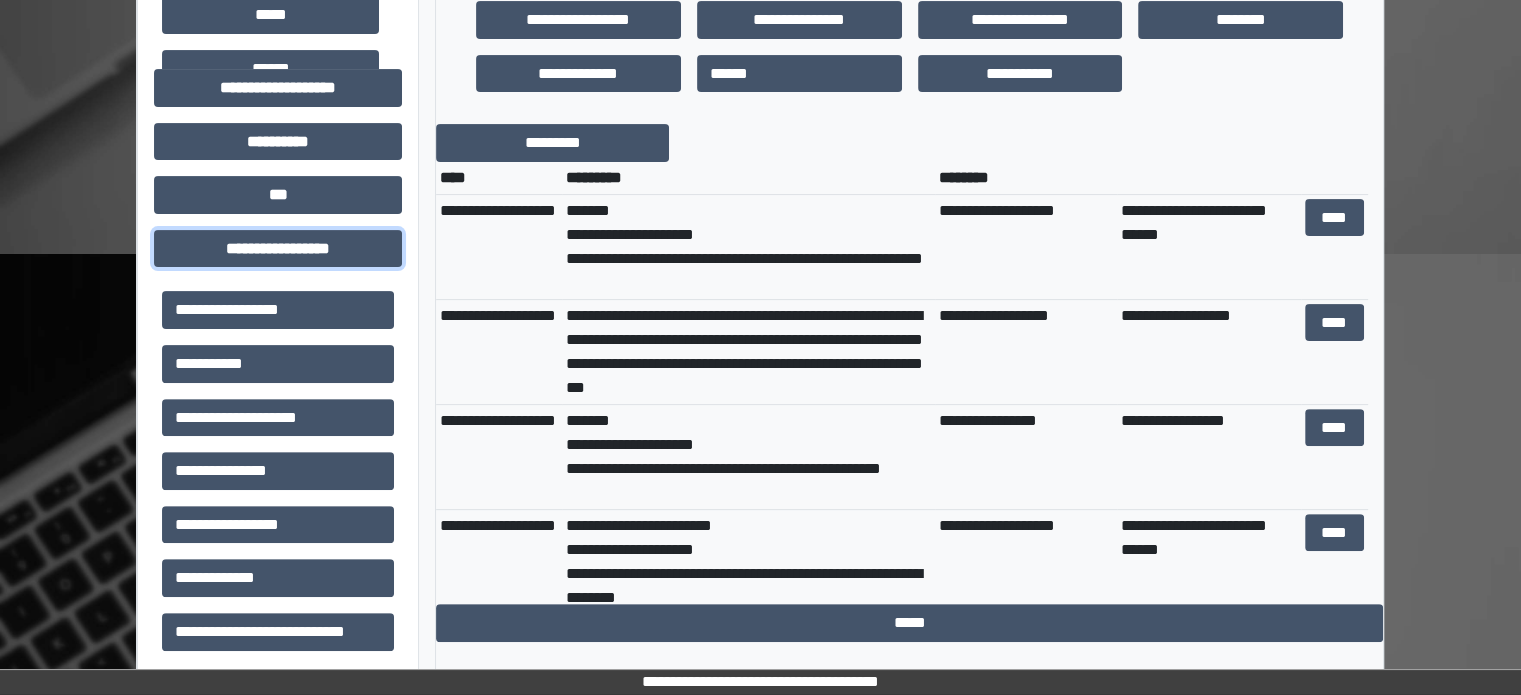 scroll, scrollTop: 600, scrollLeft: 0, axis: vertical 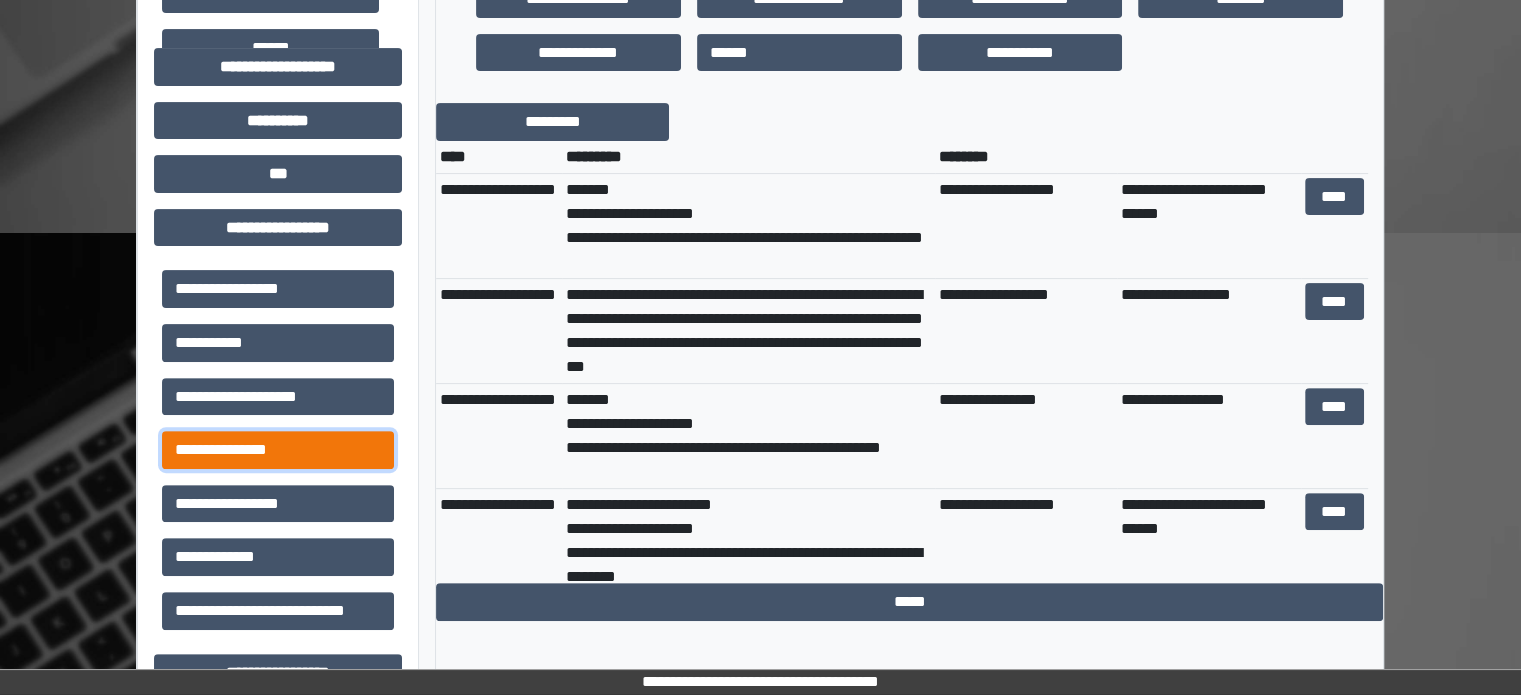 click on "**********" at bounding box center [278, 450] 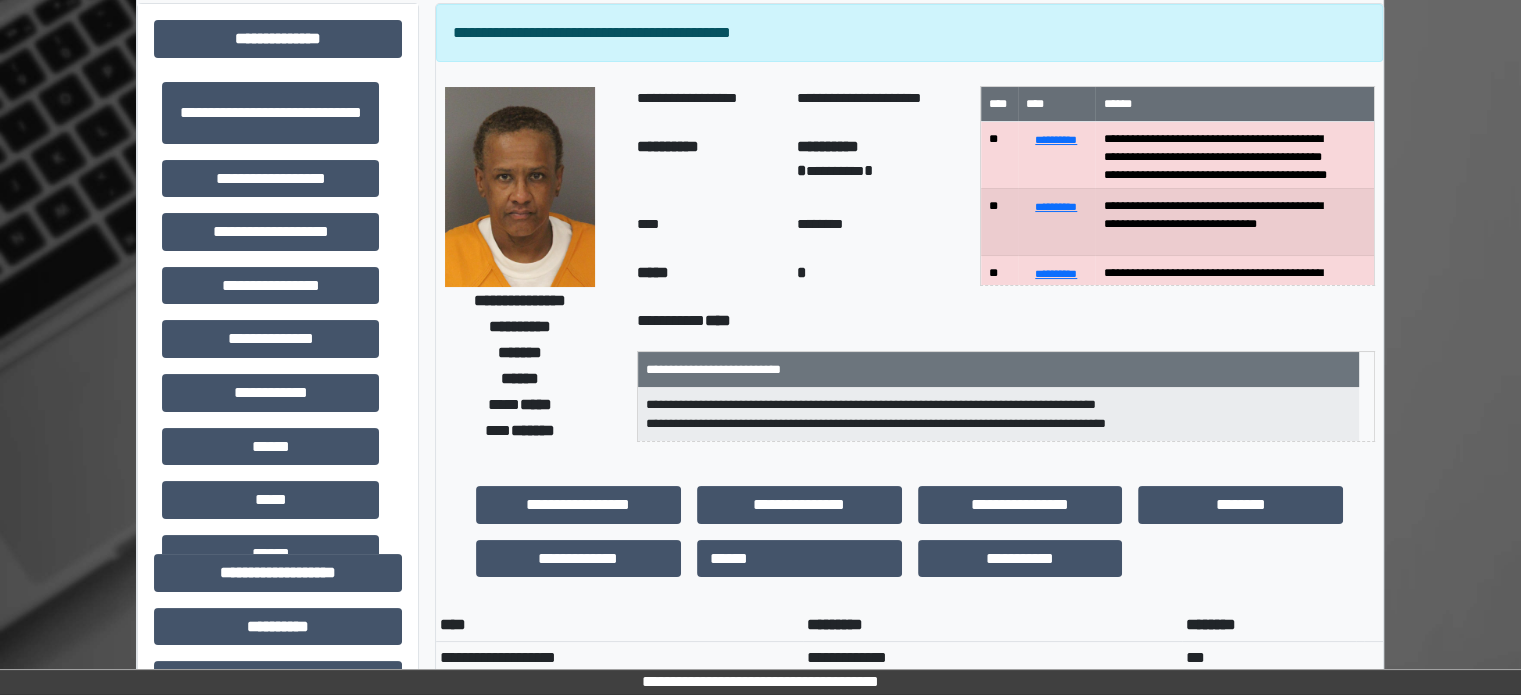 scroll, scrollTop: 0, scrollLeft: 0, axis: both 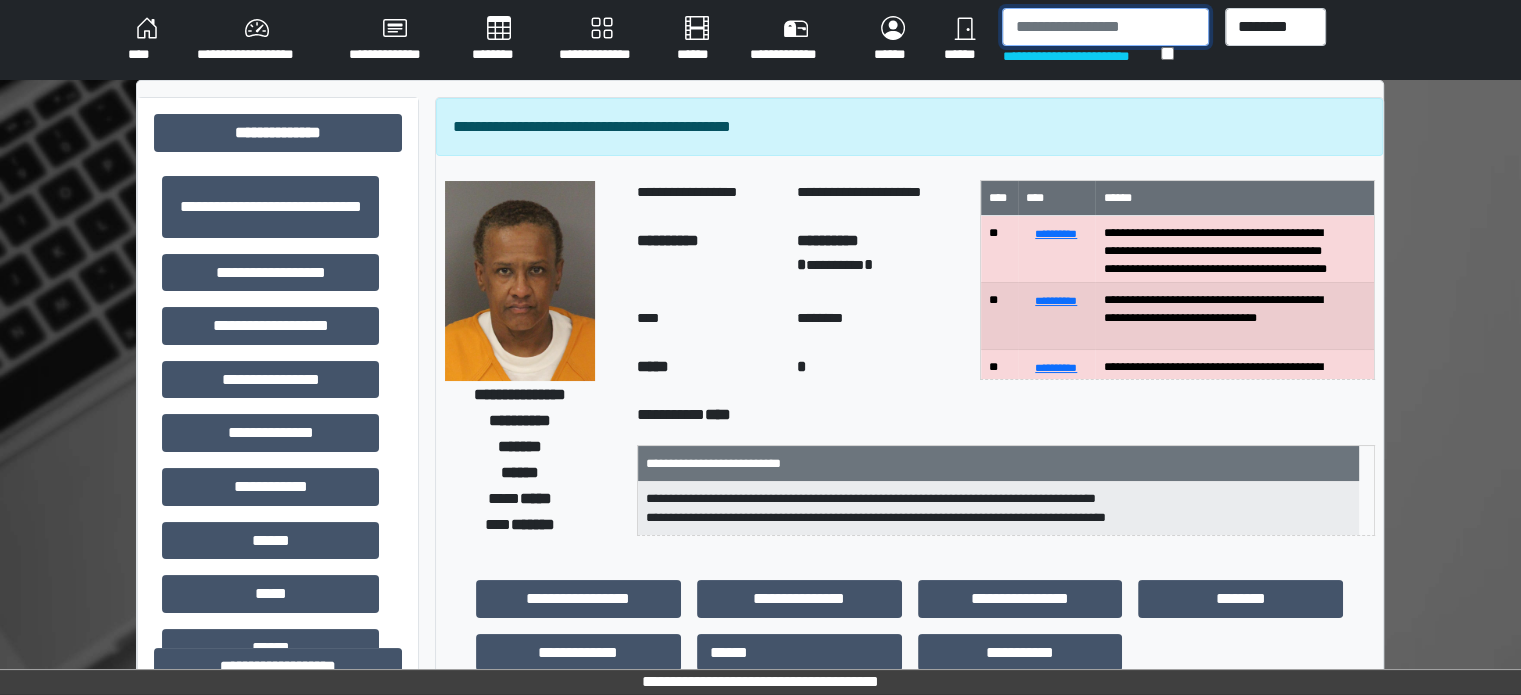 click at bounding box center (1105, 27) 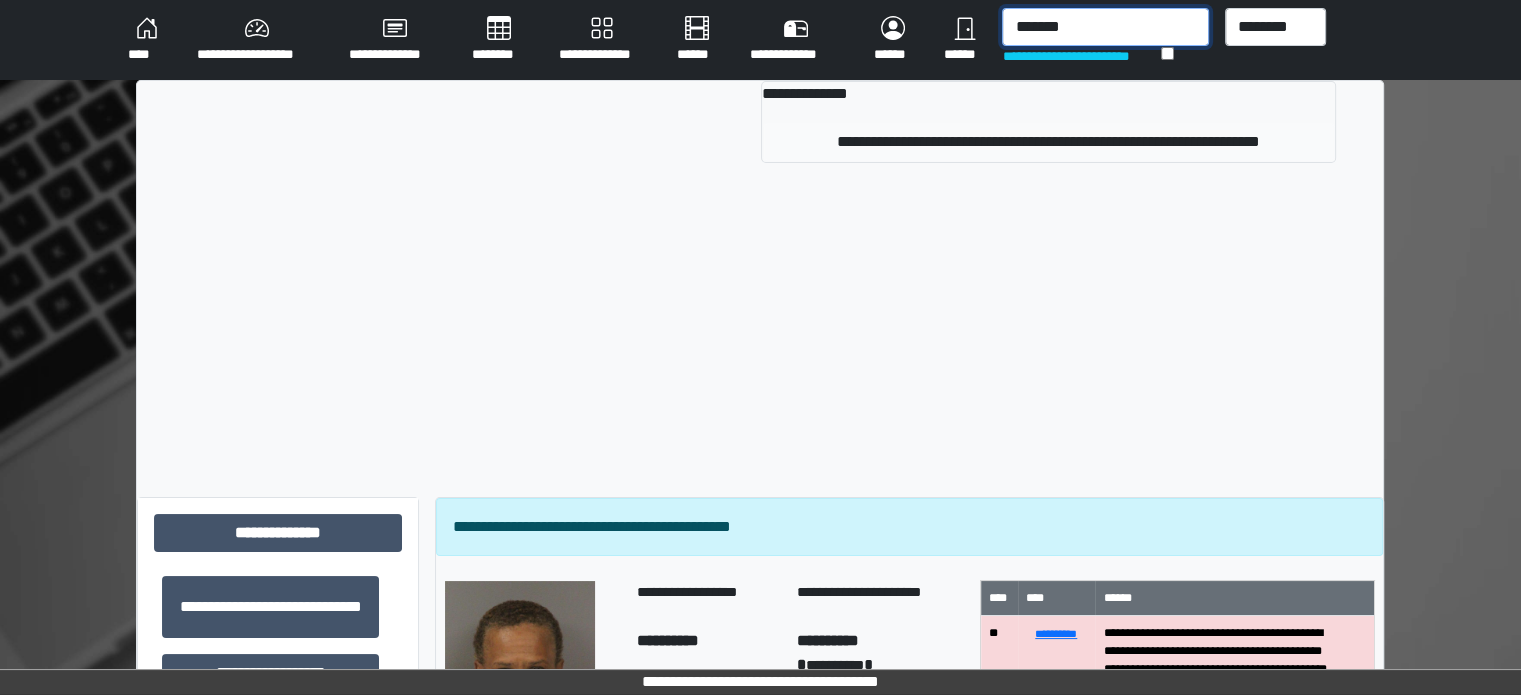 type on "*******" 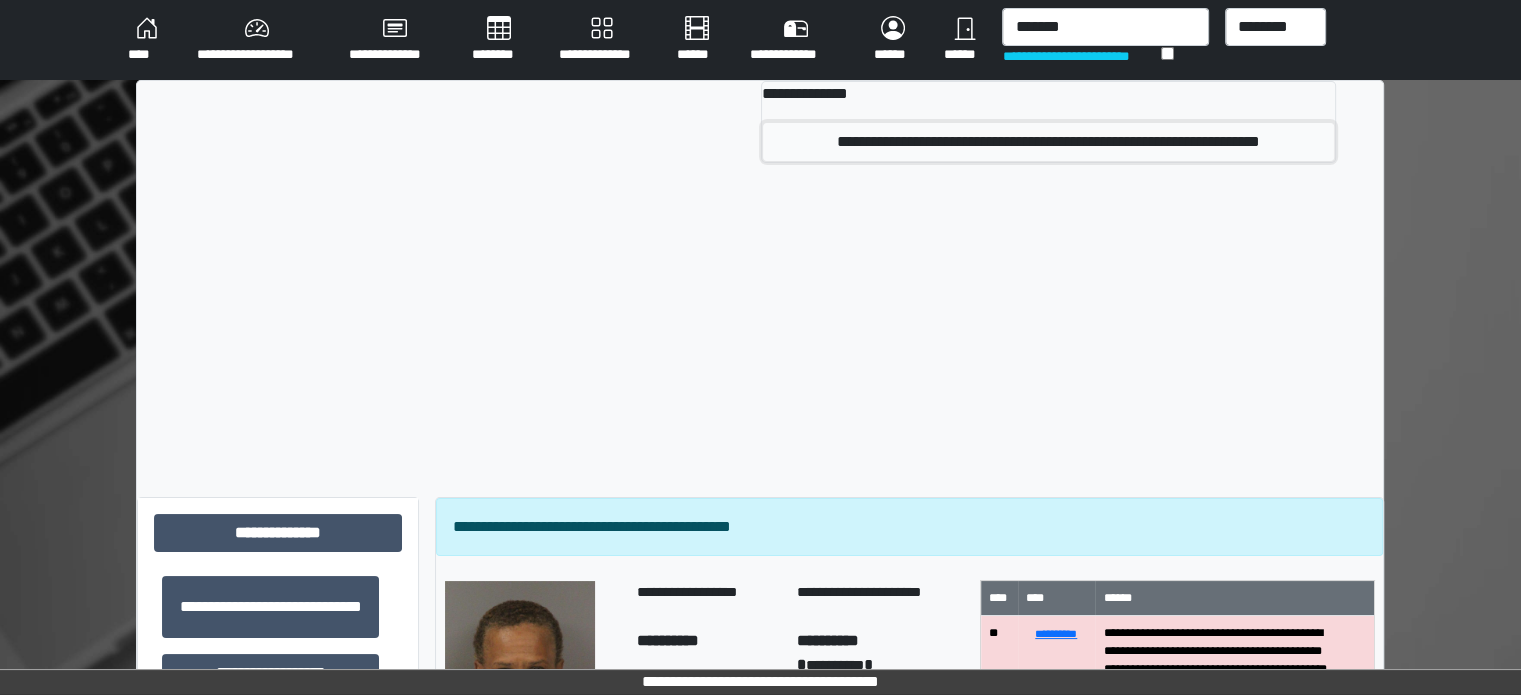 click on "**********" at bounding box center (1048, 142) 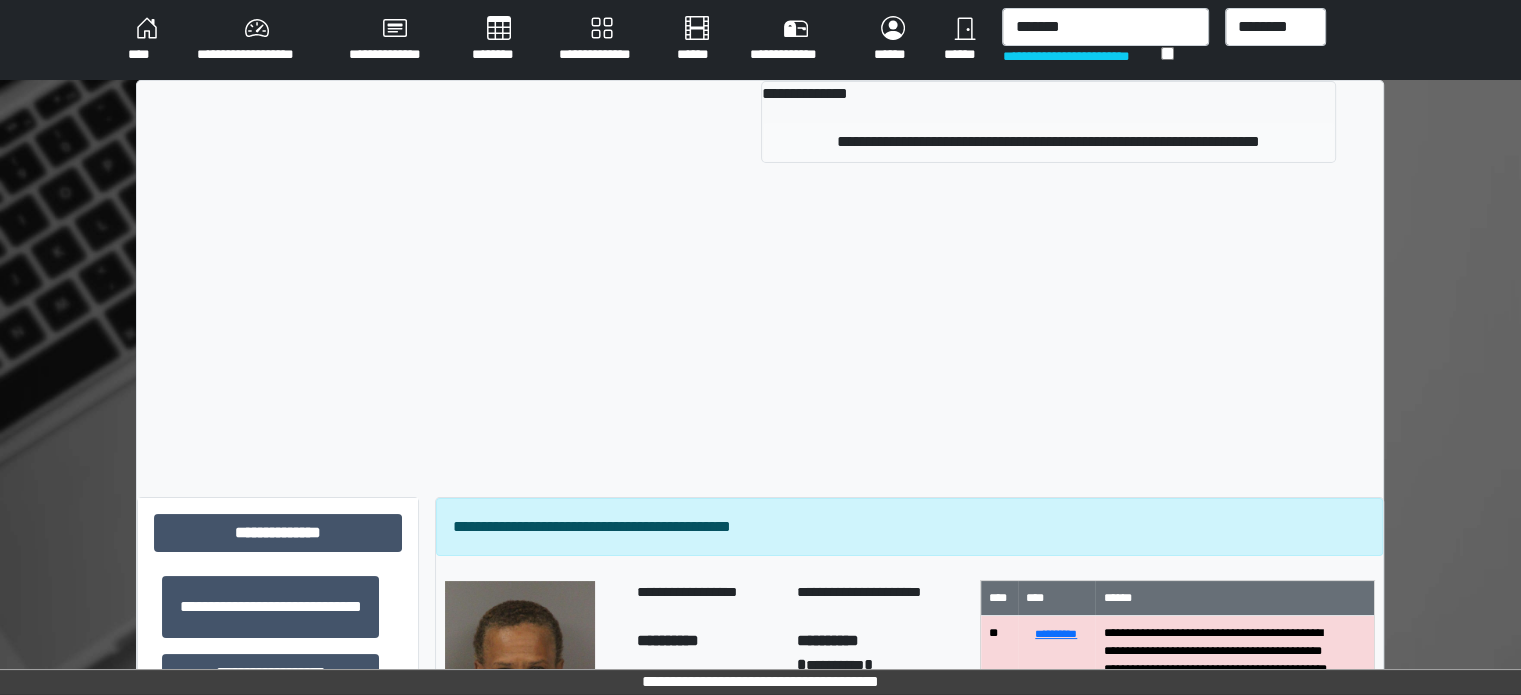 type 